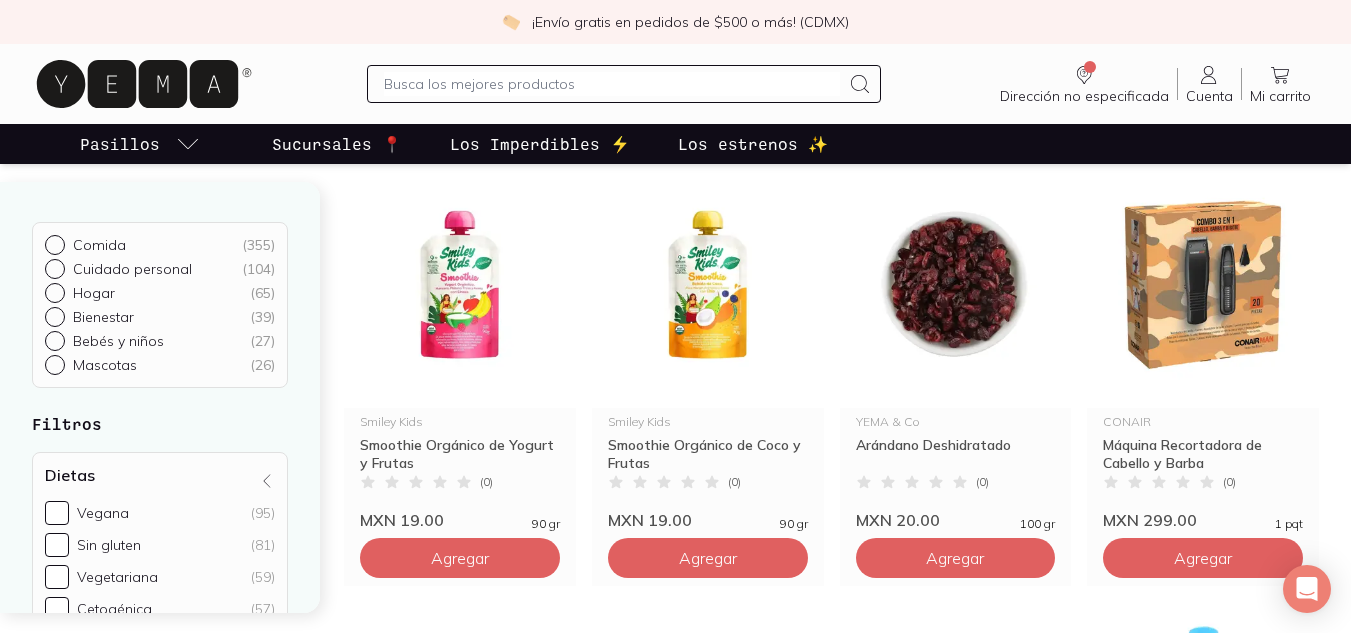 scroll, scrollTop: 273, scrollLeft: 0, axis: vertical 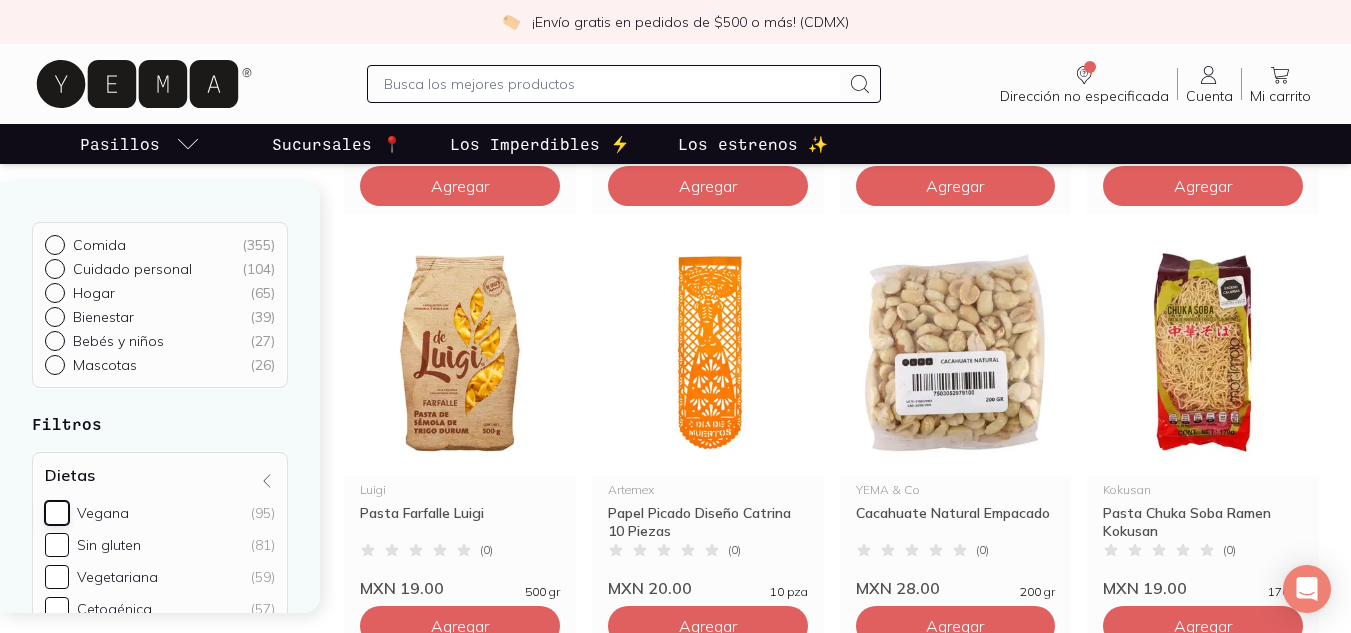 click on "Vegana (95)" at bounding box center [57, 513] 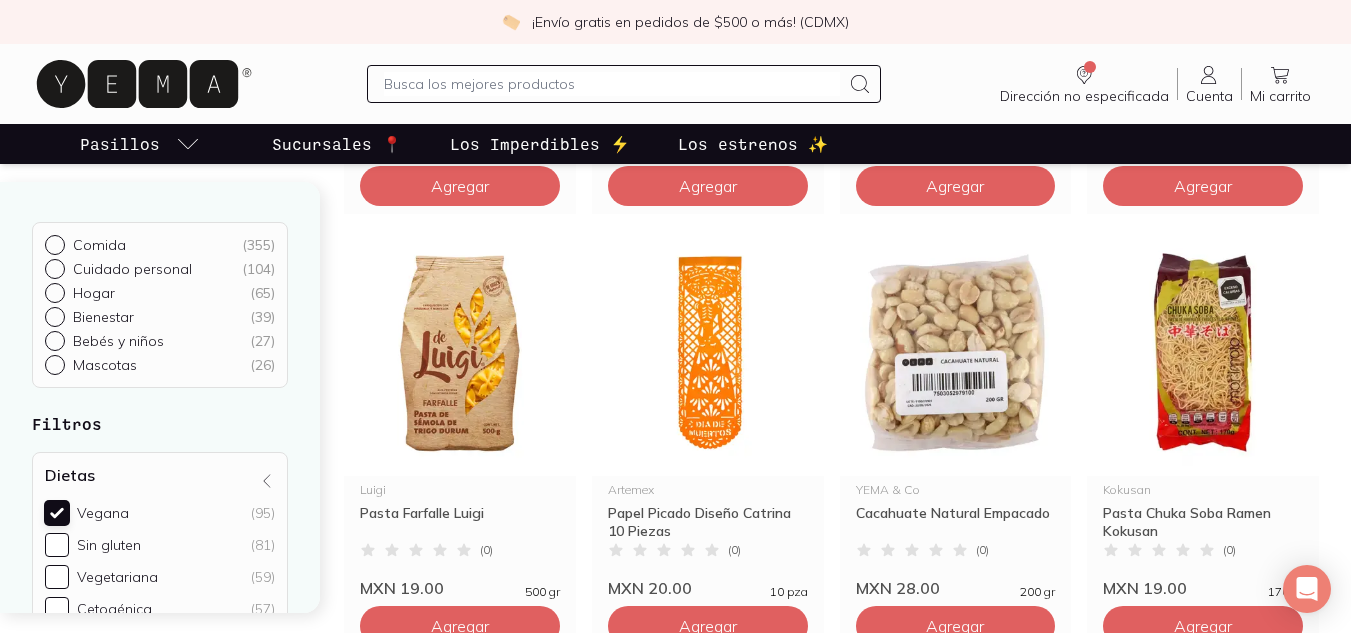 checkbox on "true" 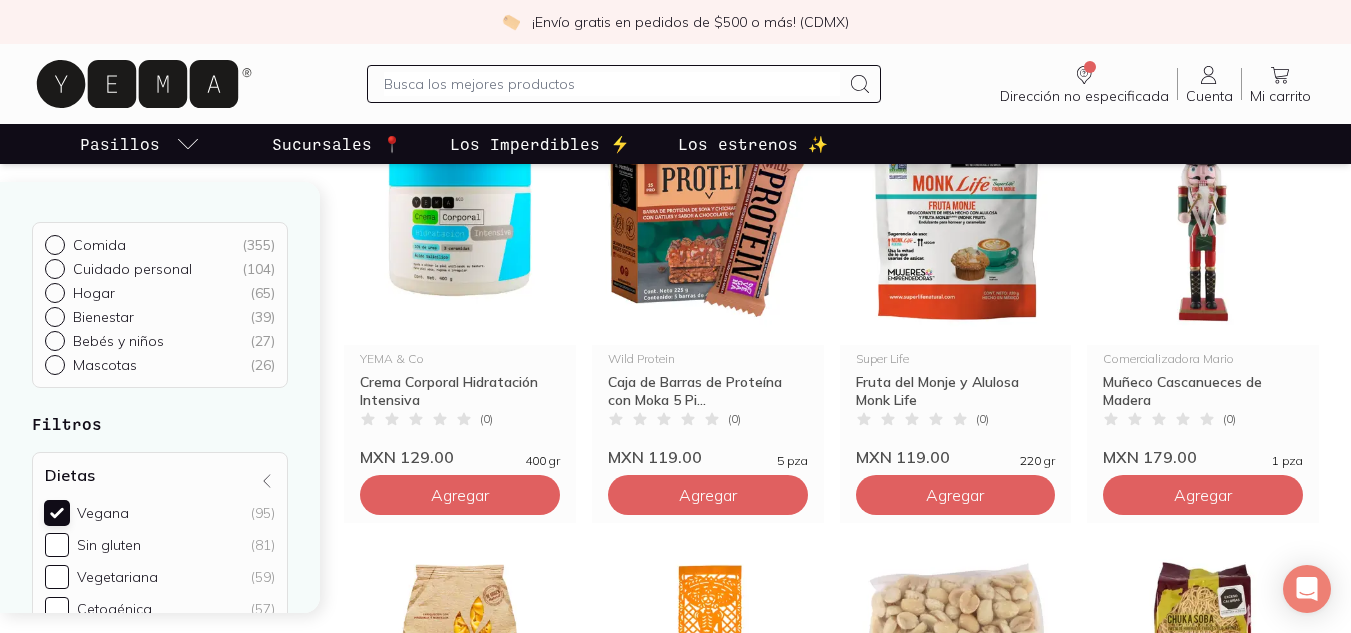 scroll, scrollTop: 1105, scrollLeft: 0, axis: vertical 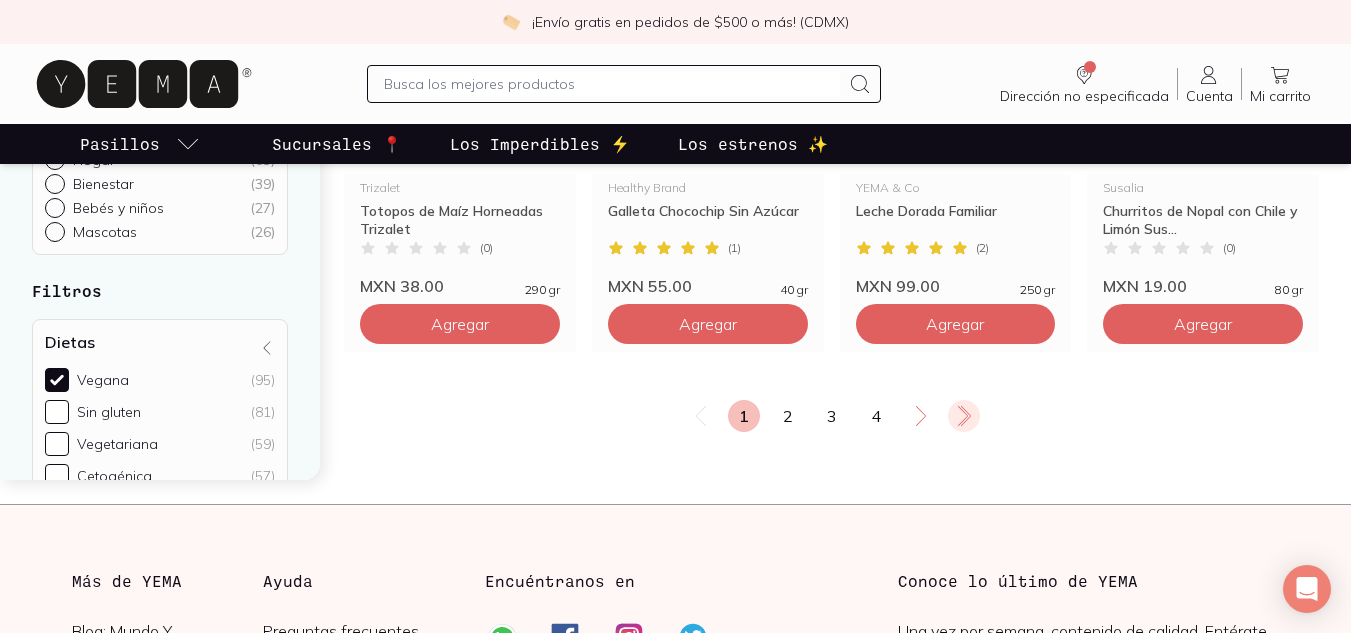 click 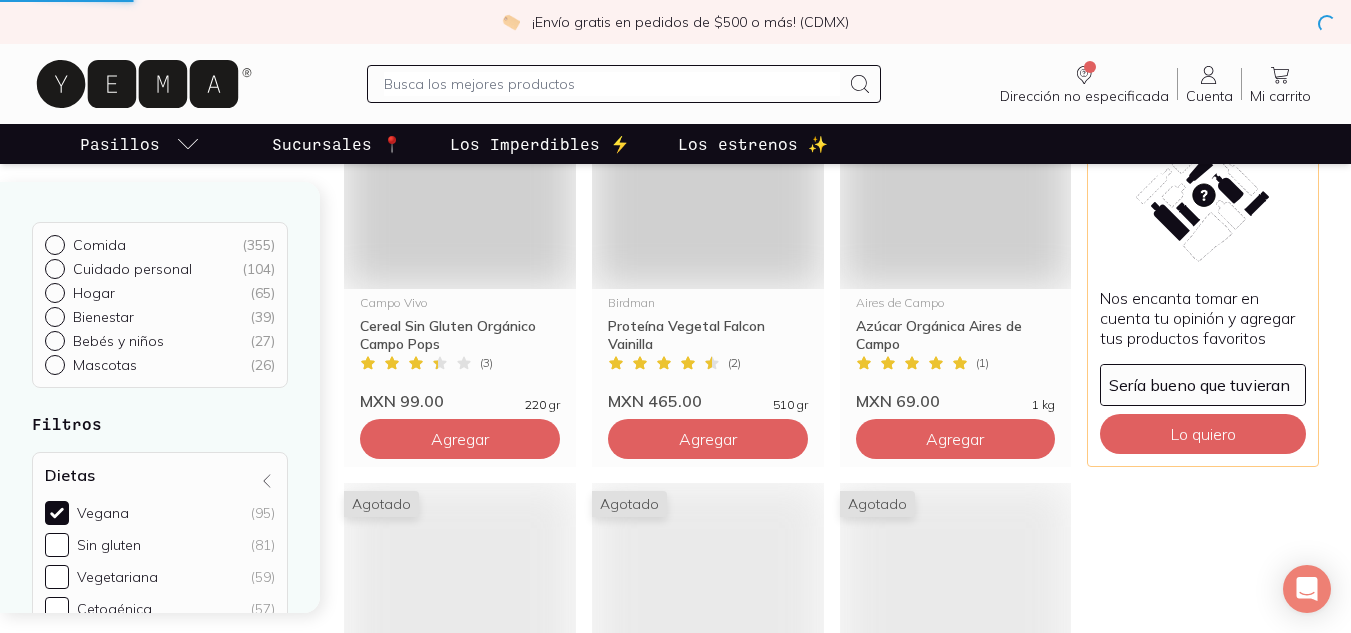 scroll, scrollTop: 0, scrollLeft: 0, axis: both 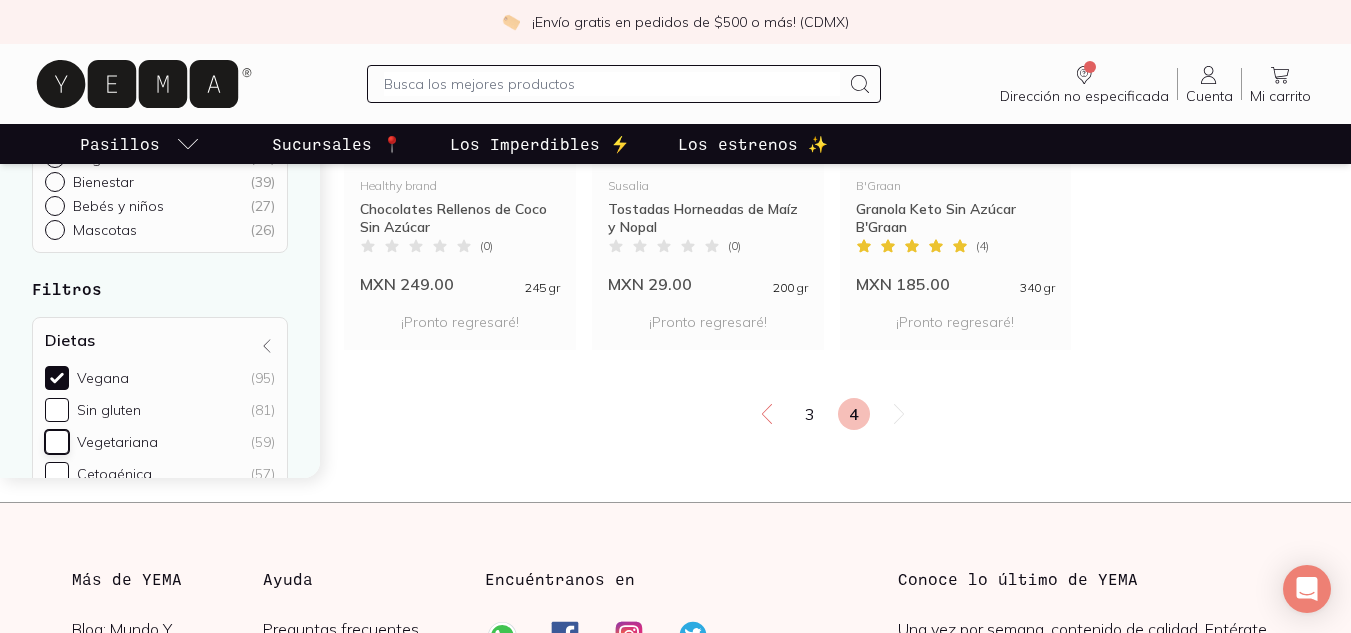 click on "Vegetariana (59)" at bounding box center [57, 442] 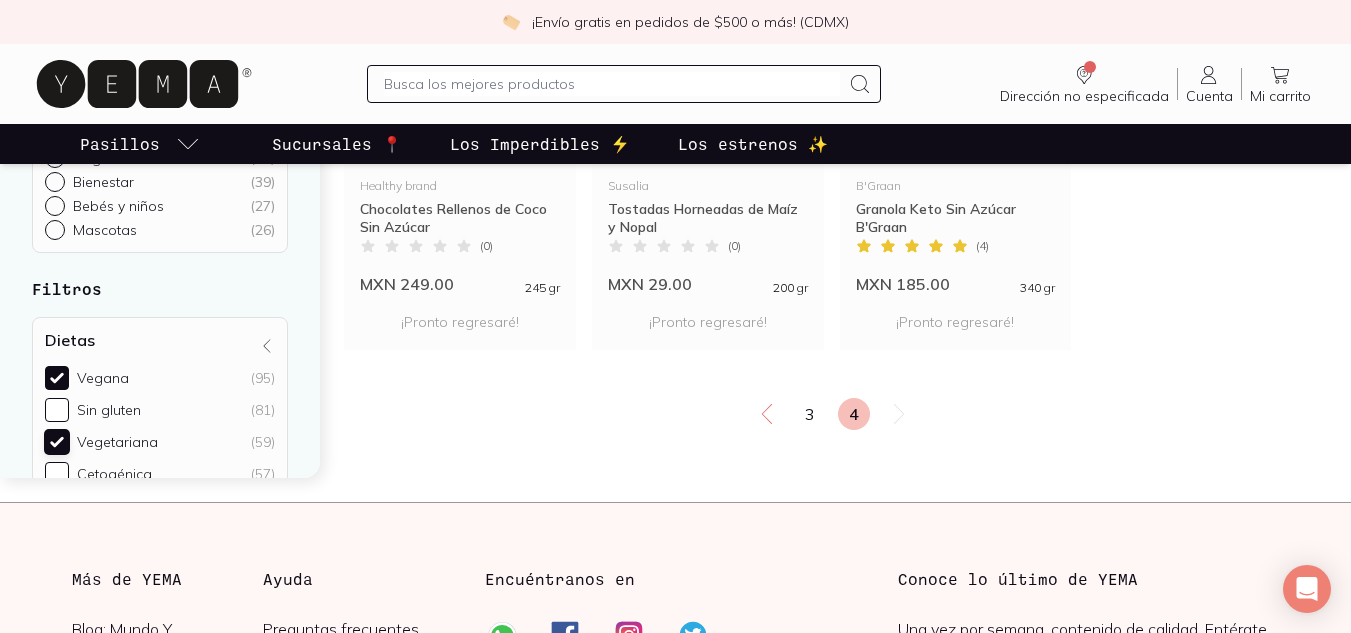 checkbox on "true" 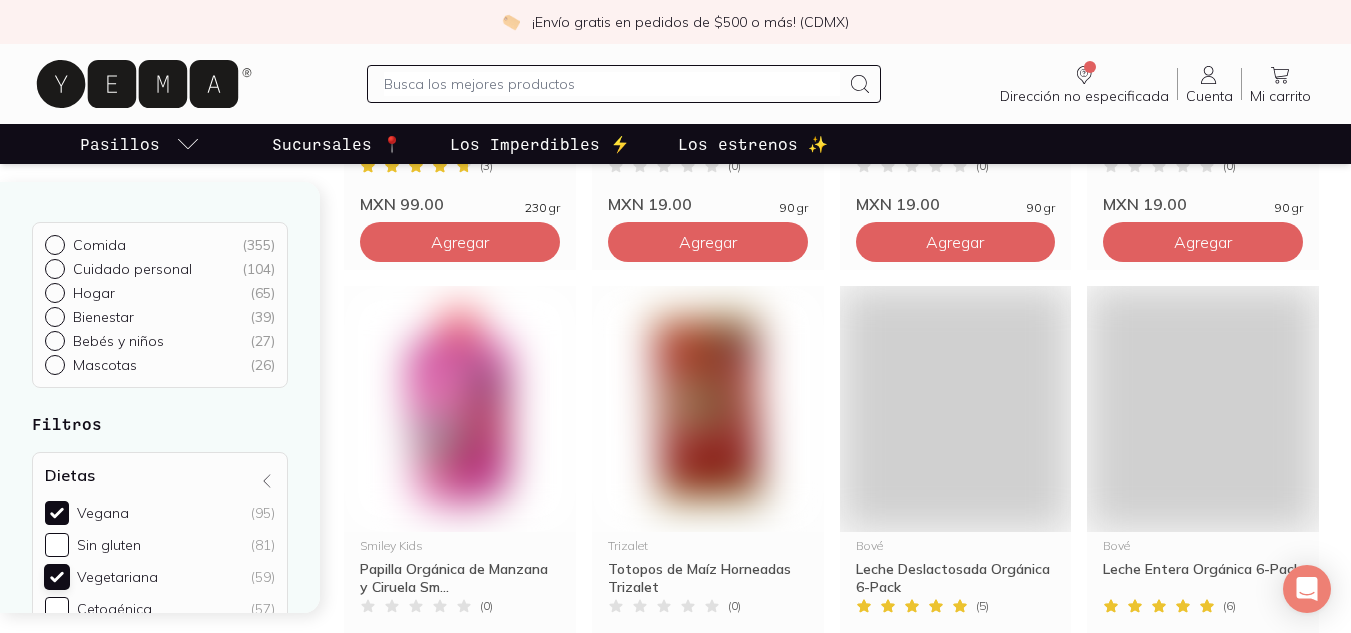 scroll, scrollTop: 295, scrollLeft: 0, axis: vertical 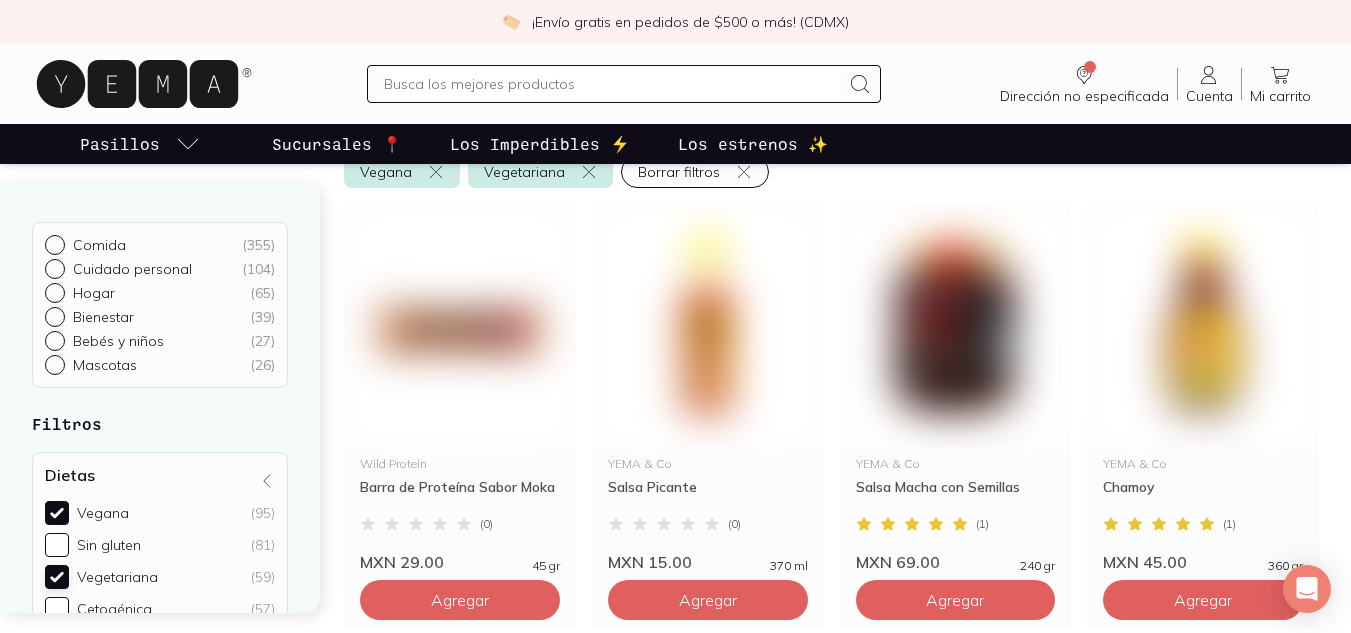 click on "Vegana (95) Sin gluten (81) Vegetariana (59) Cetogénica (57) Orgánica (30) Bajo en FODMAPS (18) Blanda (14)" at bounding box center [160, 609] 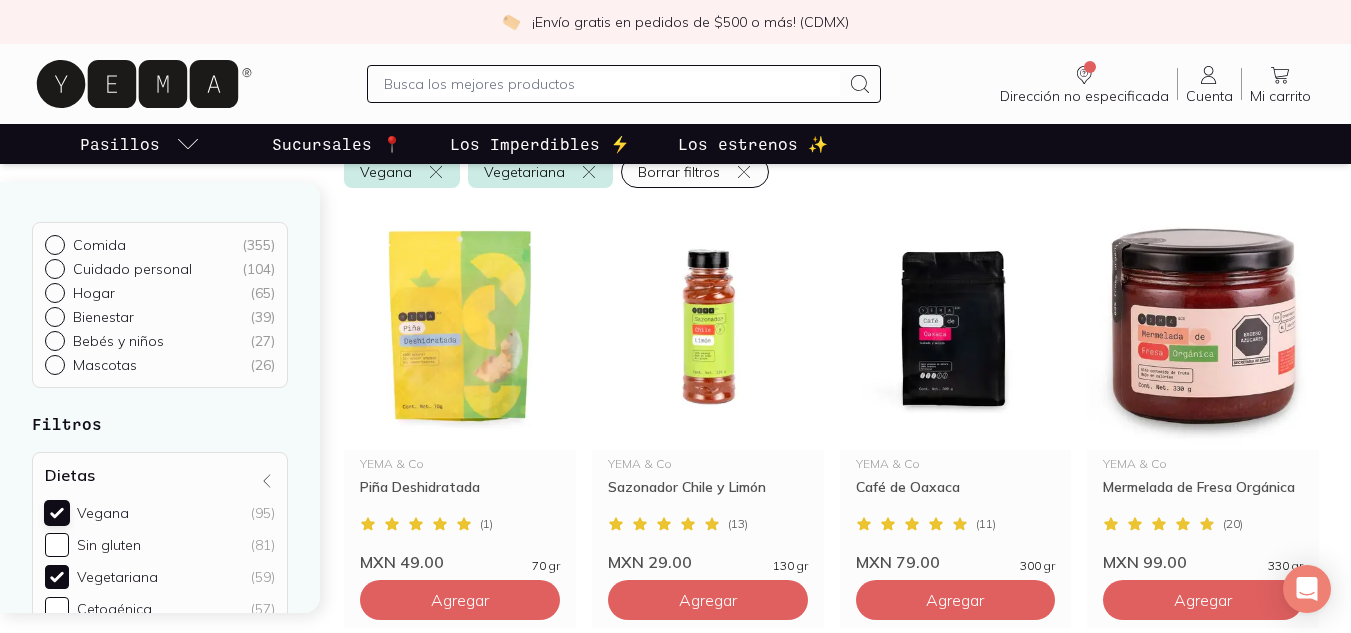 click on "Vegana (95)" at bounding box center (57, 513) 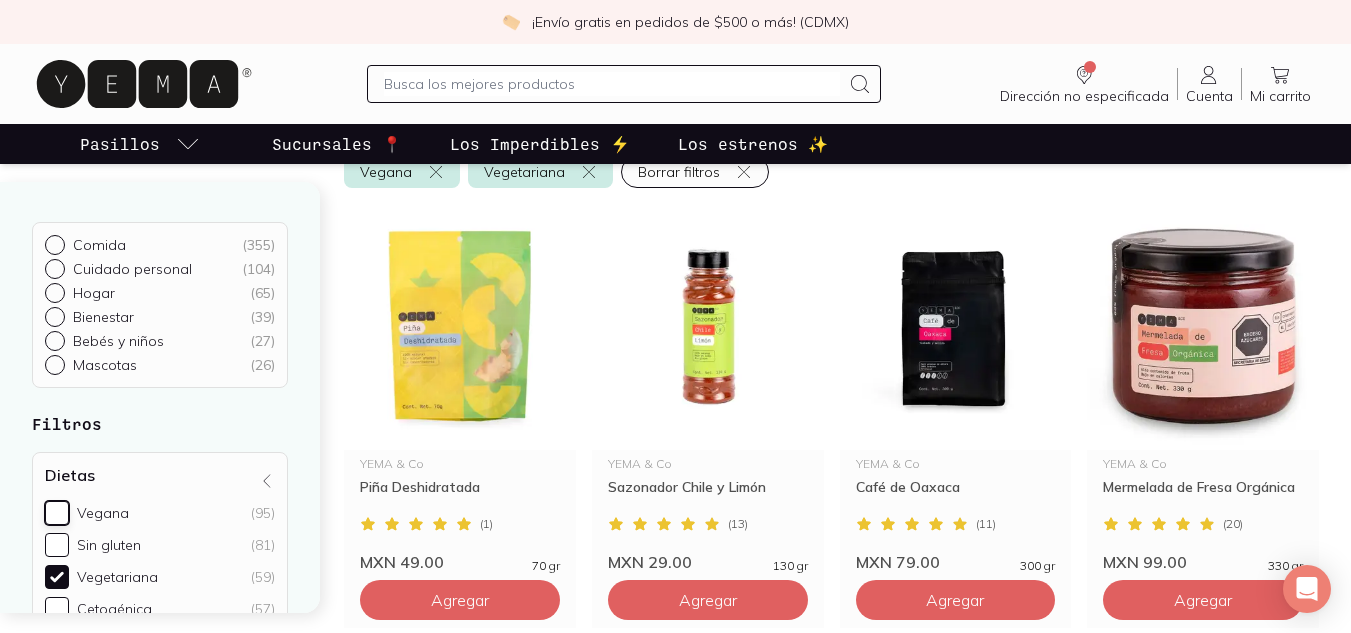 checkbox on "false" 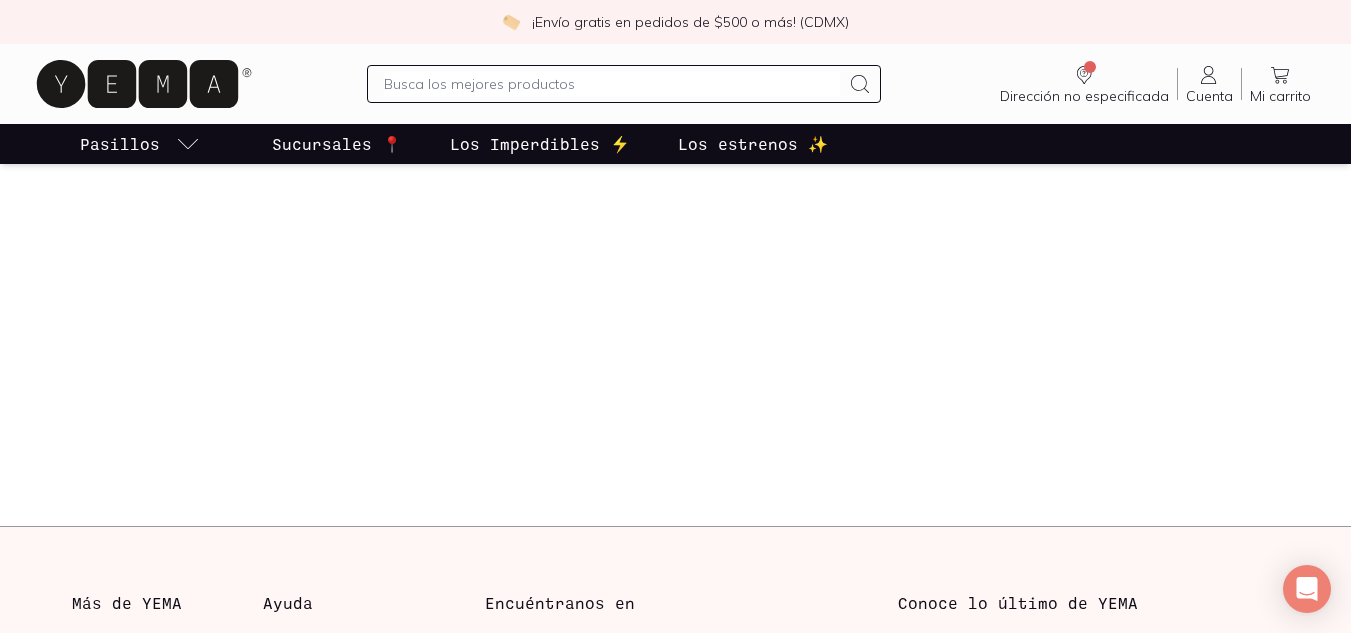 scroll, scrollTop: 244, scrollLeft: 0, axis: vertical 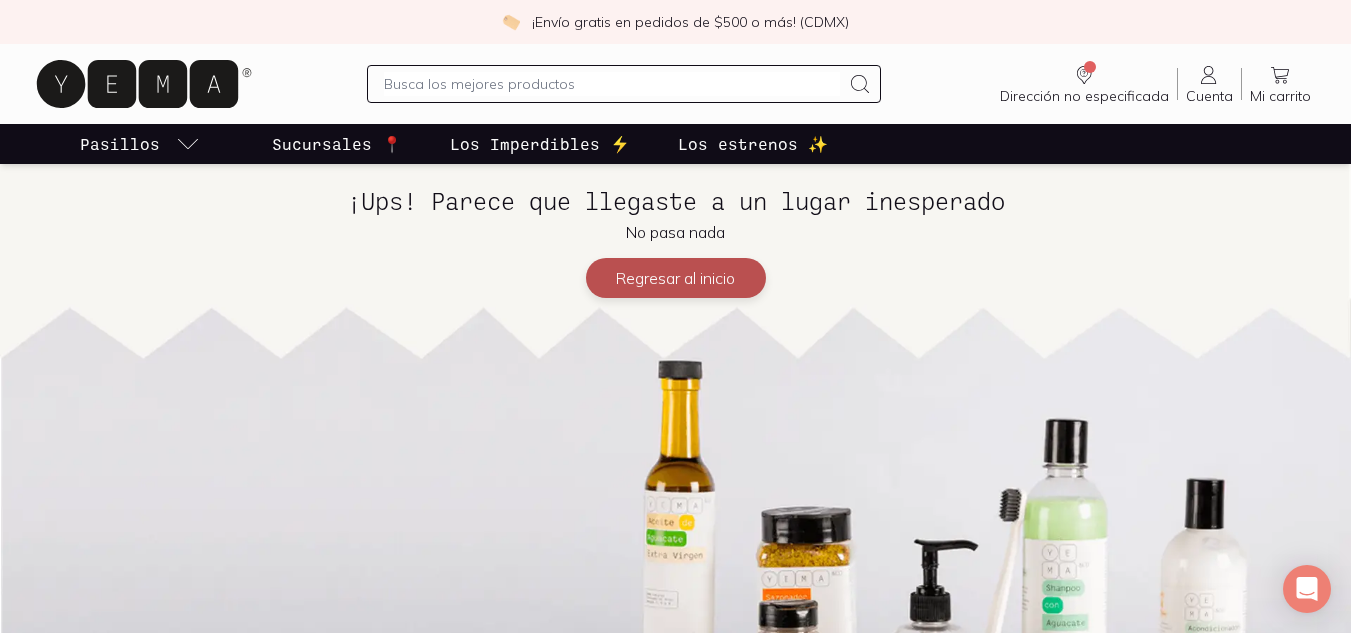click on "Regresar al inicio" at bounding box center [676, 278] 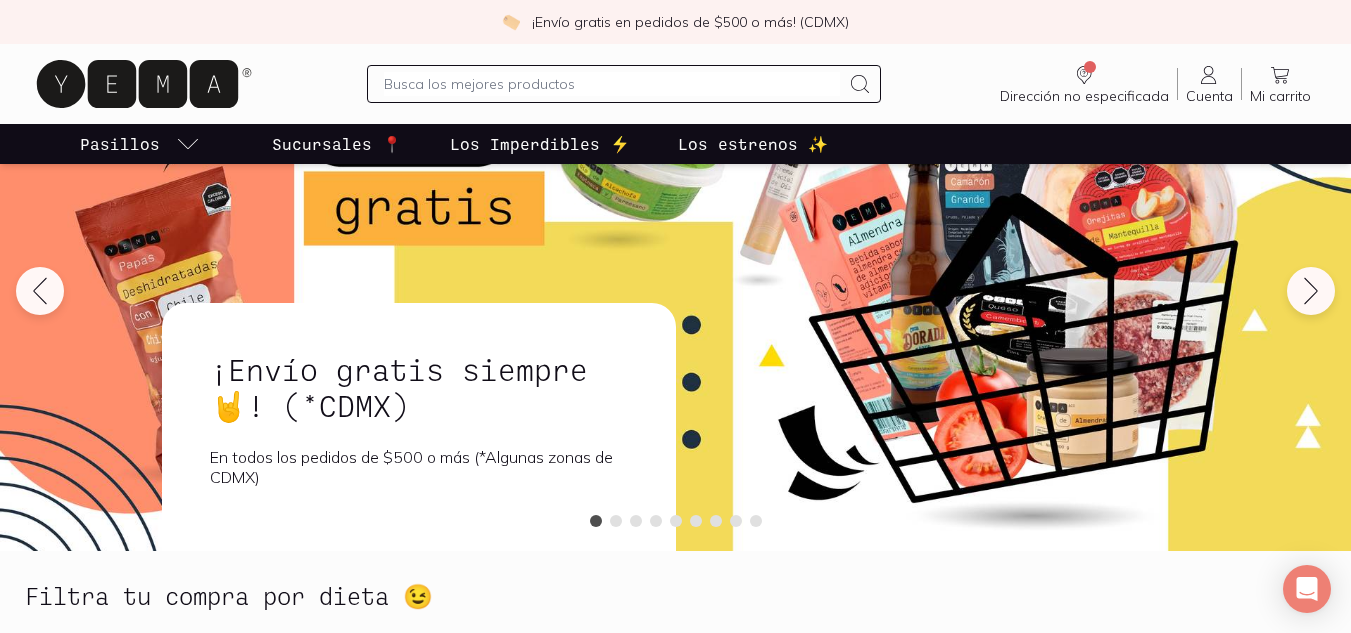 scroll, scrollTop: 38, scrollLeft: 0, axis: vertical 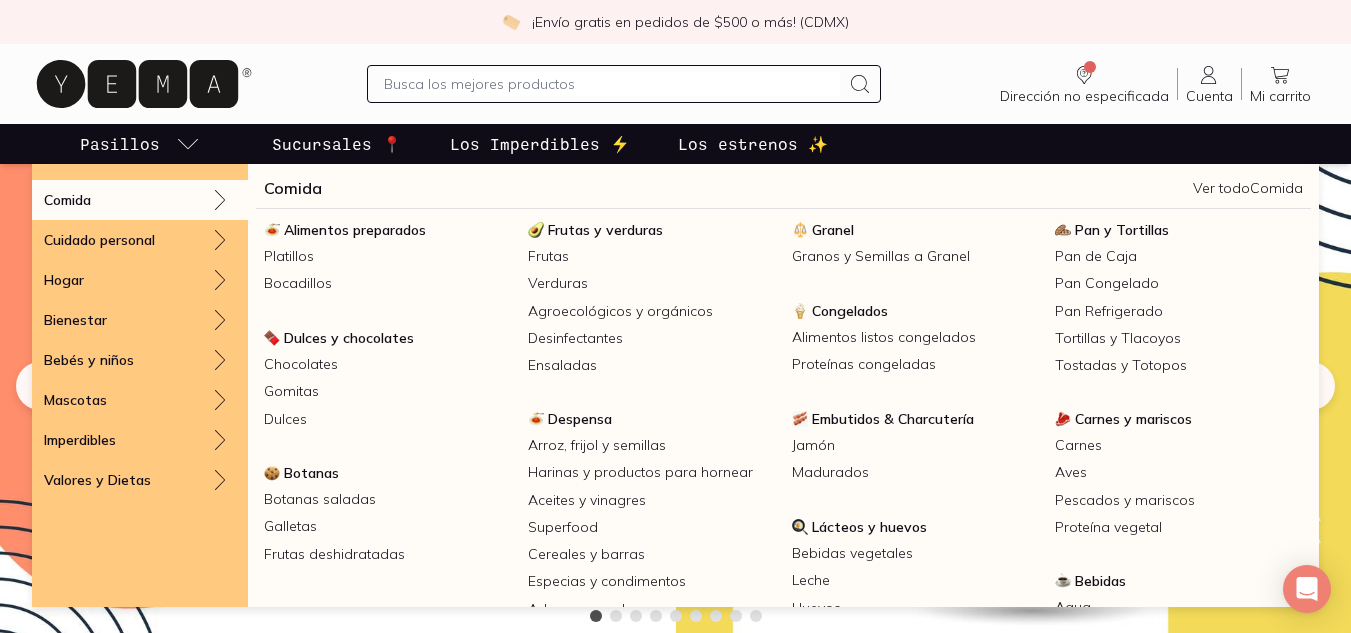 click on "Pasillos" at bounding box center [140, 144] 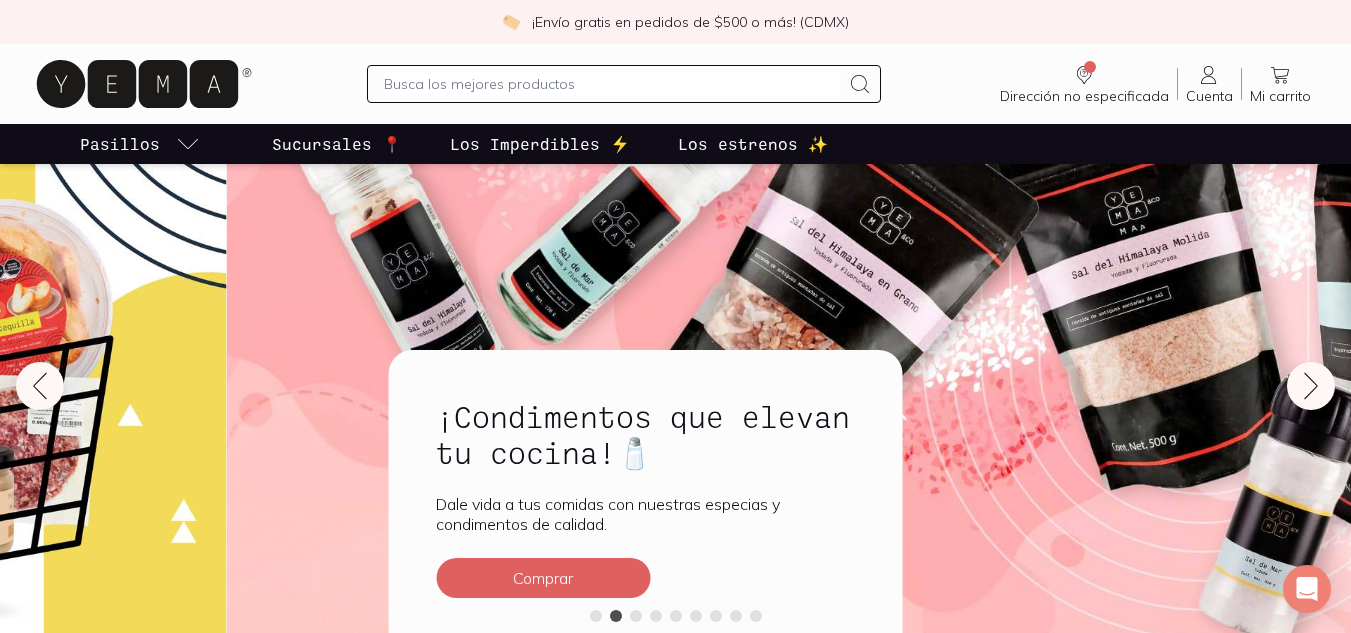 click on "Pasillos" at bounding box center [140, 144] 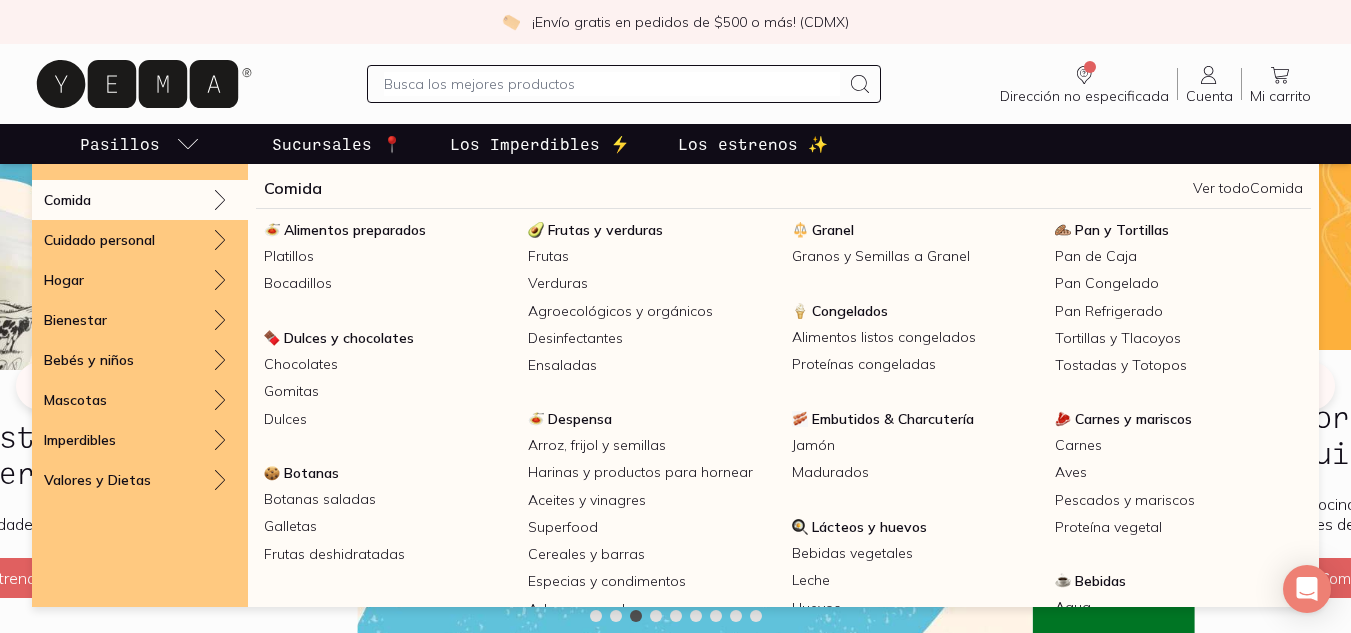 click on "Comida" at bounding box center (140, 200) 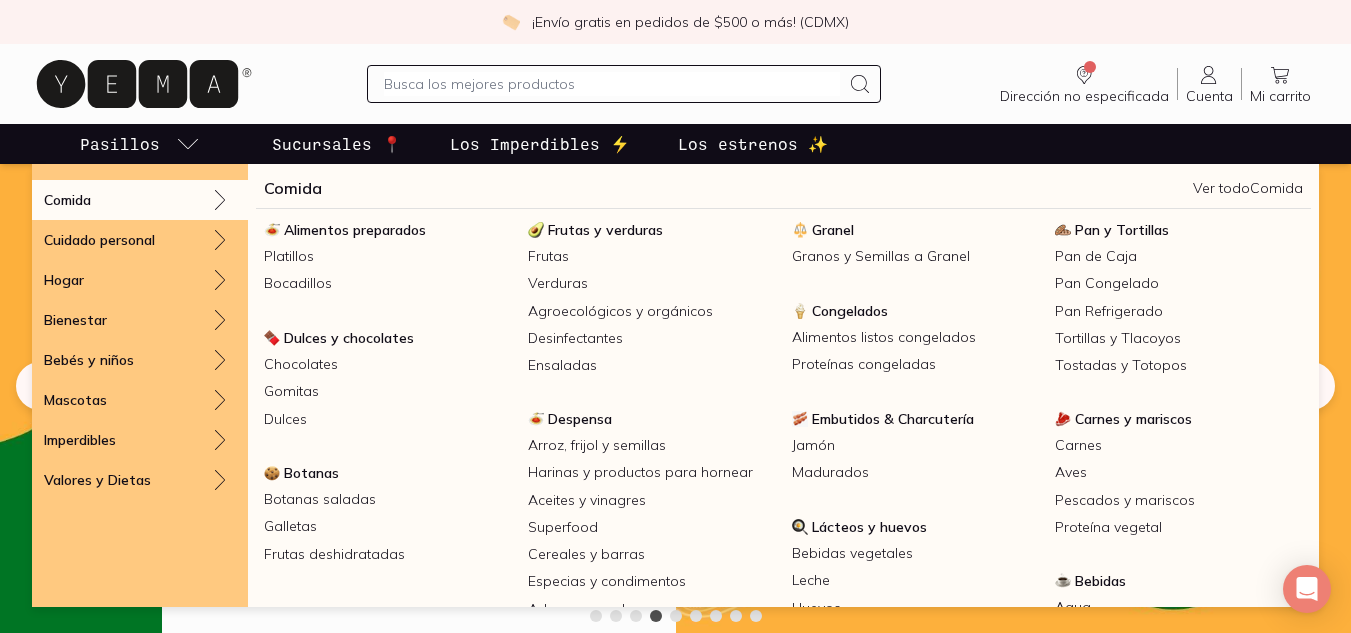 click 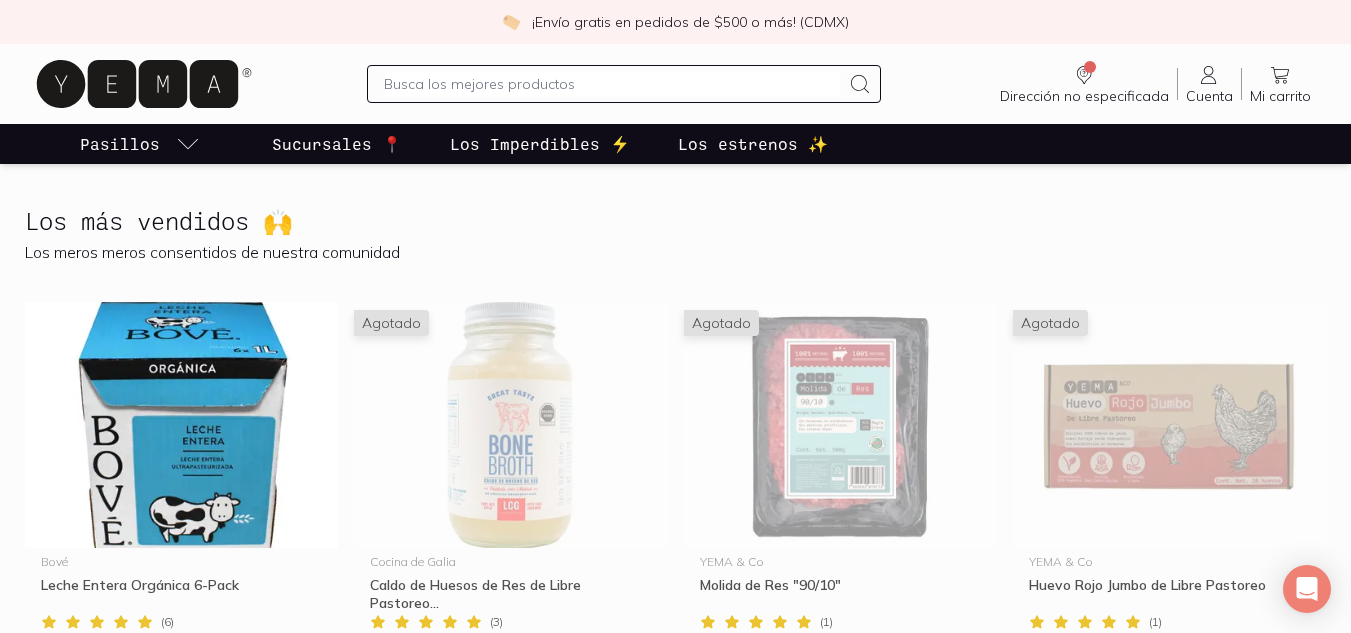 scroll, scrollTop: 714, scrollLeft: 0, axis: vertical 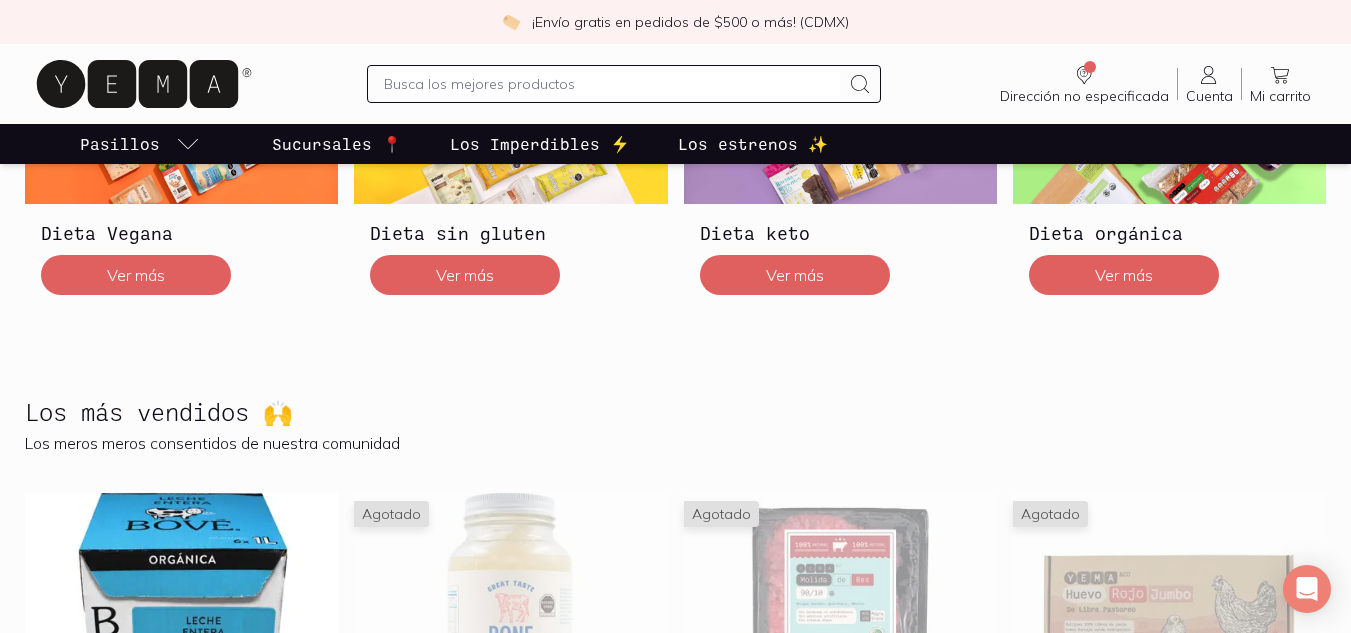 click 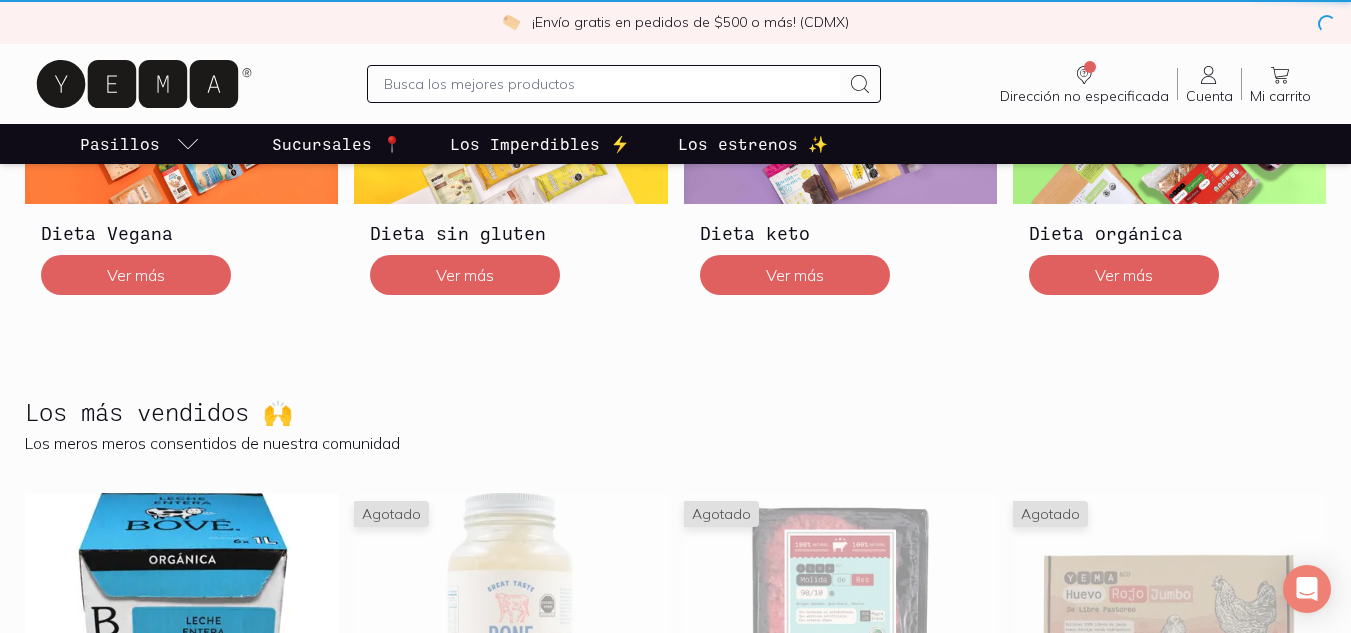 scroll, scrollTop: 0, scrollLeft: 0, axis: both 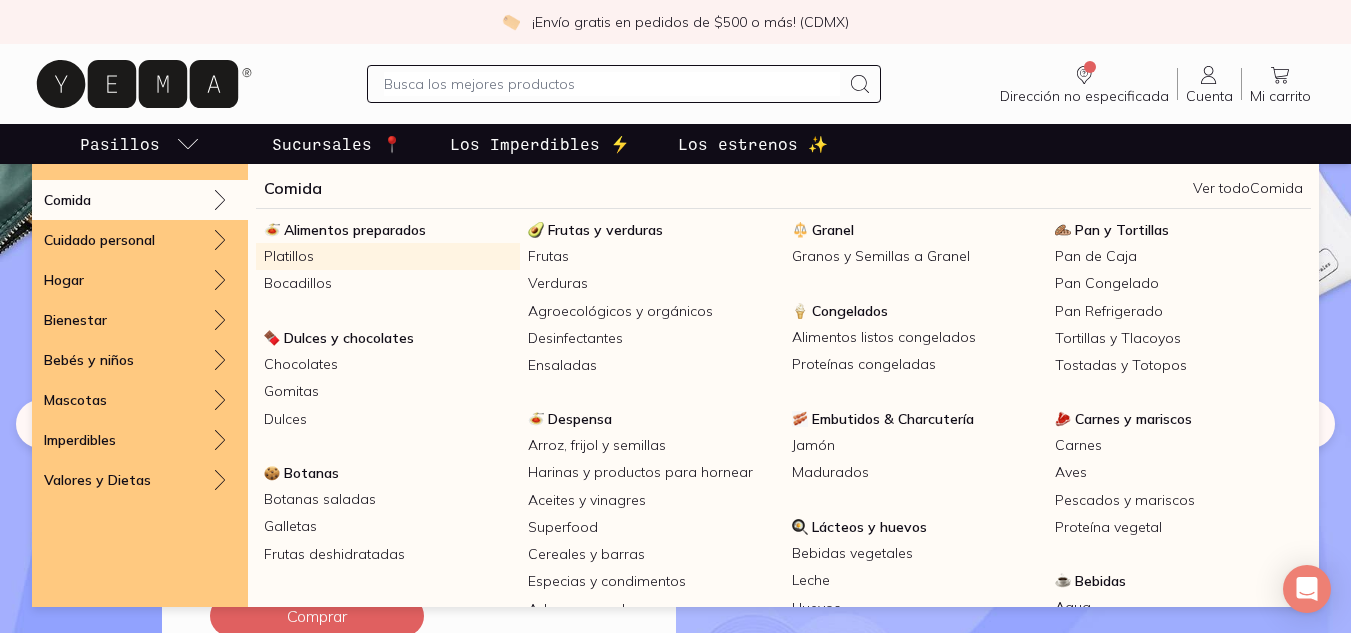 click on "Platillos" at bounding box center [388, 256] 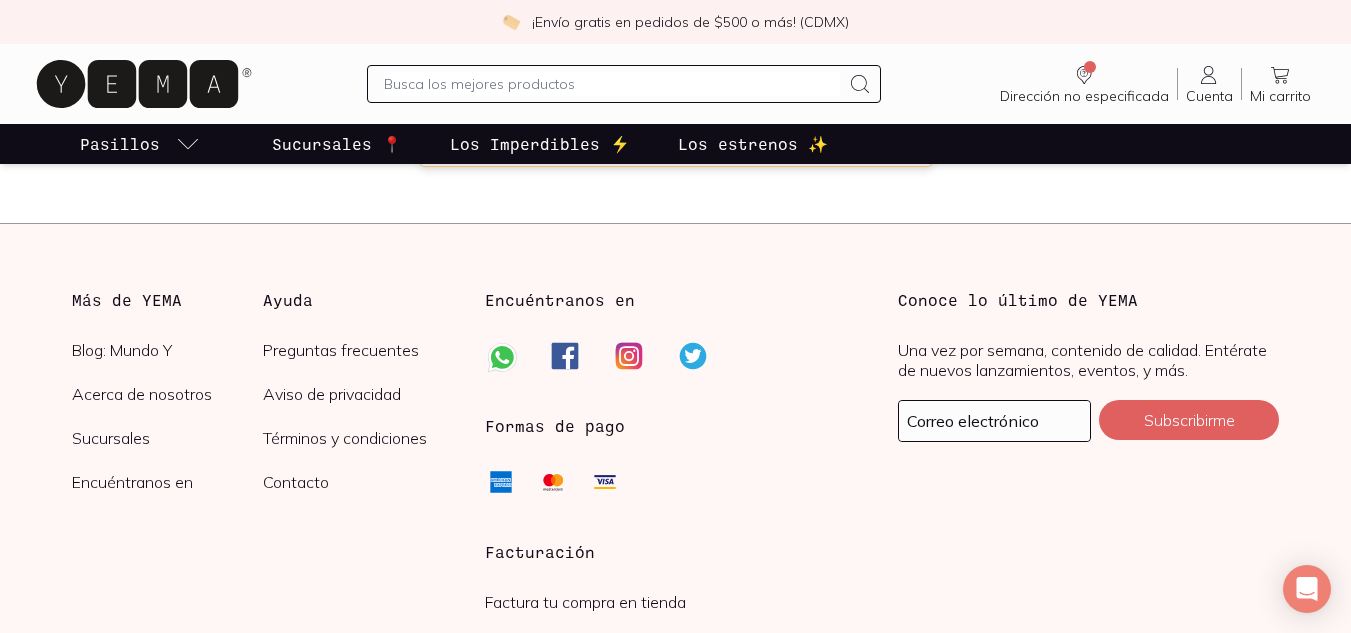 scroll, scrollTop: 599, scrollLeft: 0, axis: vertical 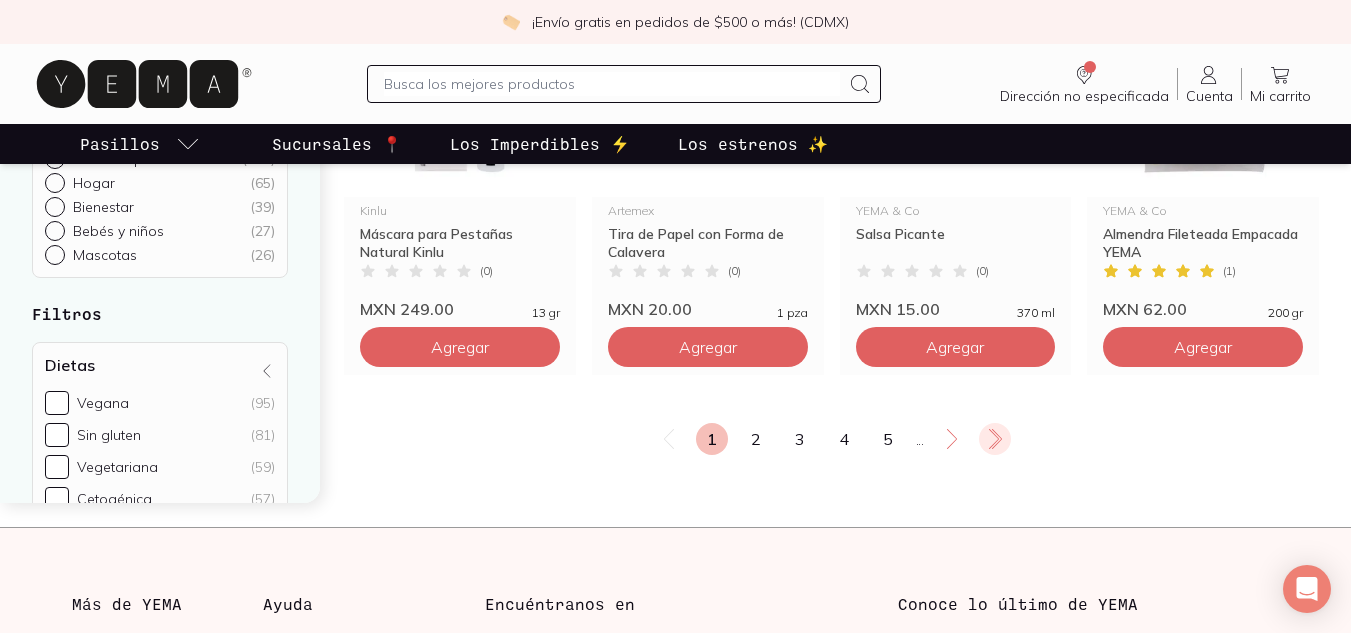 click 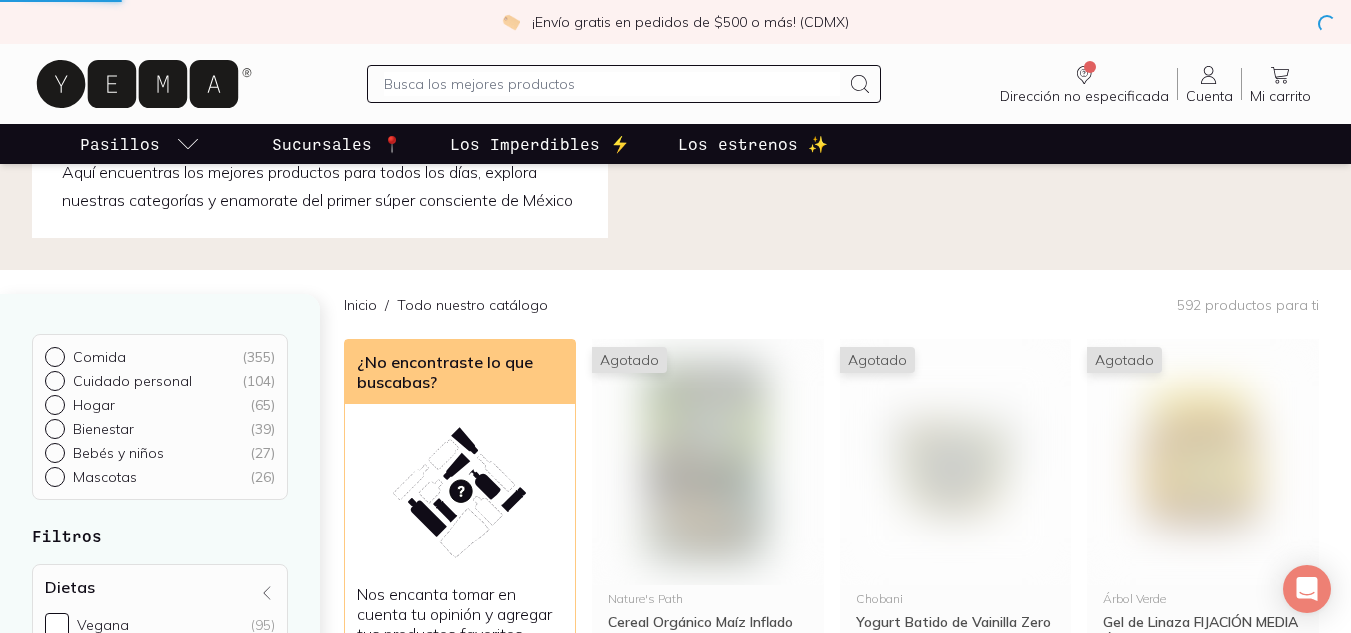 scroll, scrollTop: 0, scrollLeft: 0, axis: both 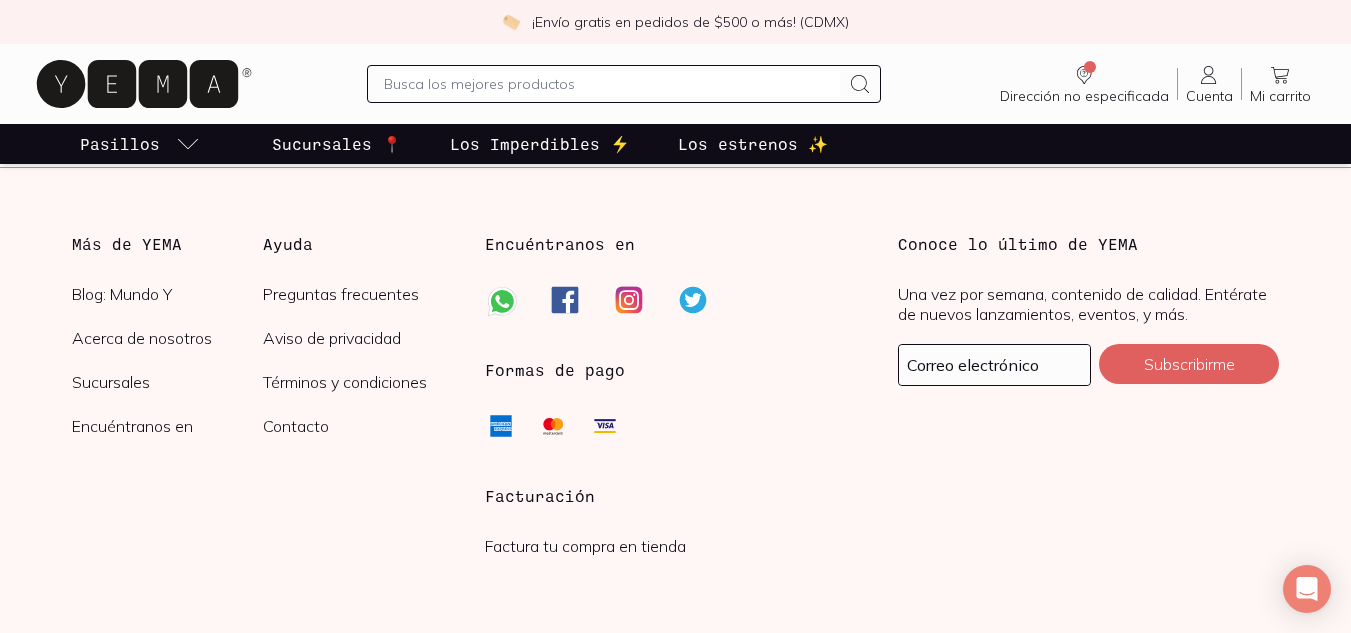 drag, startPoint x: 1347, startPoint y: 526, endPoint x: 1353, endPoint y: 488, distance: 38.470768 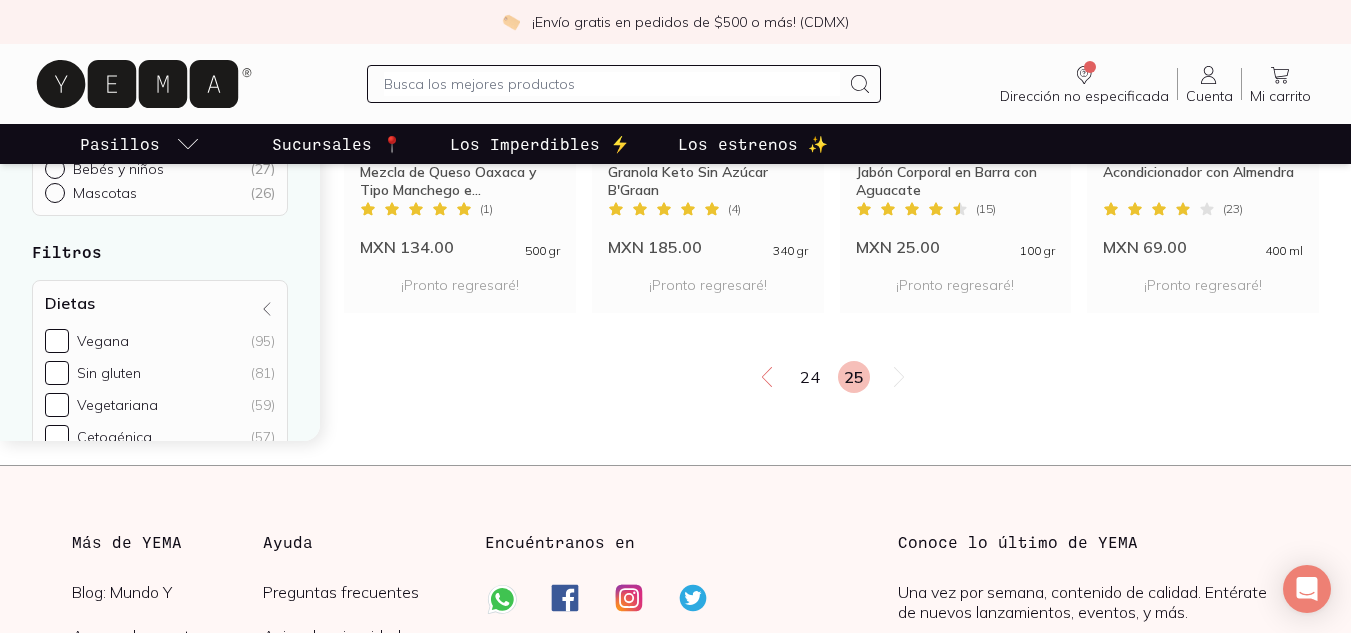 scroll, scrollTop: 1876, scrollLeft: 0, axis: vertical 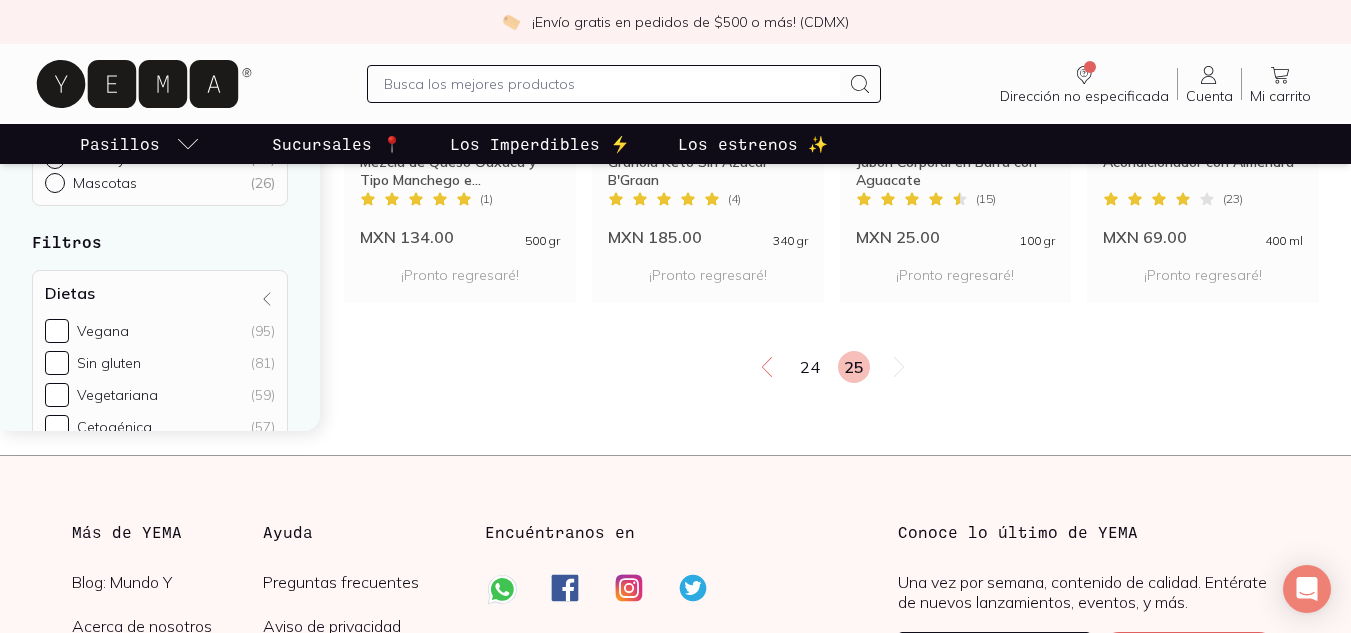 click on "24 25" at bounding box center [831, 367] 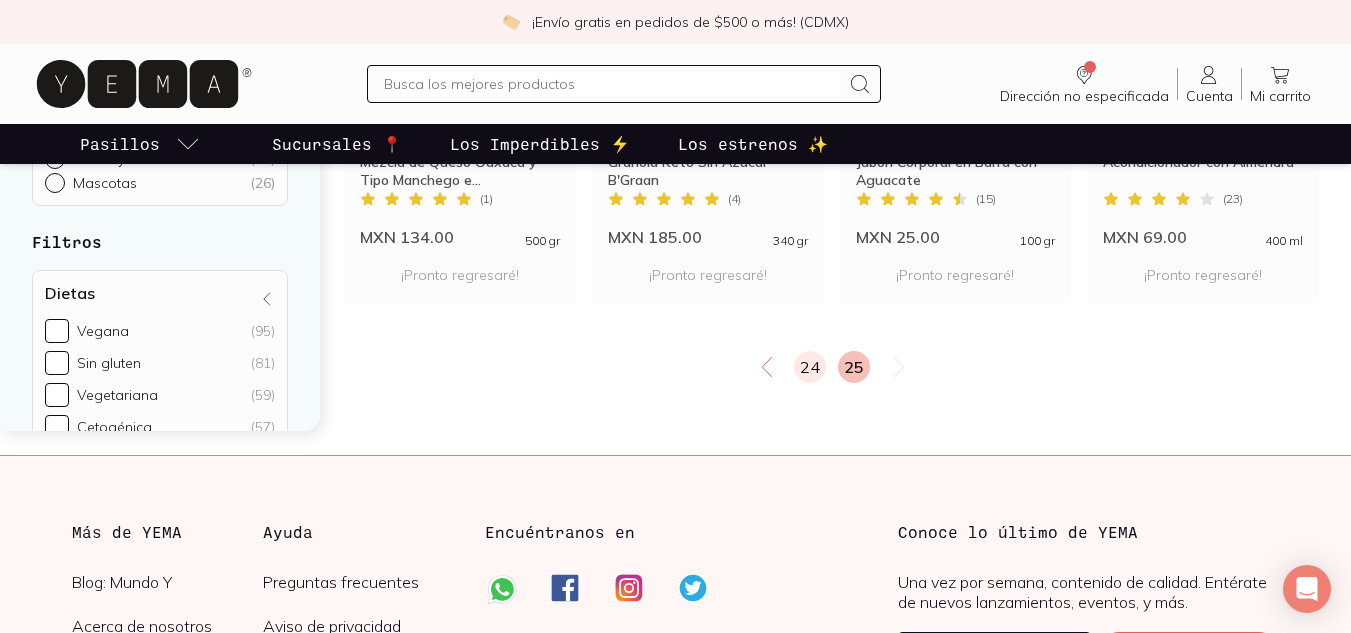 click on "24" at bounding box center (810, 367) 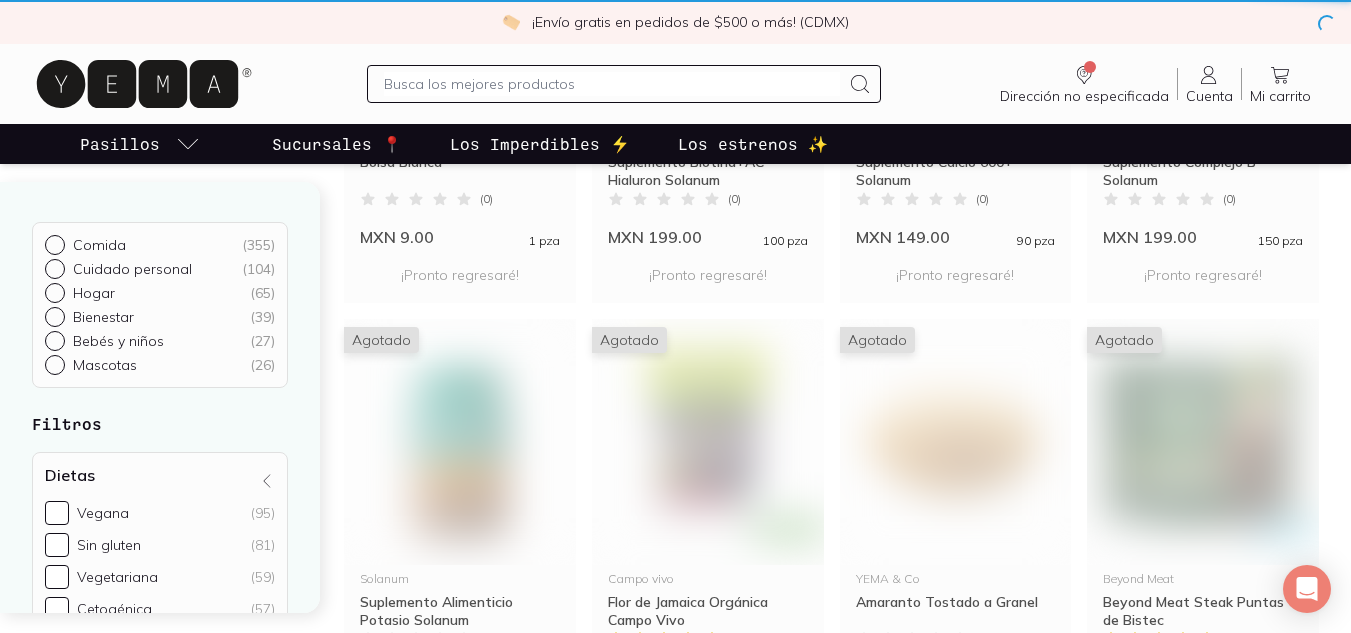 scroll, scrollTop: 0, scrollLeft: 0, axis: both 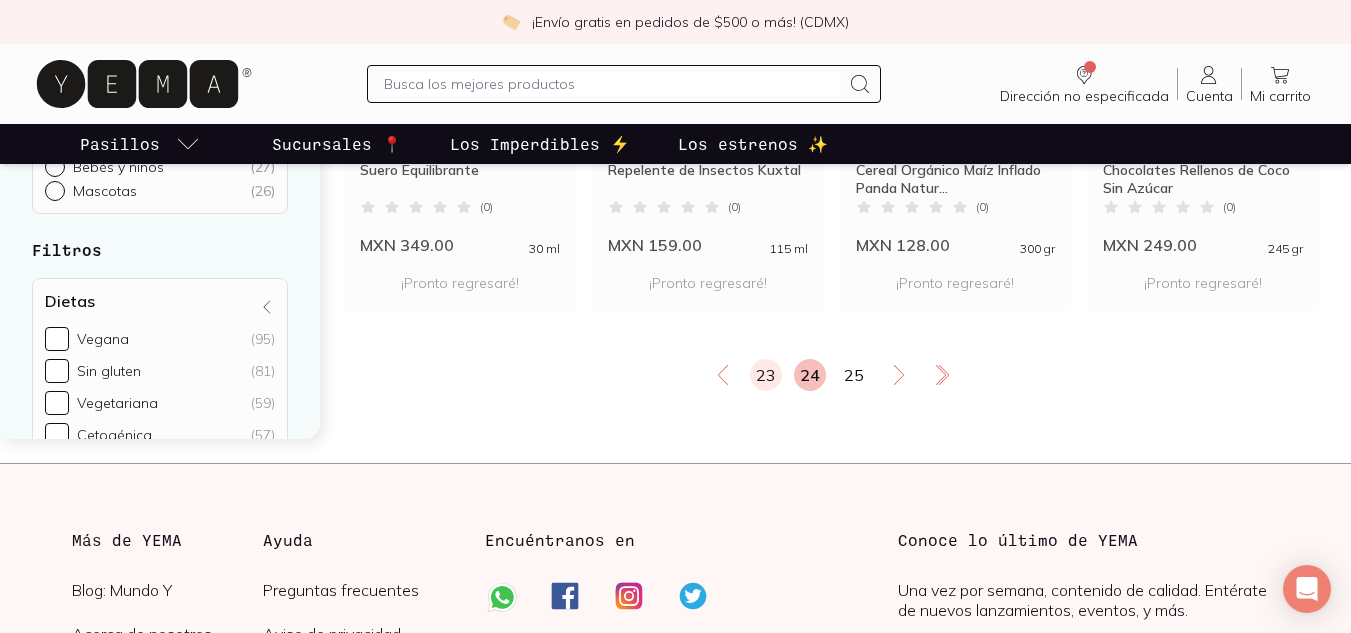 click on "23" at bounding box center (766, 375) 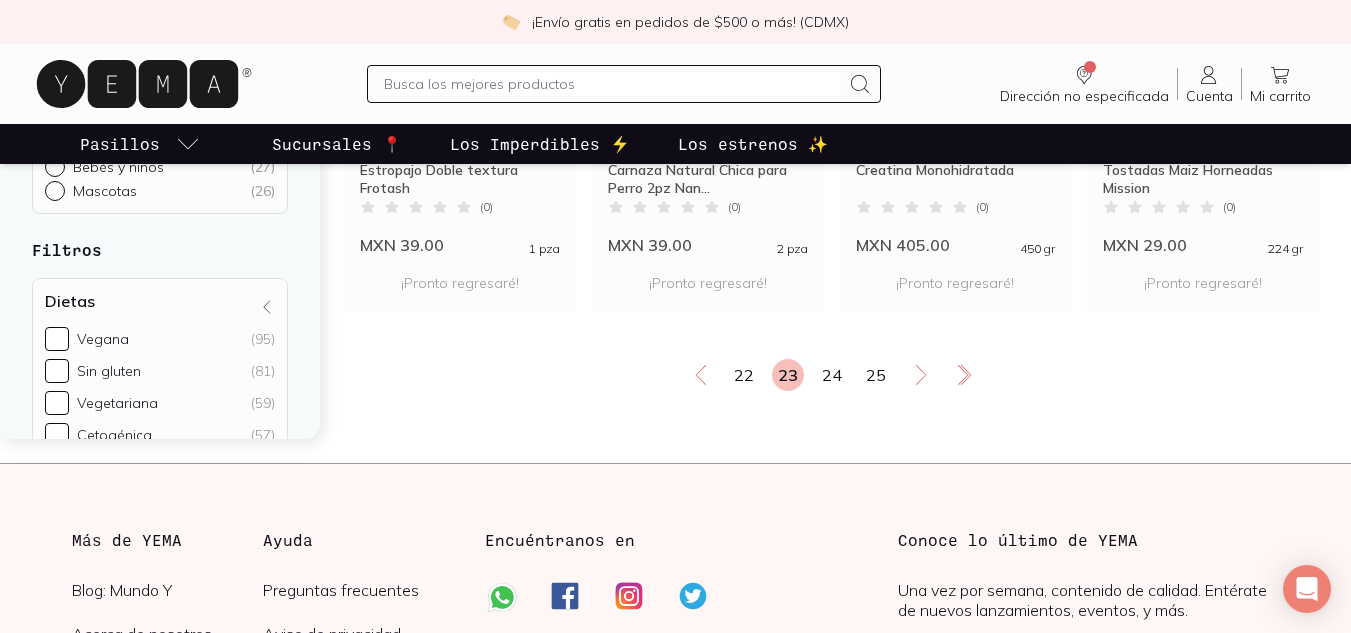 scroll, scrollTop: 0, scrollLeft: 0, axis: both 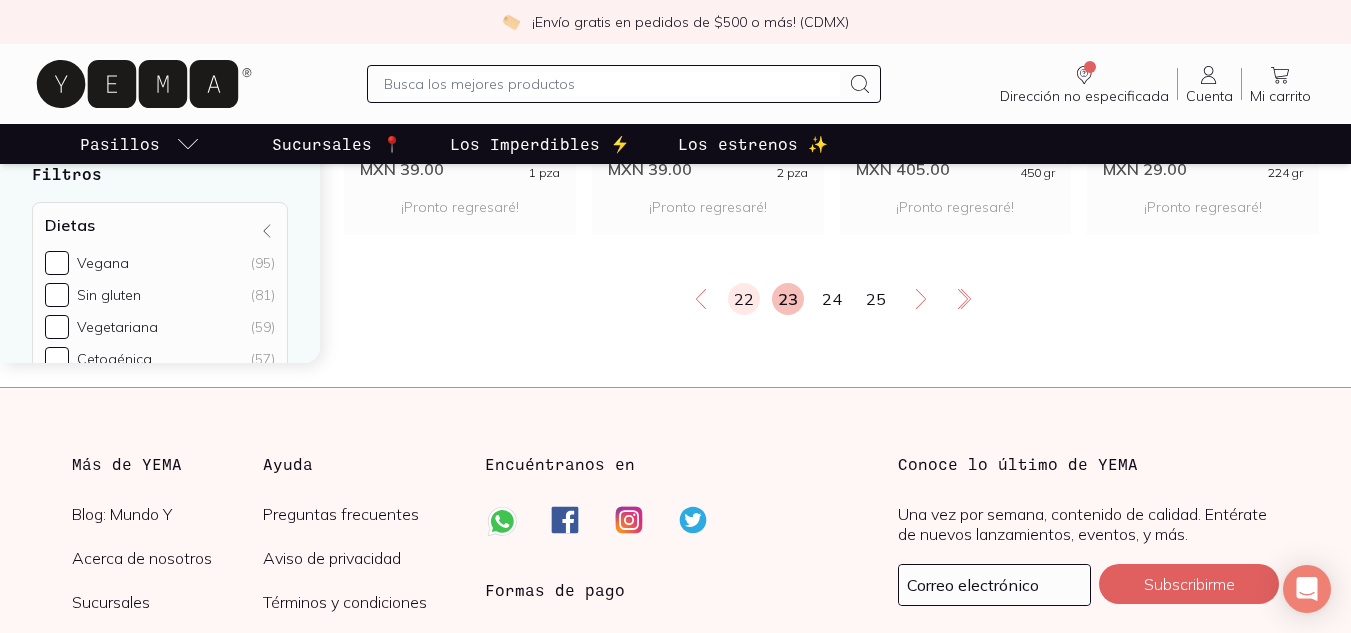click on "22" at bounding box center [744, 299] 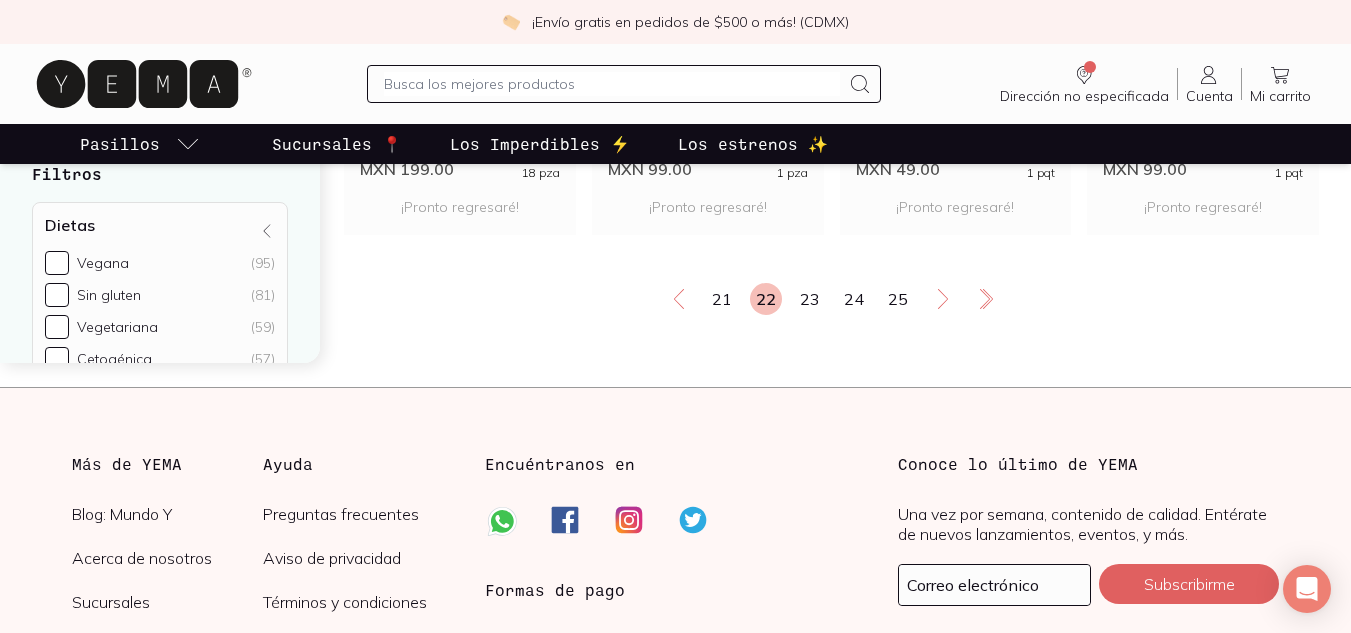 scroll, scrollTop: 0, scrollLeft: 0, axis: both 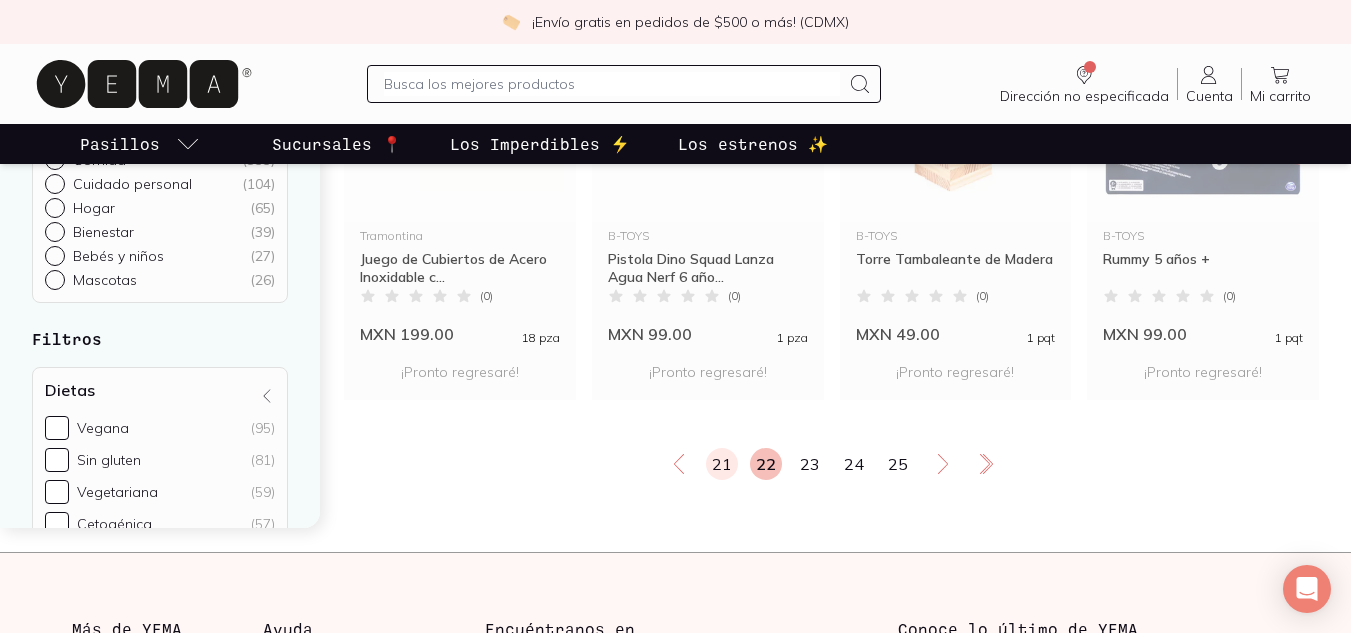 click on "21" at bounding box center (722, 464) 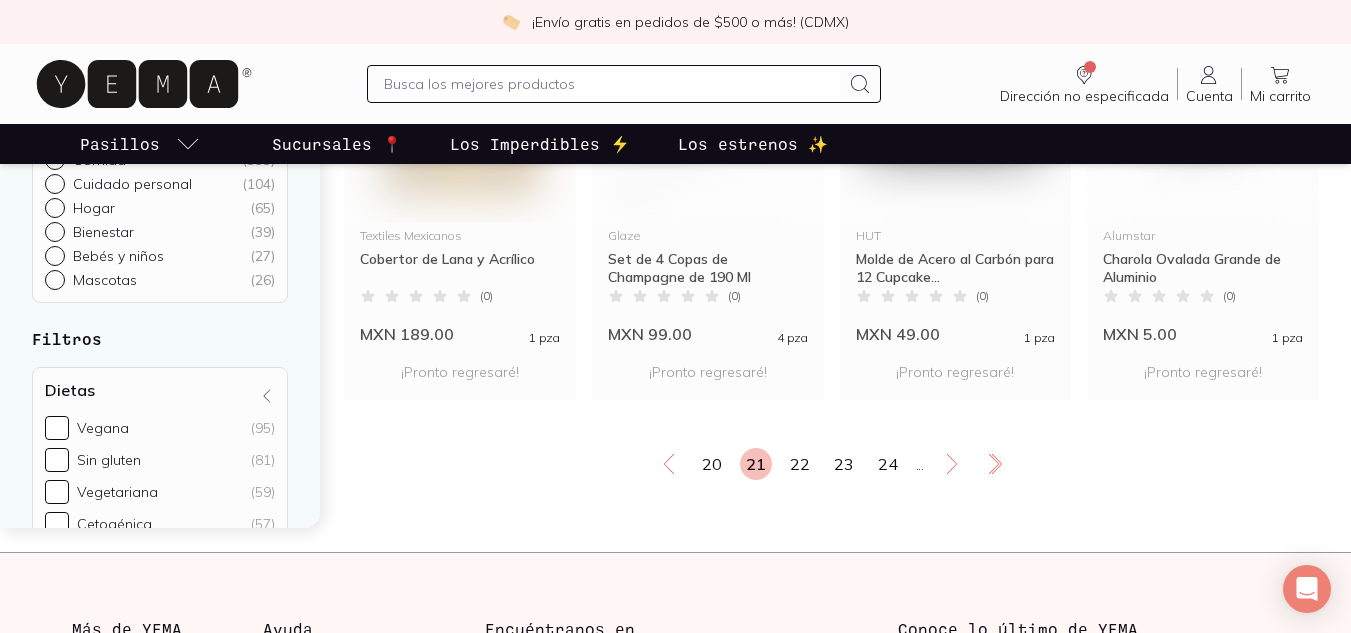 scroll, scrollTop: 0, scrollLeft: 0, axis: both 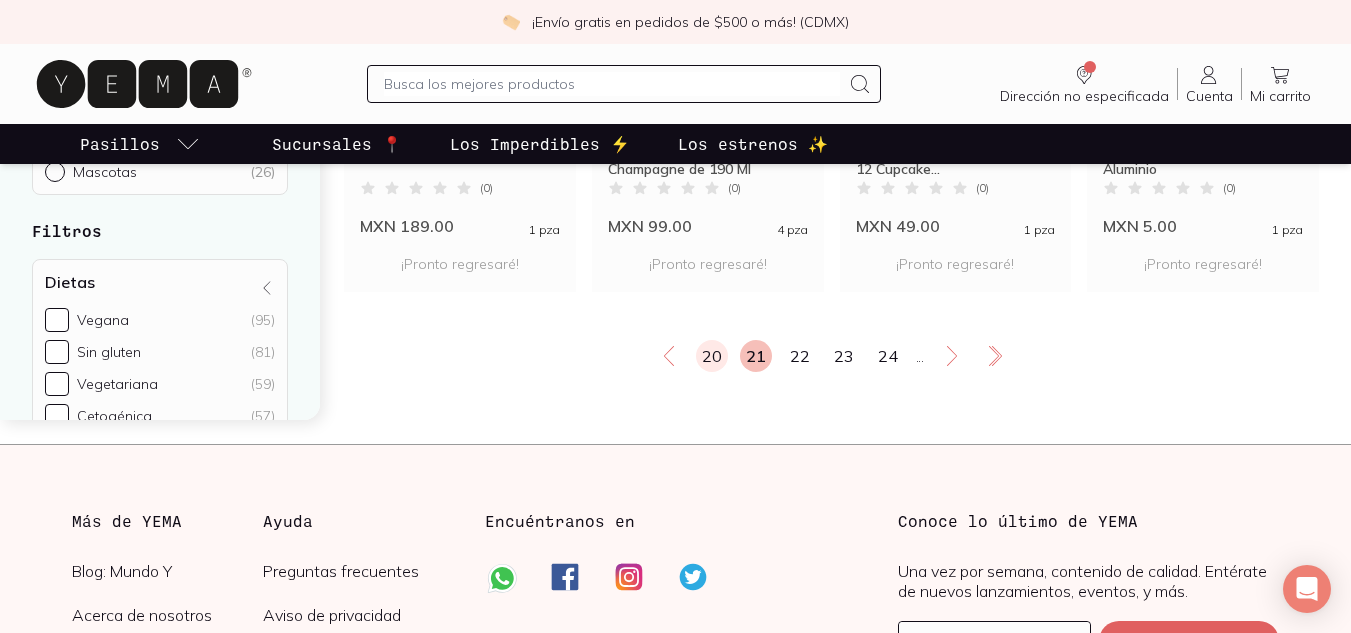 click on "20" at bounding box center (712, 356) 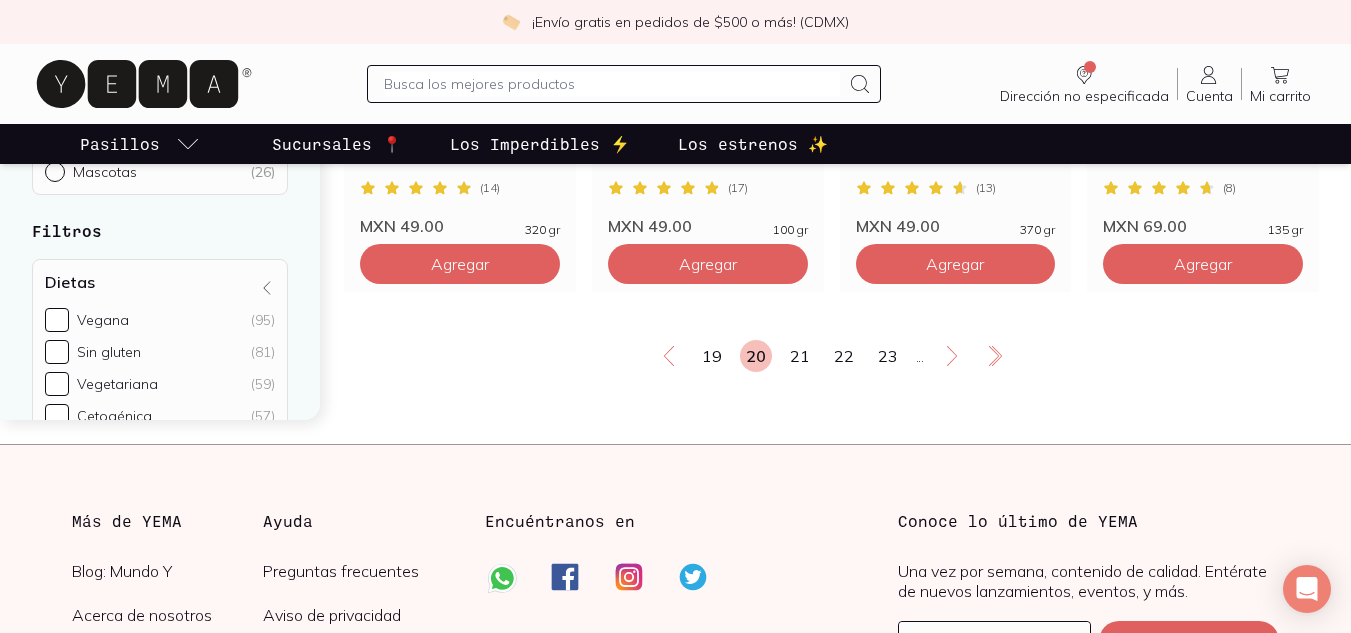 scroll, scrollTop: 0, scrollLeft: 0, axis: both 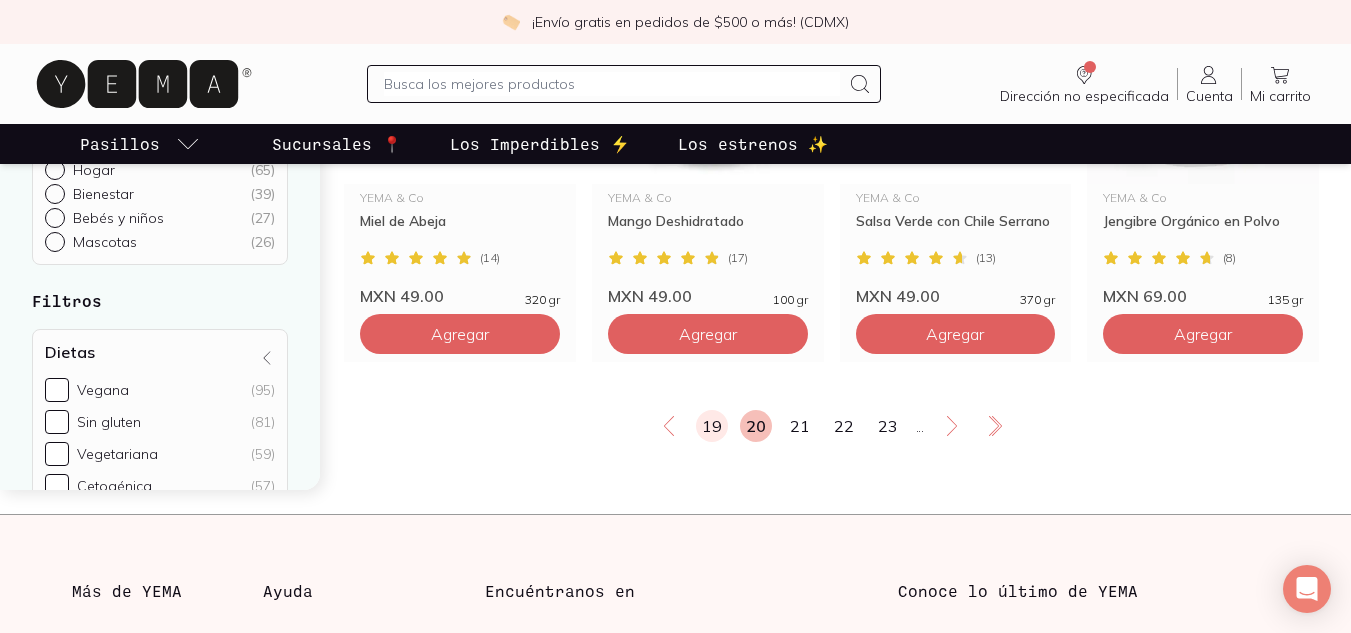 click on "19" at bounding box center [712, 426] 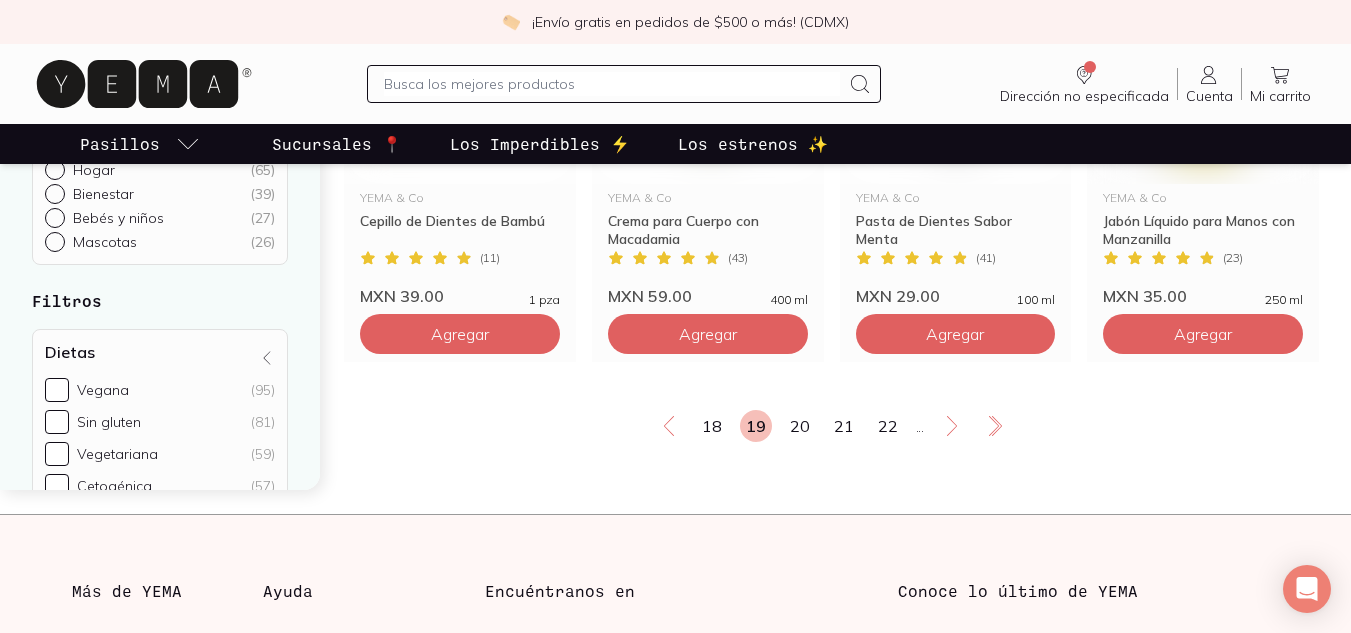 scroll, scrollTop: 0, scrollLeft: 0, axis: both 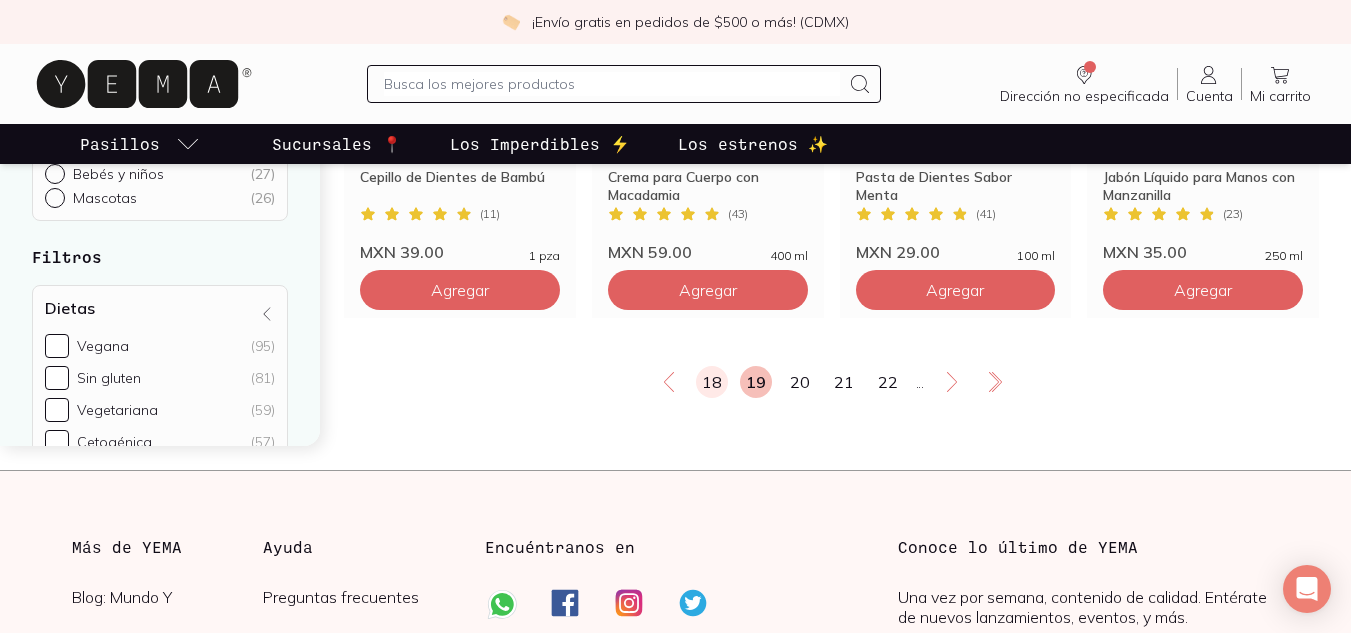 click on "18" at bounding box center [712, 382] 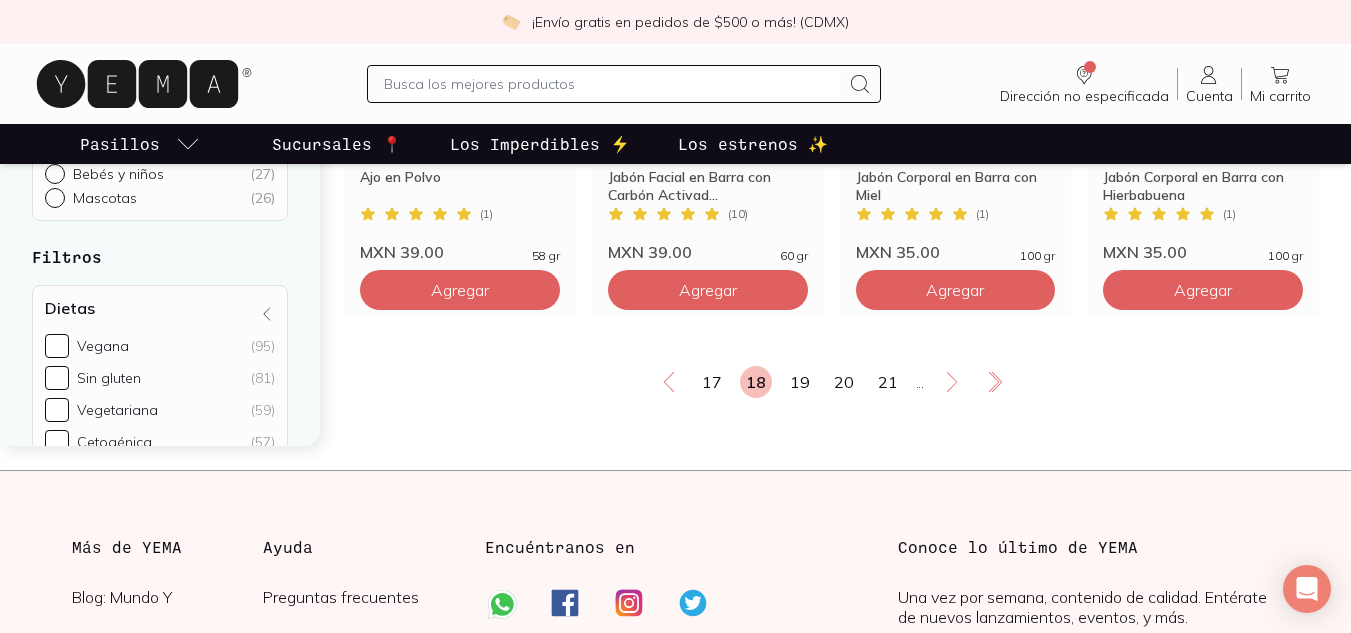 scroll, scrollTop: 0, scrollLeft: 0, axis: both 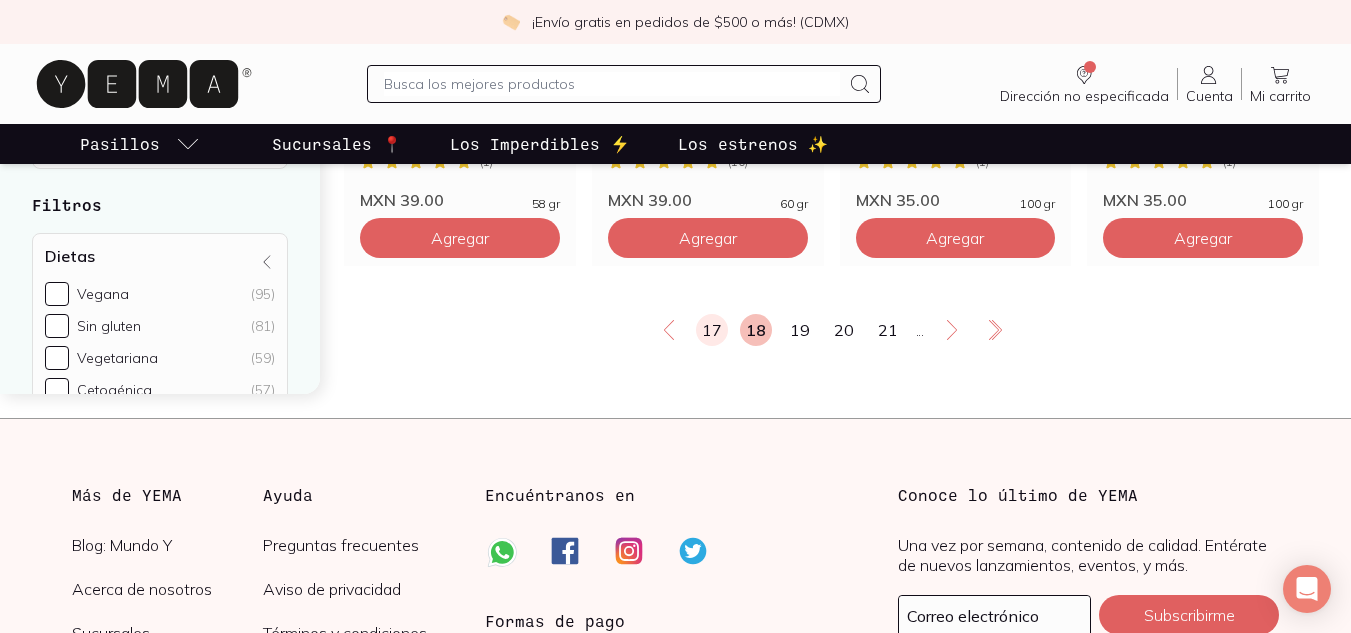 click on "17" at bounding box center [712, 330] 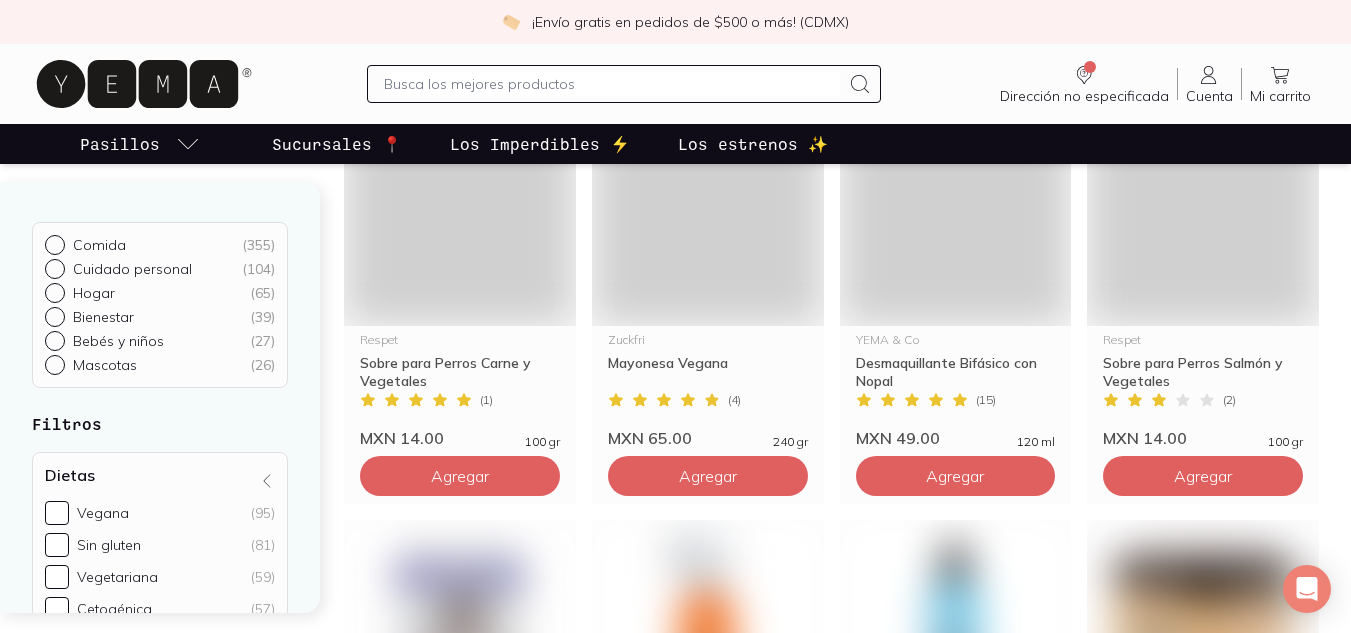 scroll, scrollTop: 0, scrollLeft: 0, axis: both 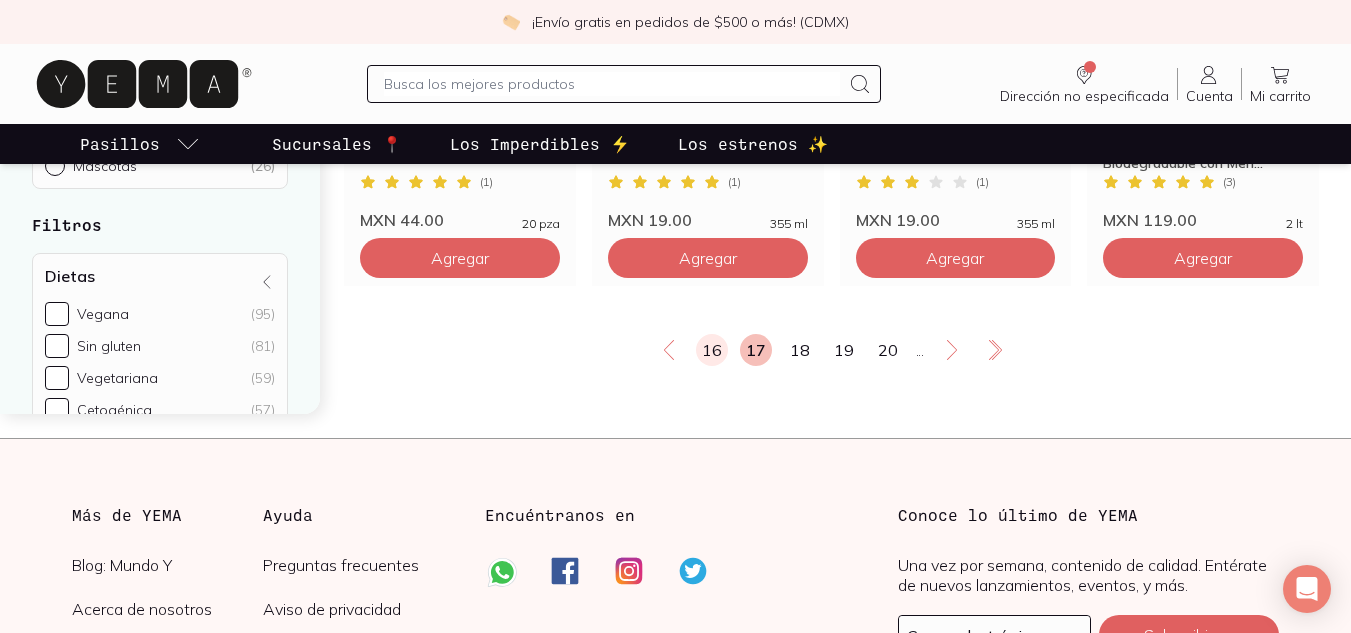 click on "16" at bounding box center (712, 350) 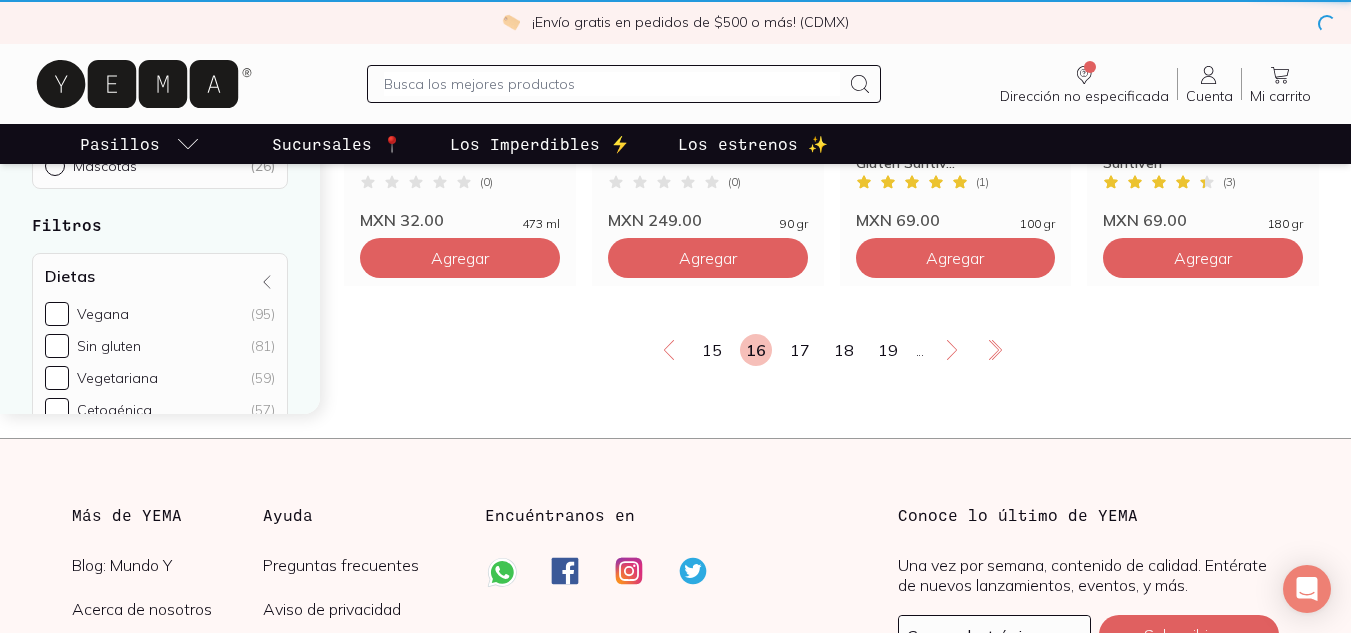 scroll, scrollTop: 0, scrollLeft: 0, axis: both 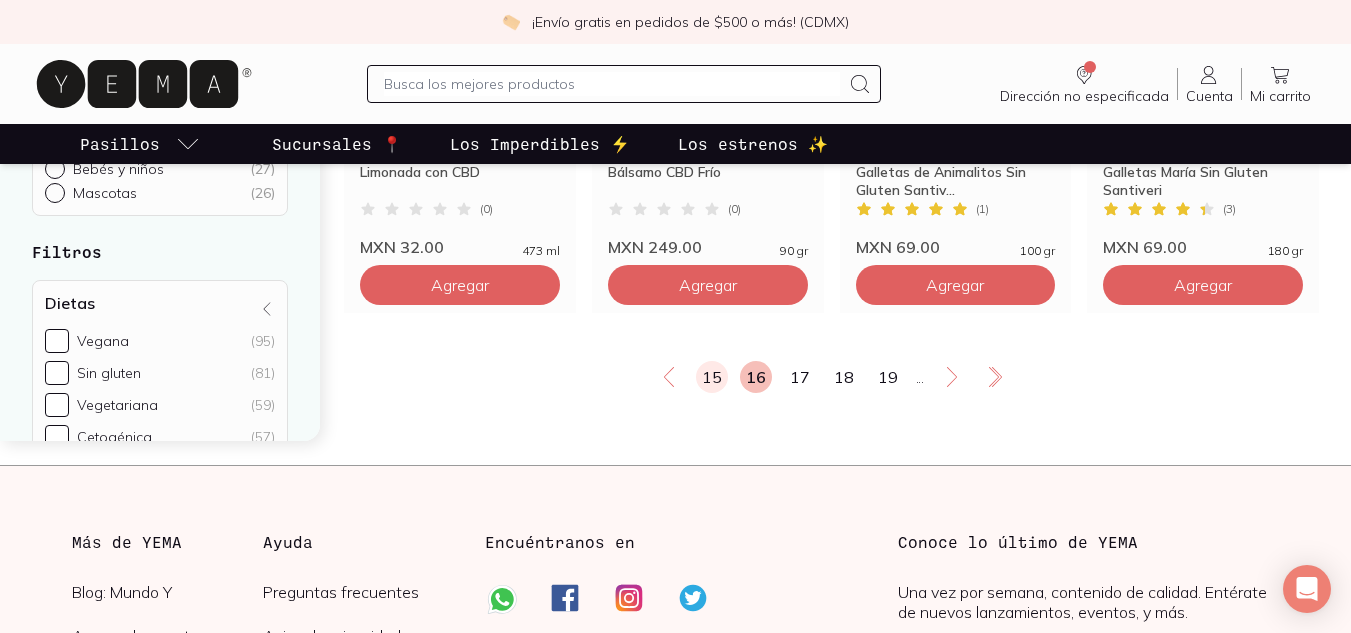 click on "15" at bounding box center (712, 377) 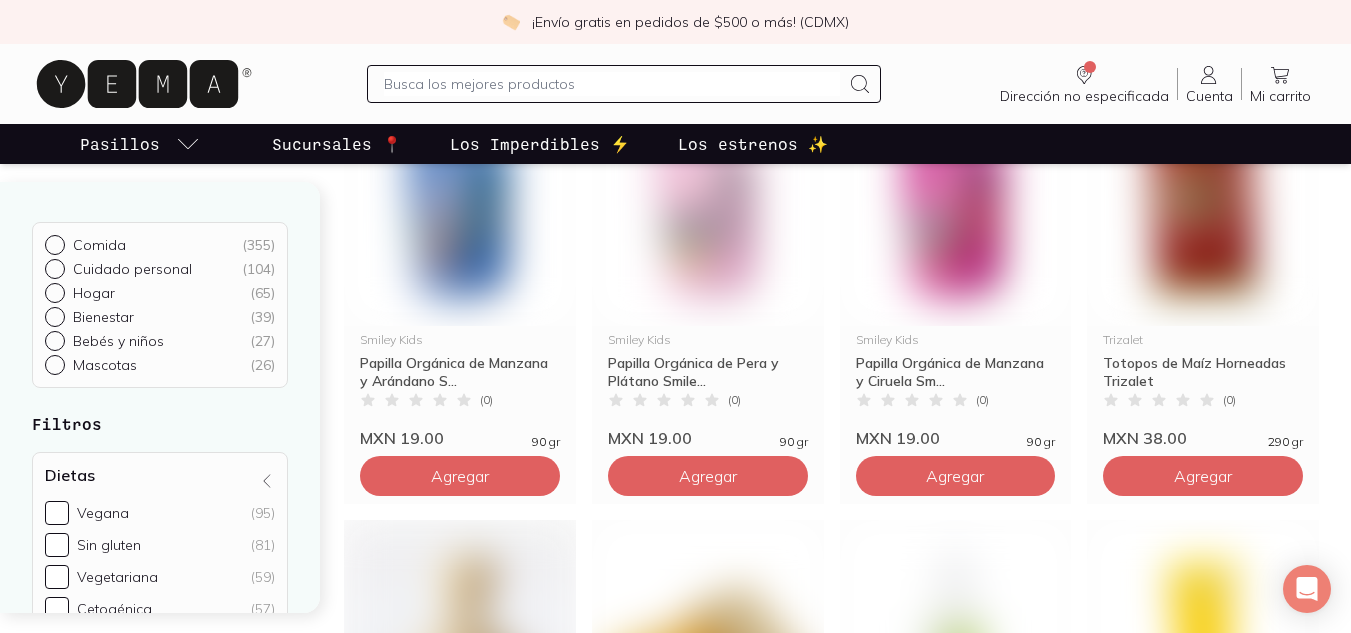 scroll, scrollTop: 0, scrollLeft: 0, axis: both 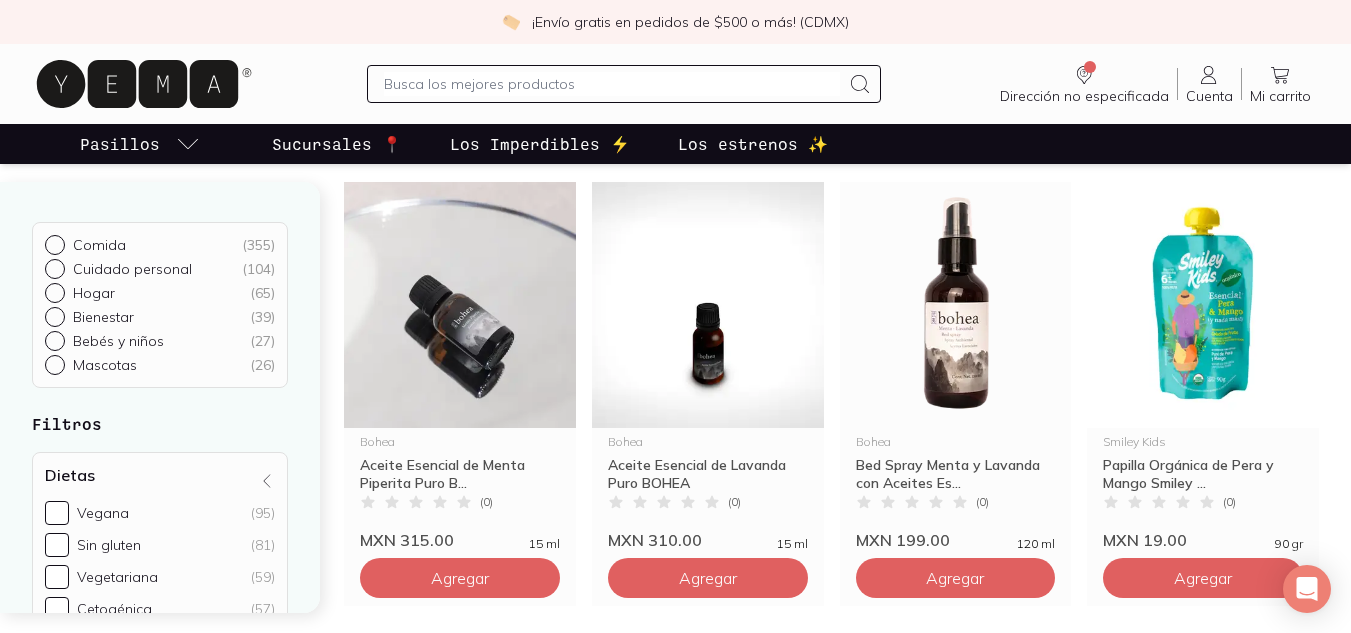 click 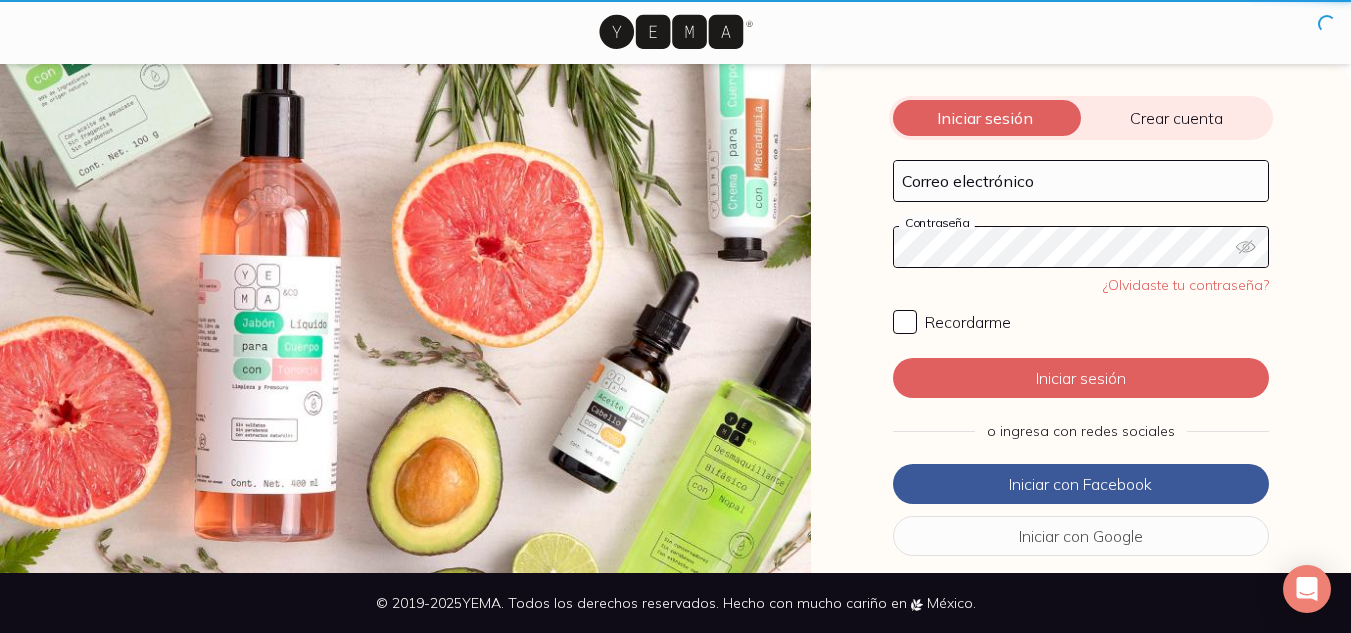 scroll, scrollTop: 0, scrollLeft: 0, axis: both 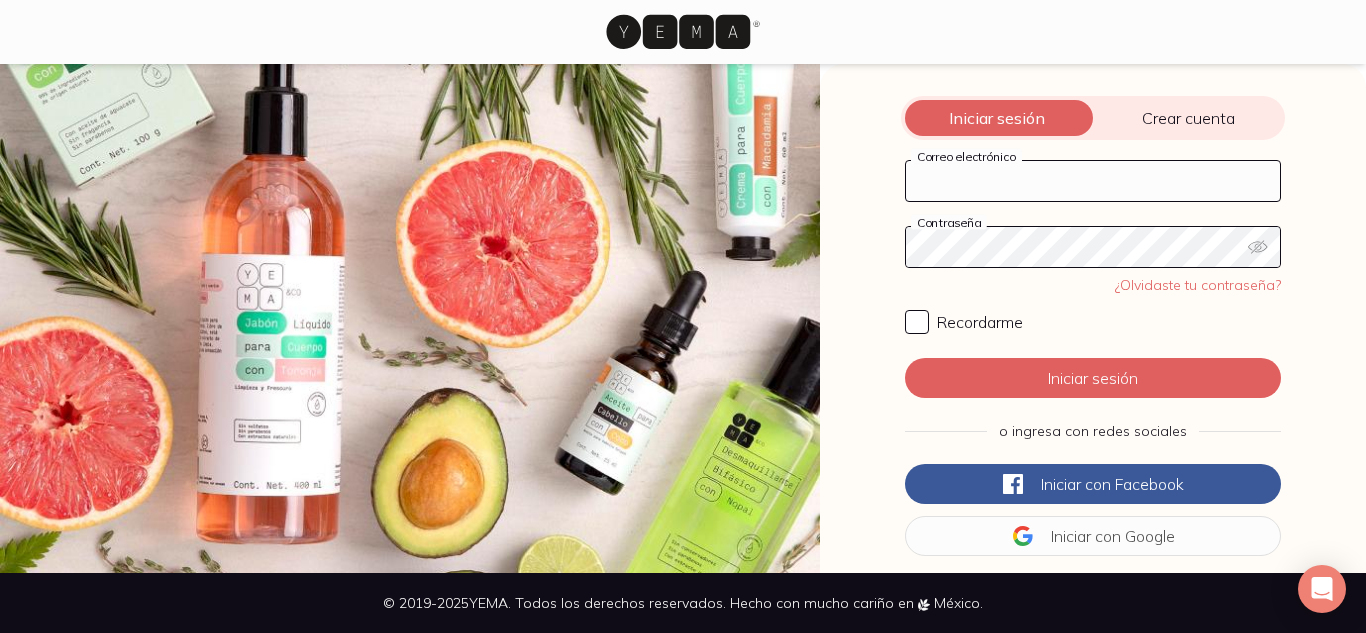 click on "Correo electrónico" at bounding box center [1093, 181] 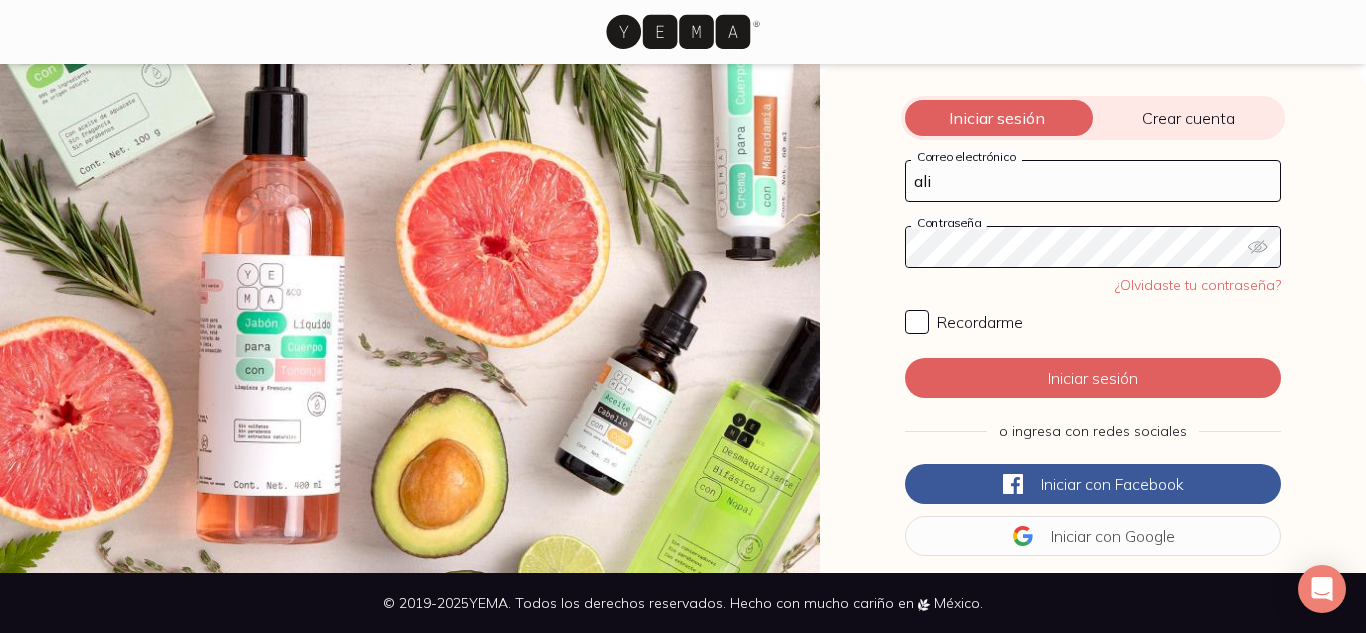 type on "alizsalas76@[EXAMPLE_COM]" 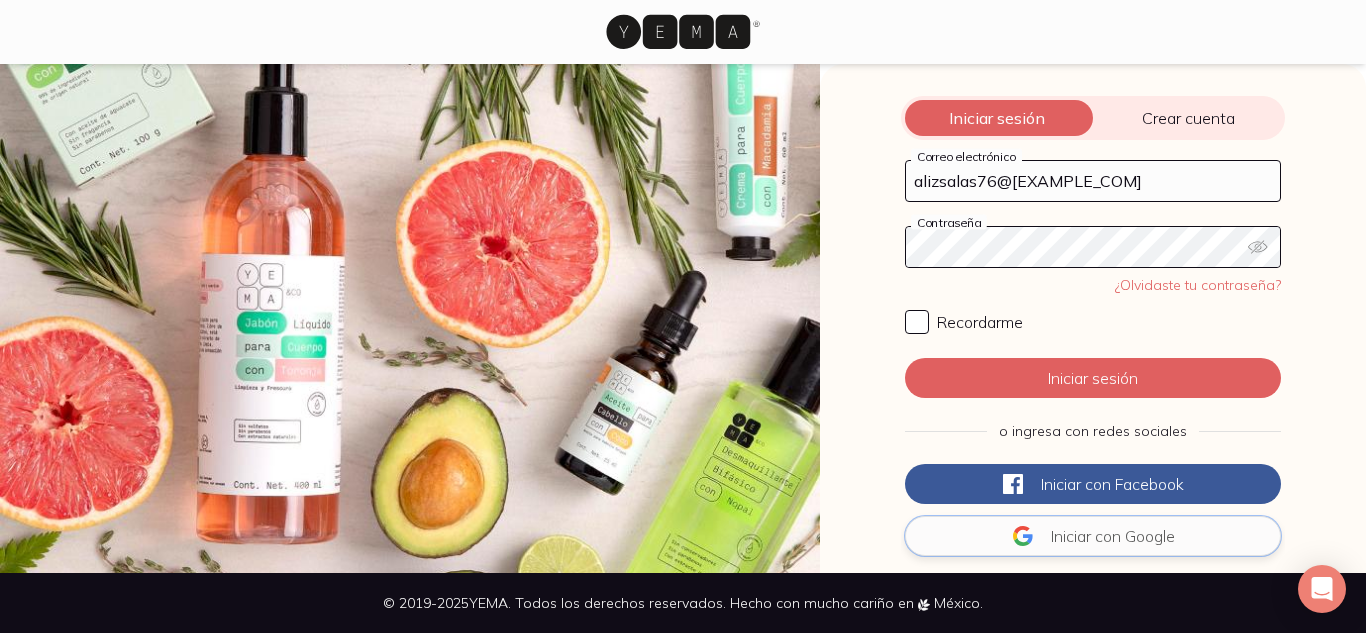 click on "Iniciar con Google" at bounding box center (1093, 536) 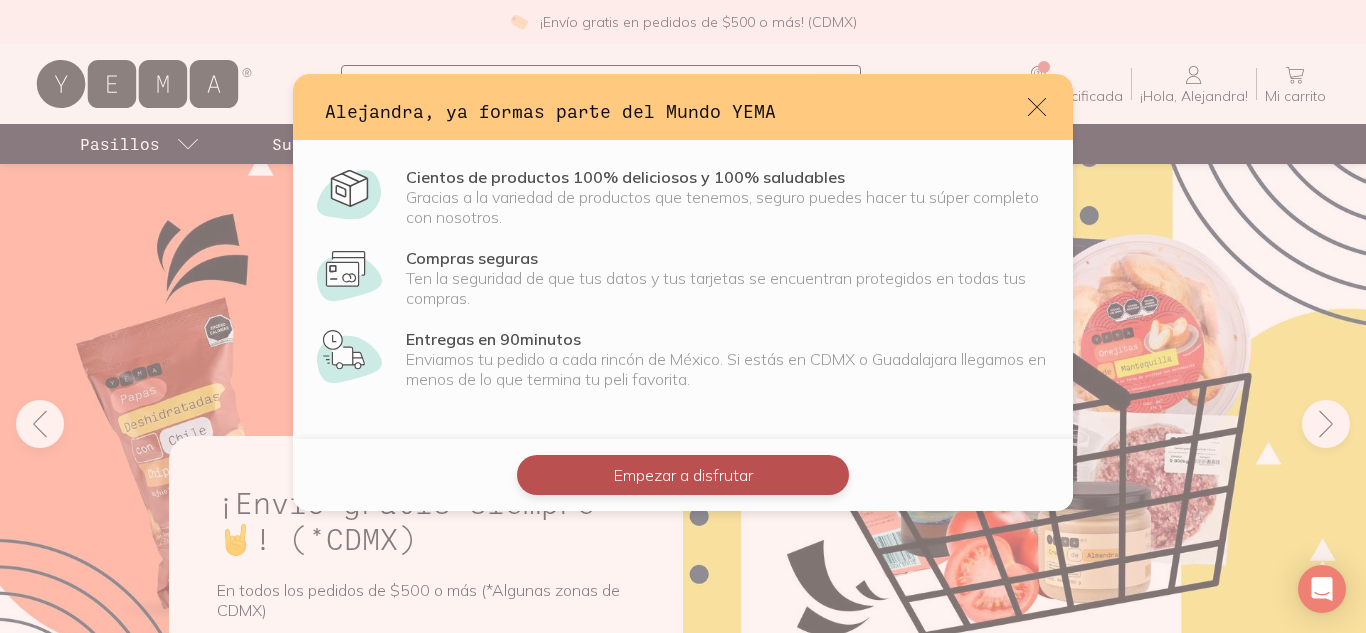 click on "Empezar a disfrutar" at bounding box center [683, 475] 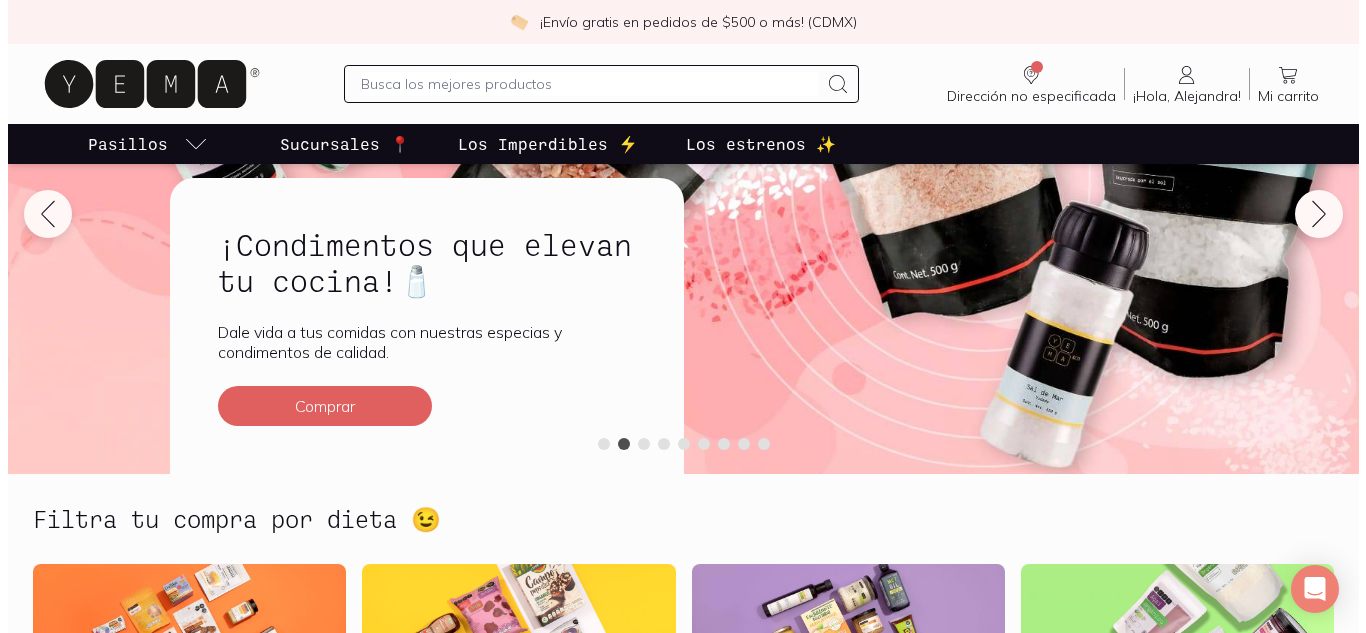 scroll, scrollTop: 0, scrollLeft: 0, axis: both 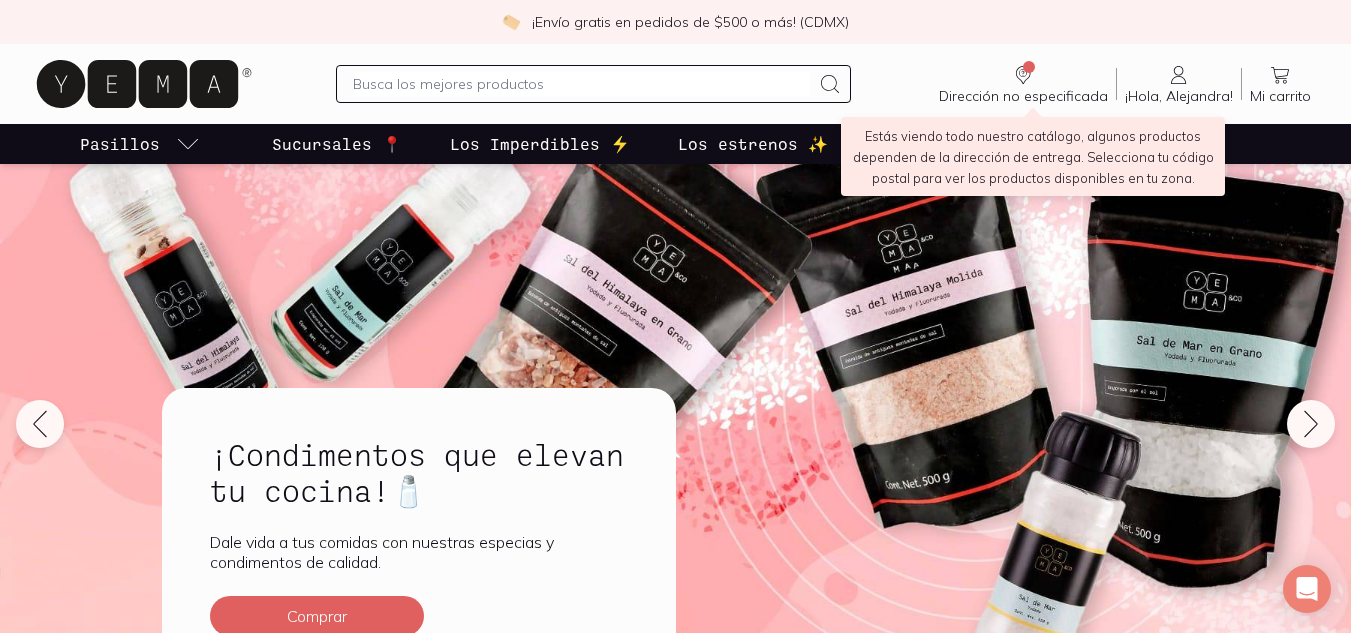click on "Dirección no especificada Sin CP" at bounding box center [1023, 84] 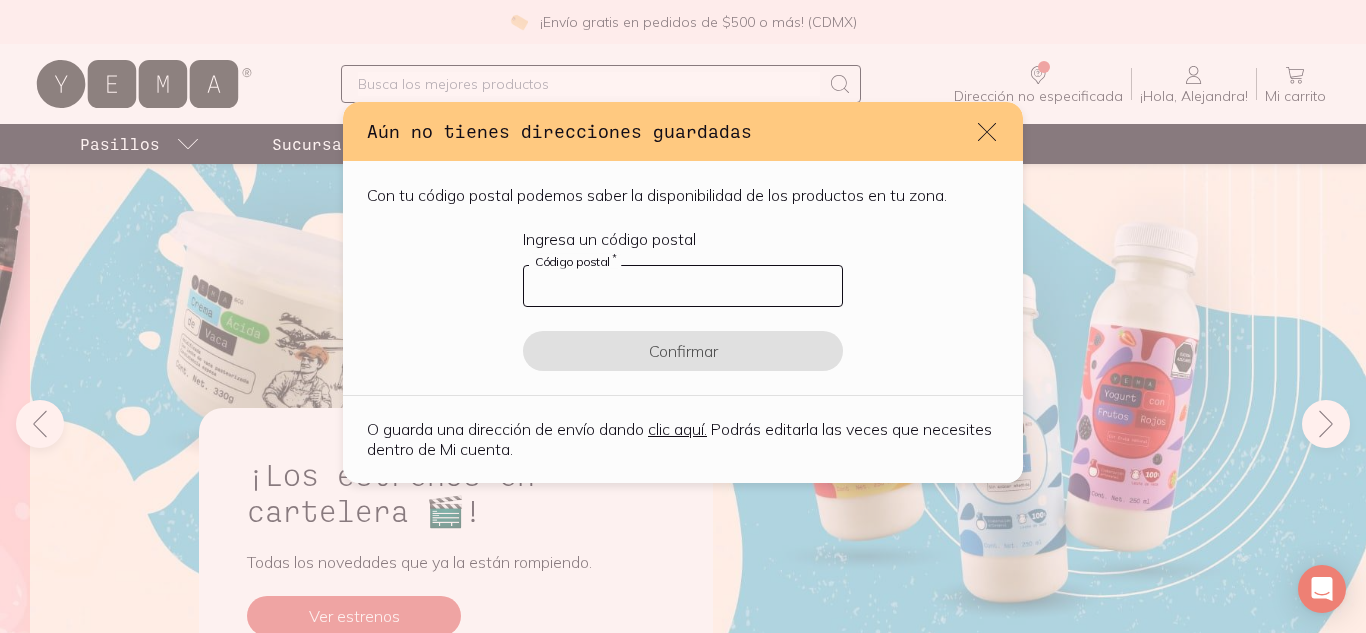 click at bounding box center (683, 286) 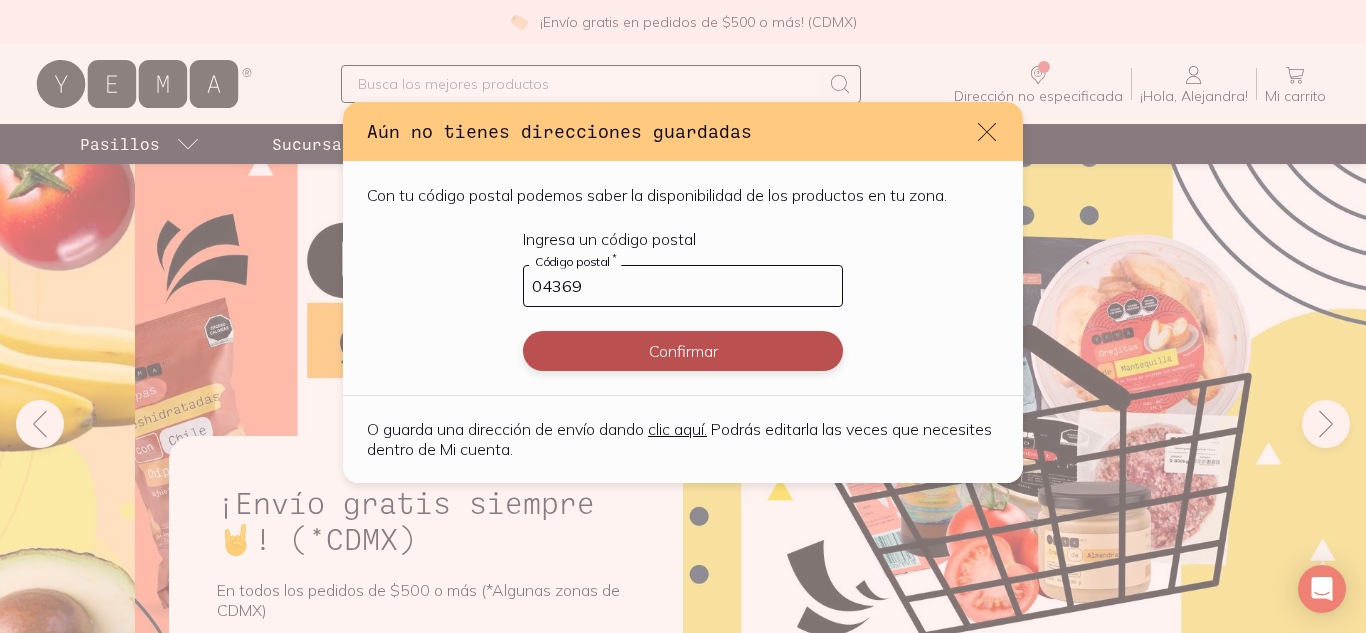 type on "04369" 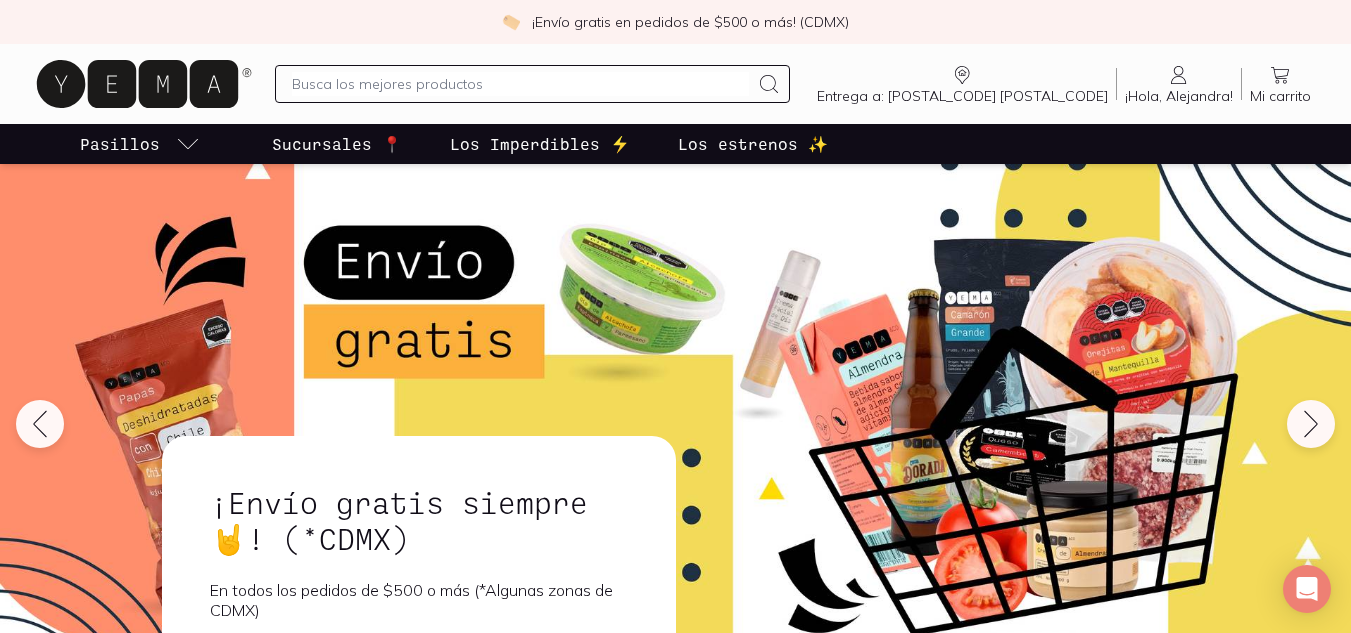 click on "Entrega a: [POSTAL_CODE] [POSTAL_CODE]" at bounding box center (962, 84) 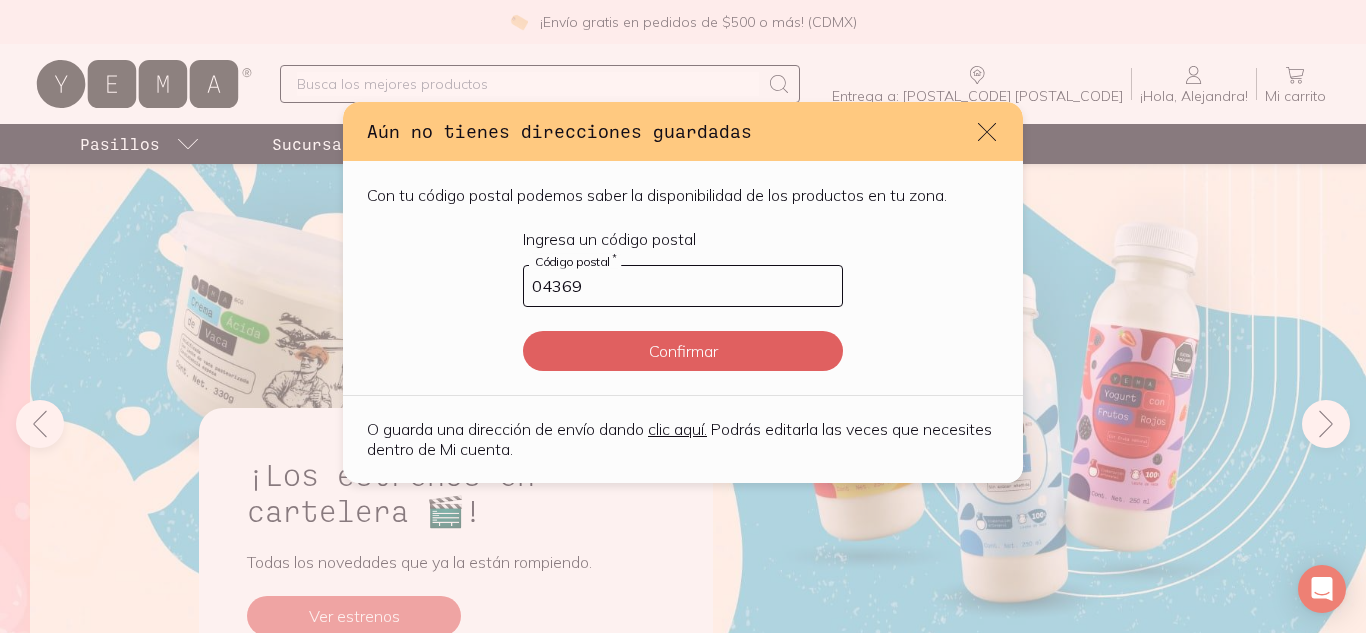 click on "clic aquí." at bounding box center [677, 429] 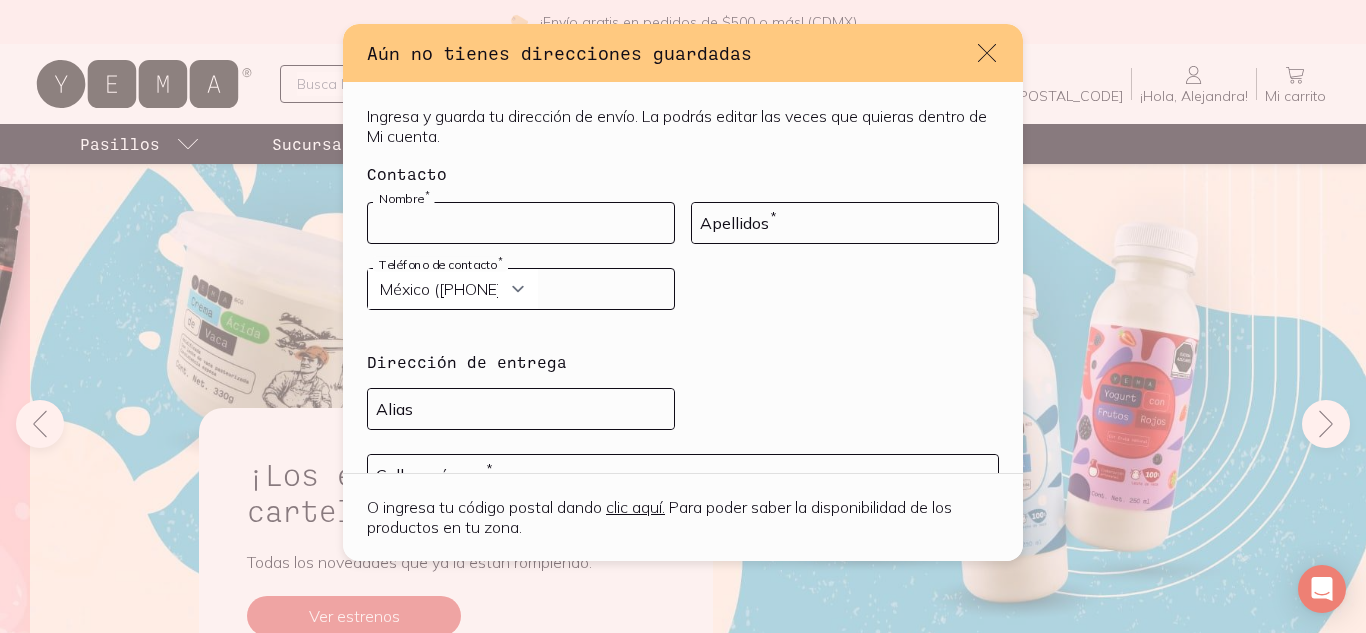 click at bounding box center (521, 223) 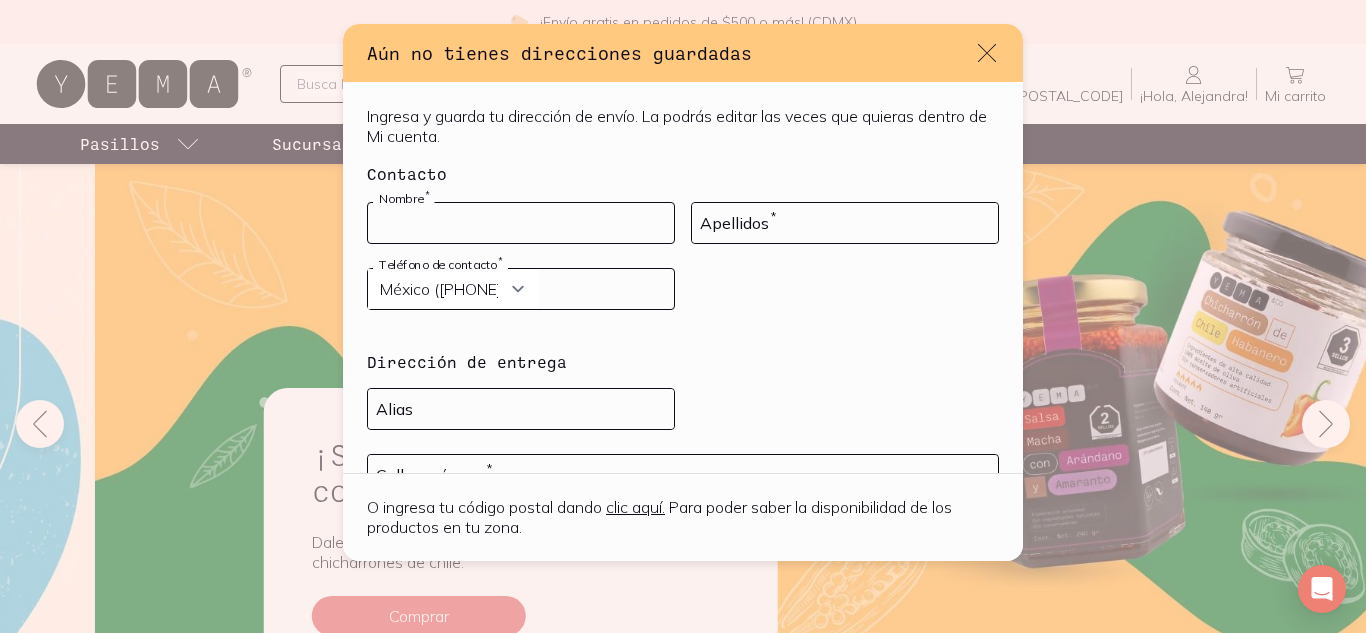 click at bounding box center [521, 223] 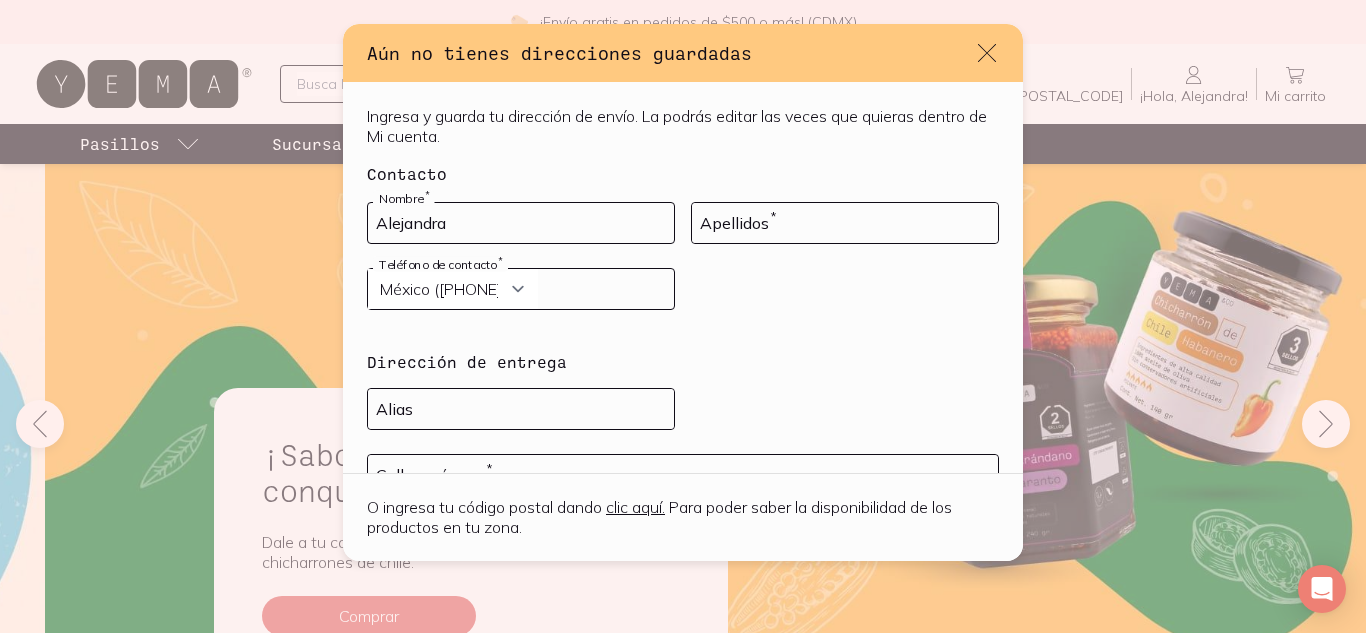 type on "Alejandra" 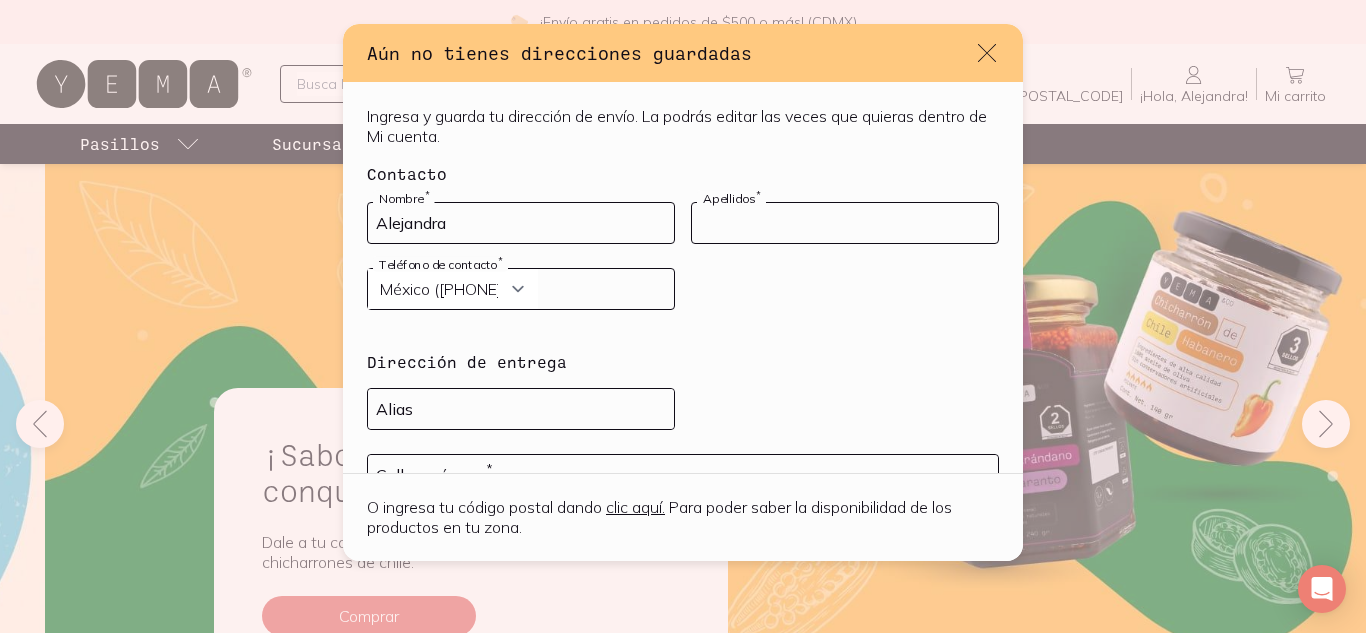 click at bounding box center (845, 223) 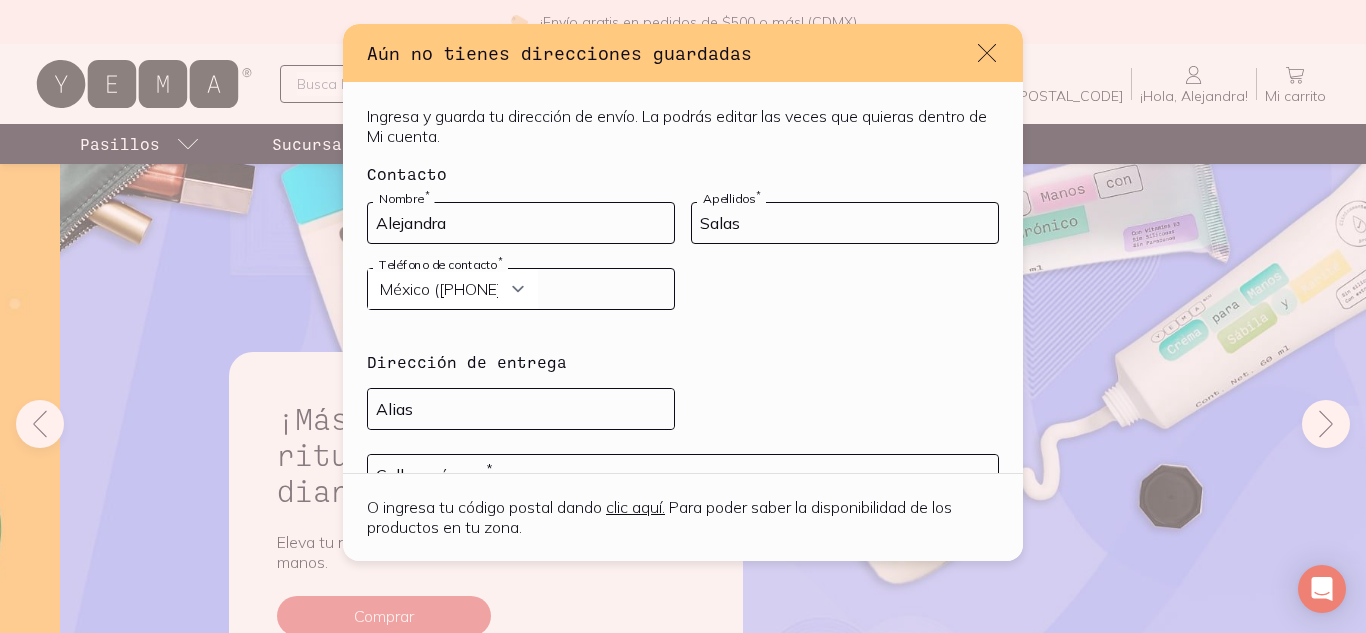 type on "Salas" 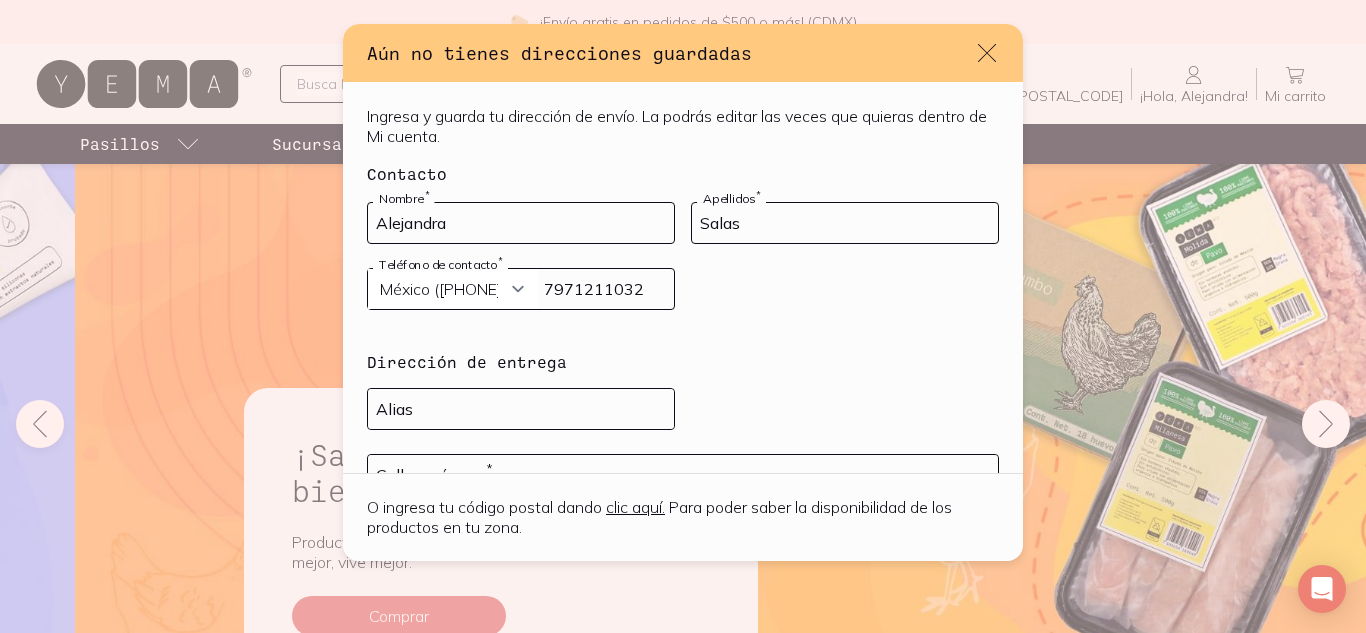 type on "7971211032" 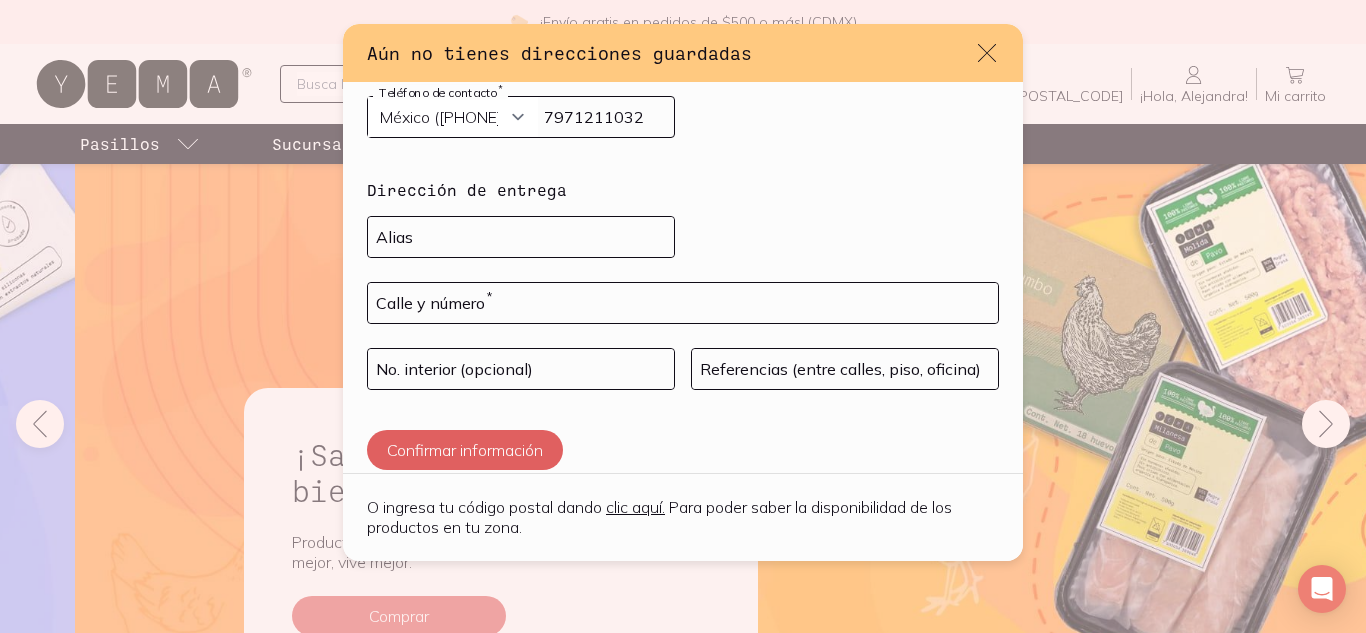 scroll, scrollTop: 209, scrollLeft: 0, axis: vertical 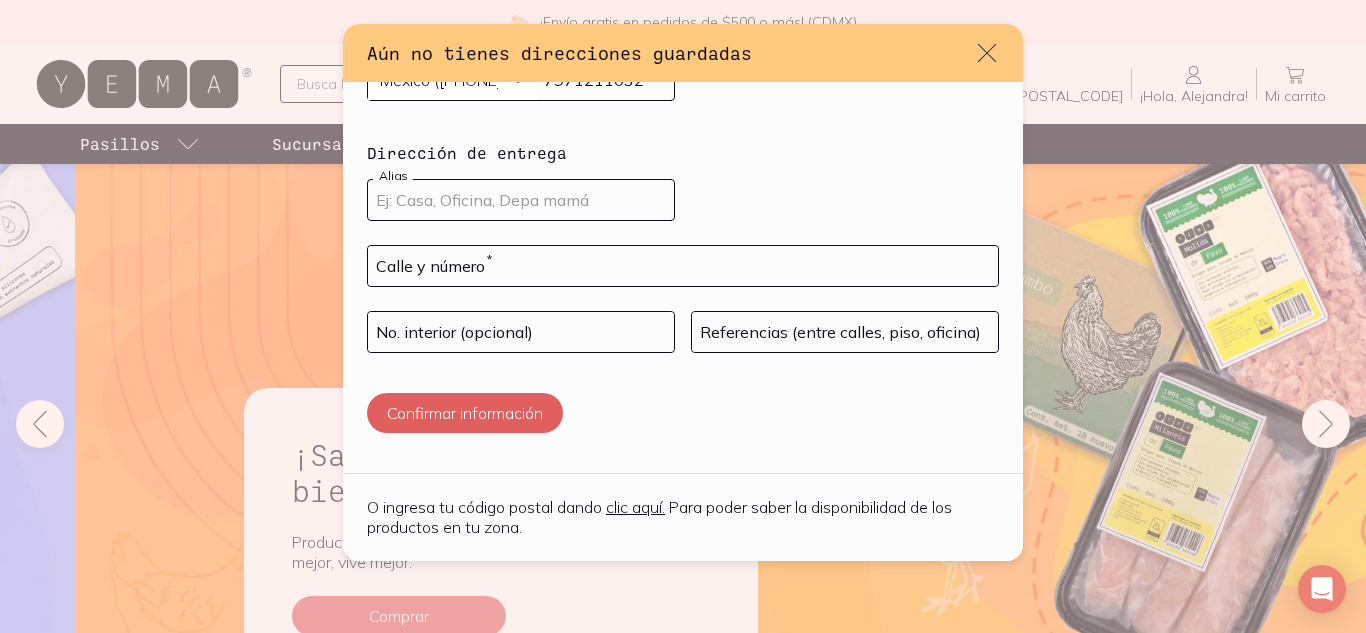 click at bounding box center [521, 200] 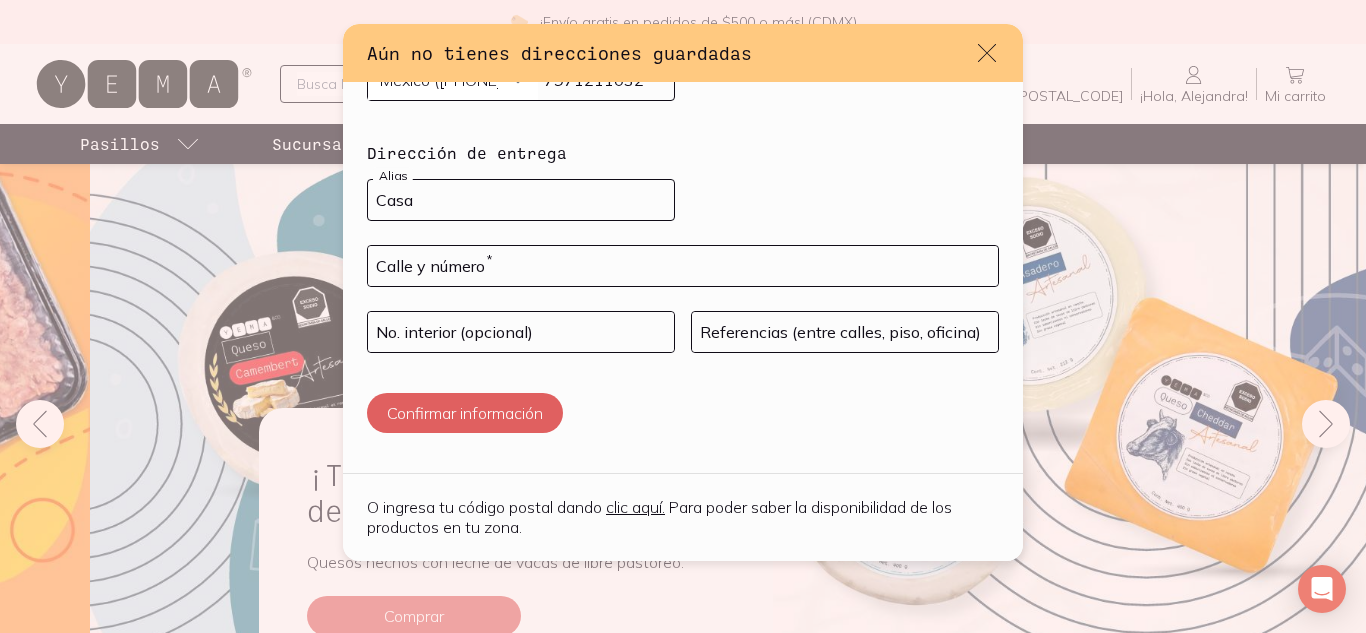 type on "Casa" 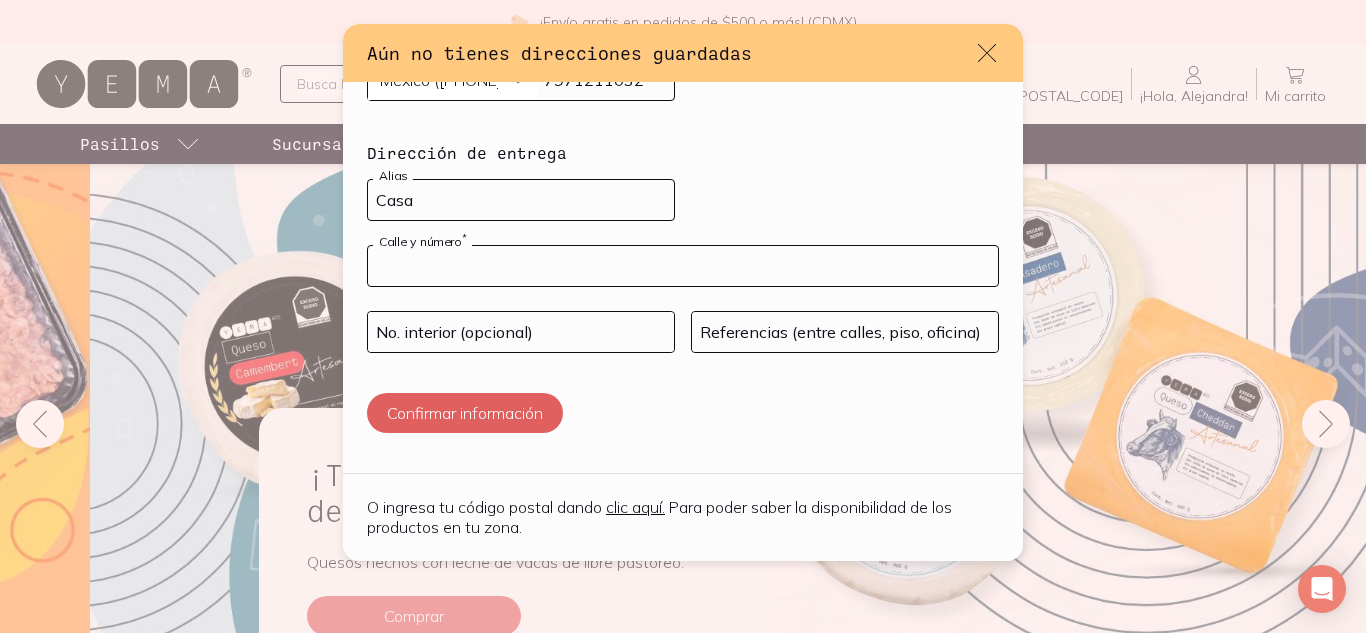 click at bounding box center (683, 266) 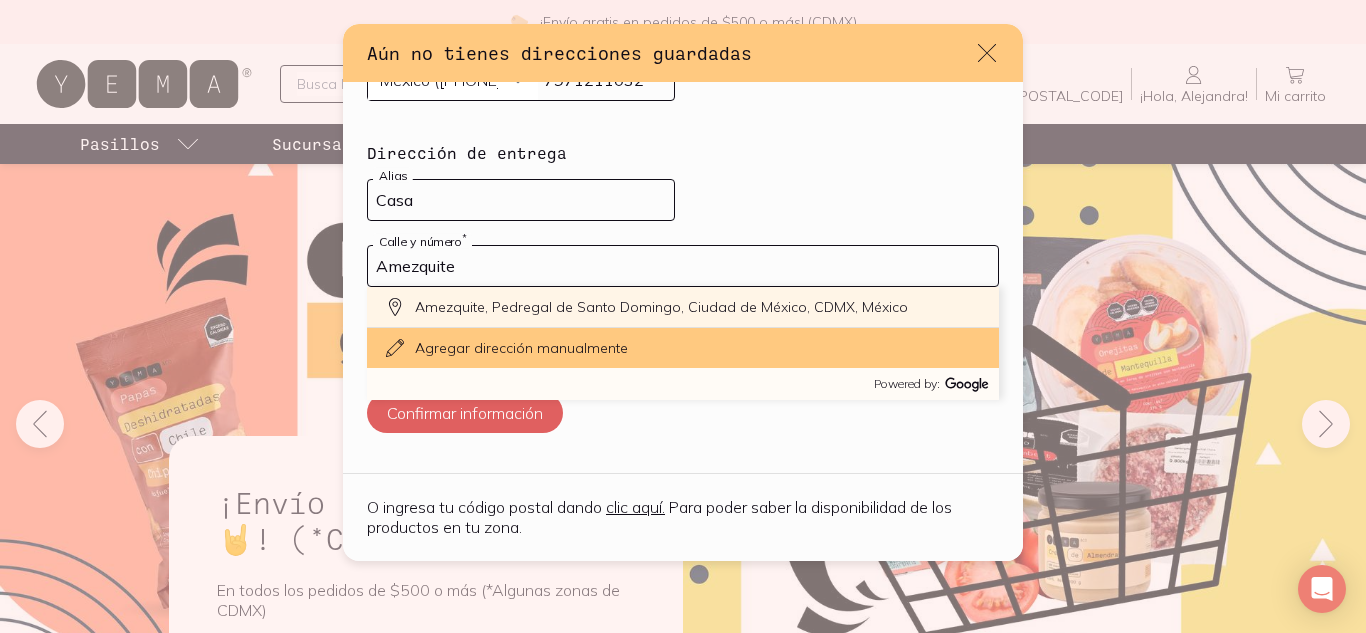 click on "Amezquite, Pedregal de Santo Domingo, Ciudad de México, CDMX, México" 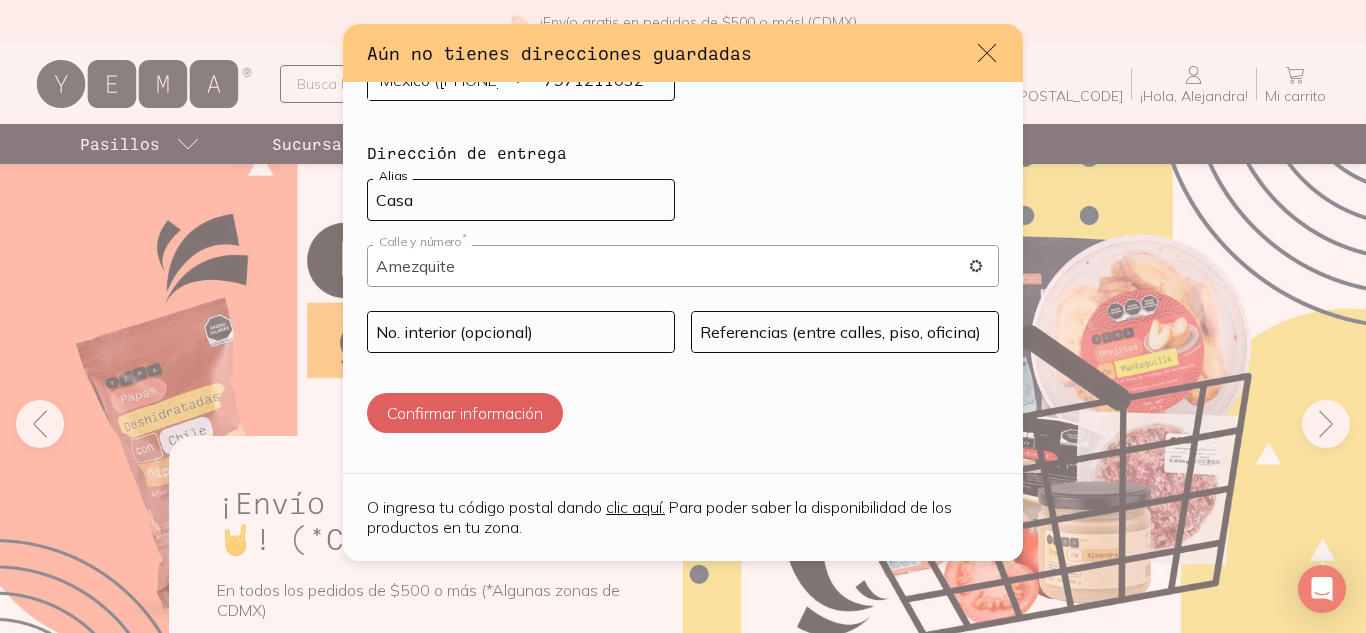type on "Amezquite, Pedregal de Santo Domingo, [POSTAL_CODE] Ciudad de México, CDMX, México" 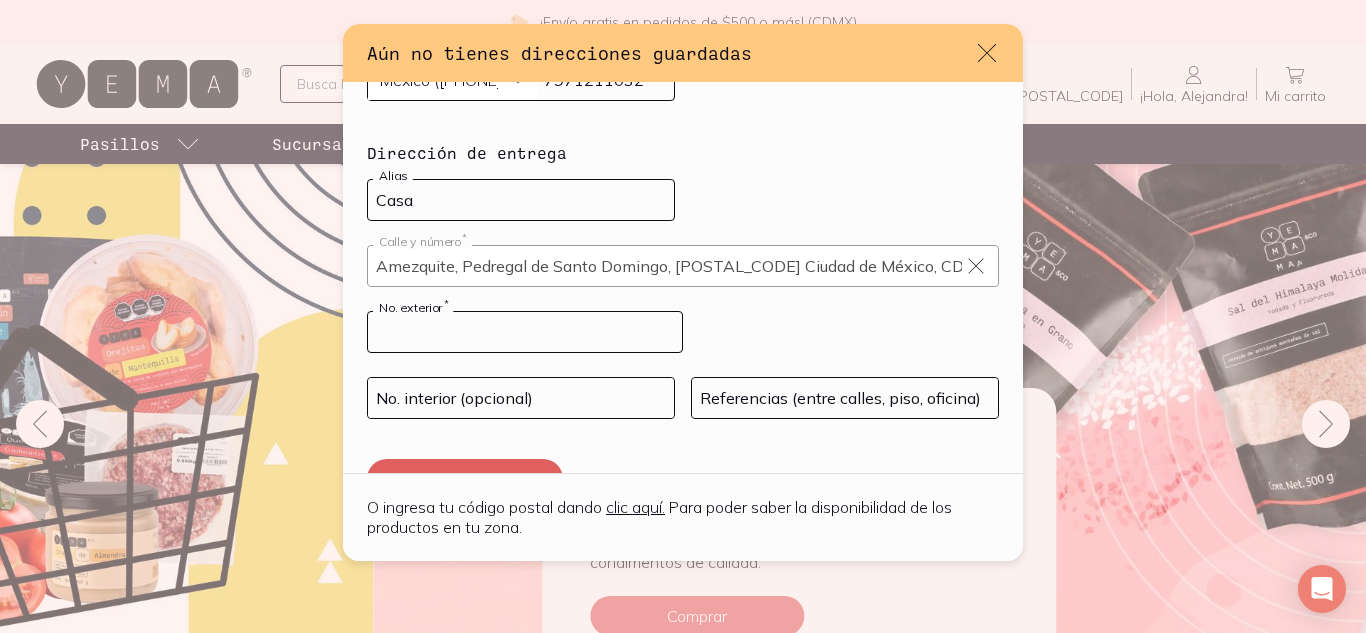 click at bounding box center (525, 332) 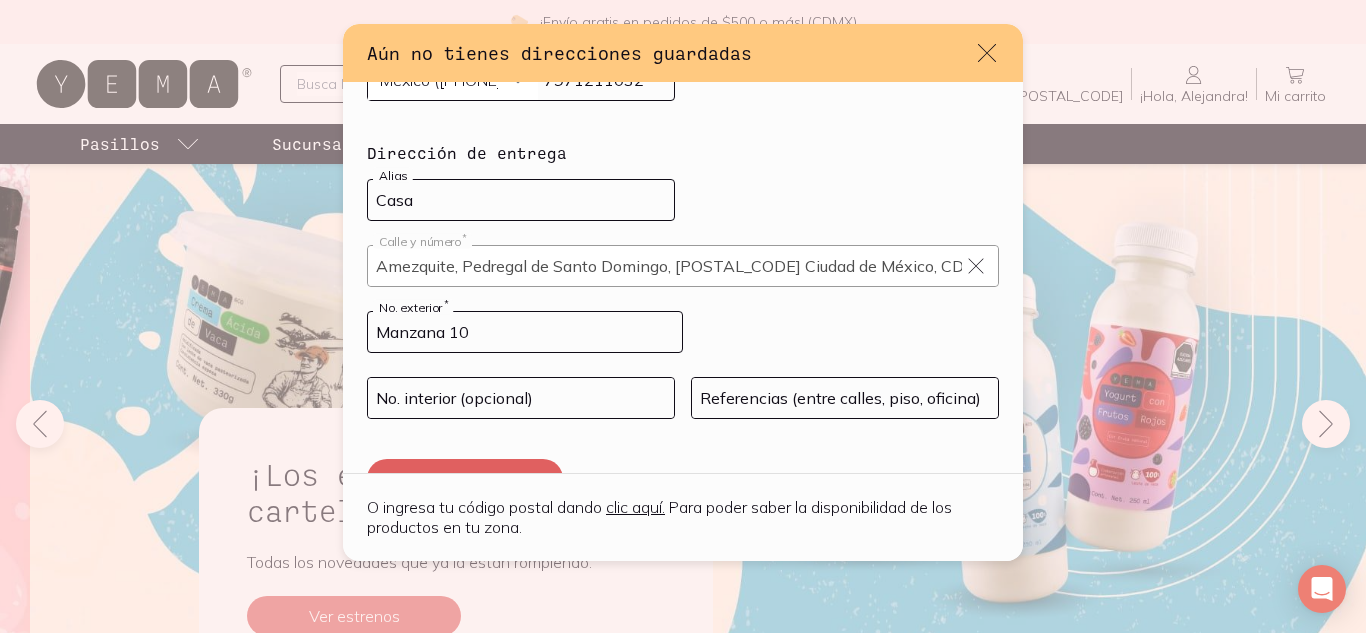 type on "Manzana 10" 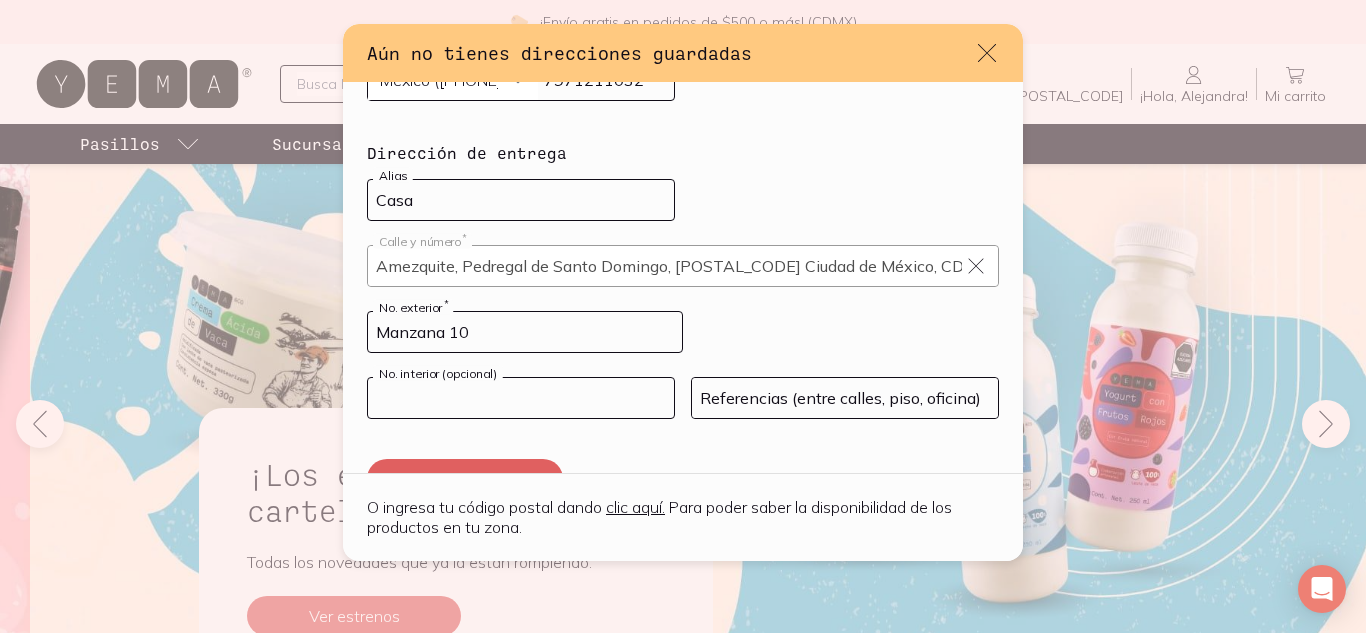 click at bounding box center (521, 398) 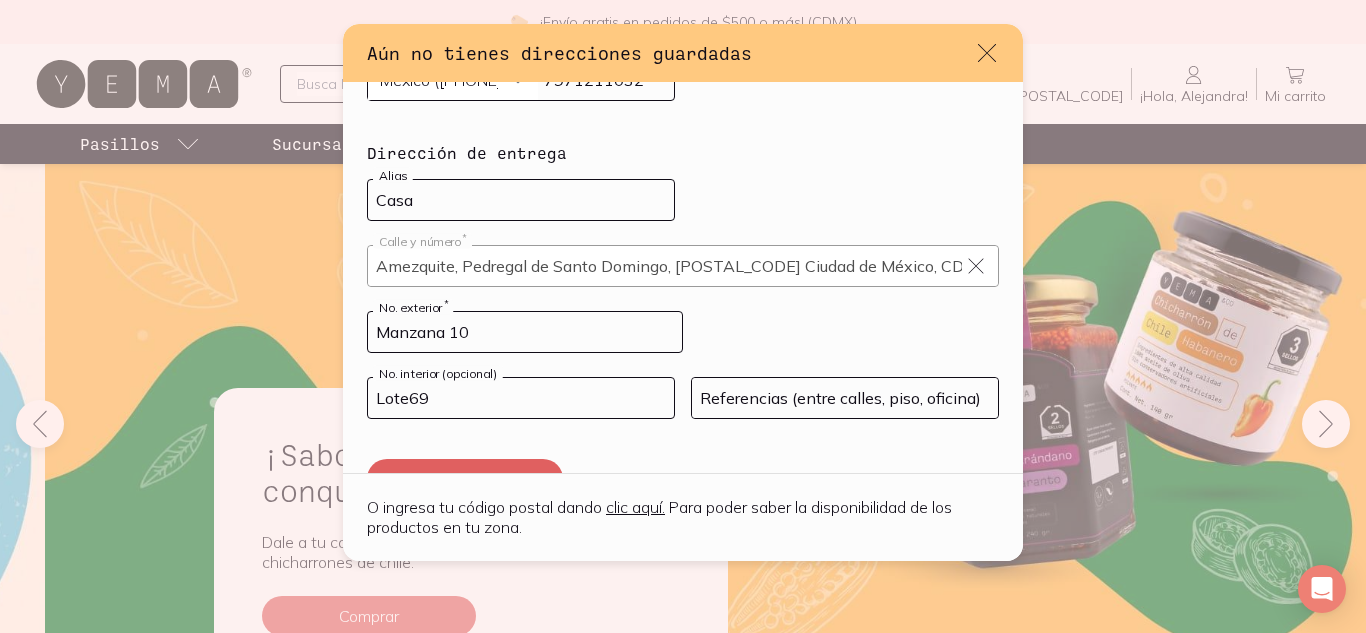 type on "Lote69" 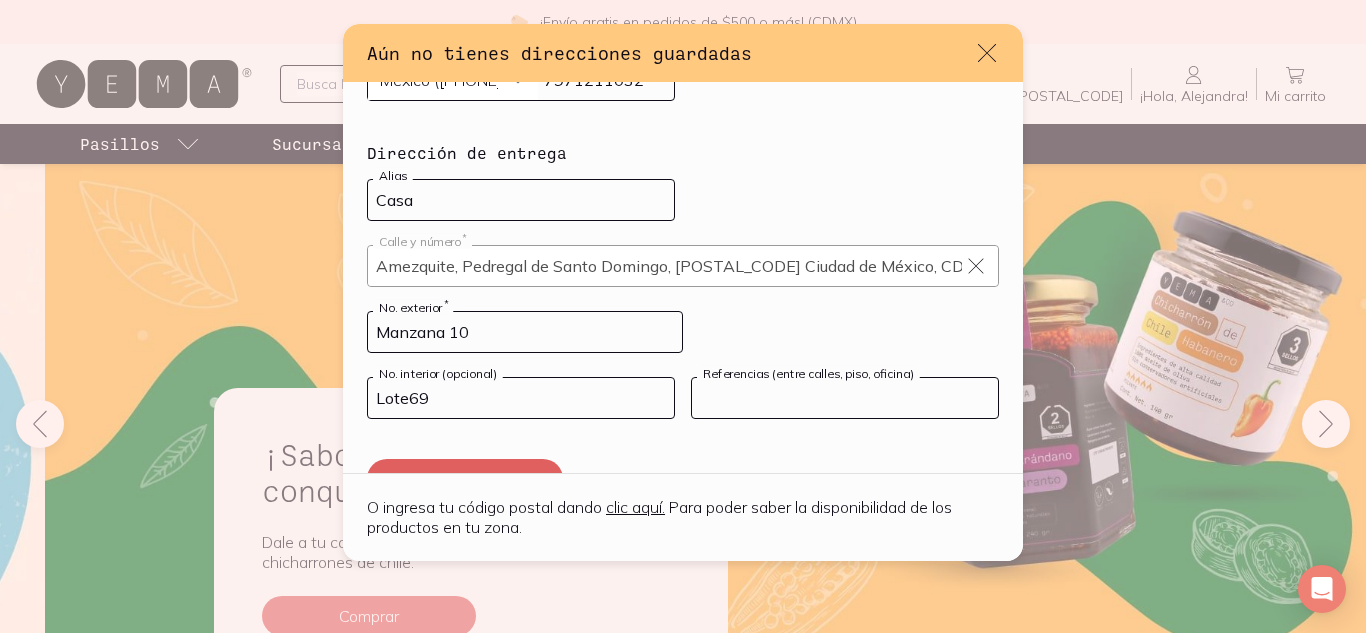 click at bounding box center [845, 398] 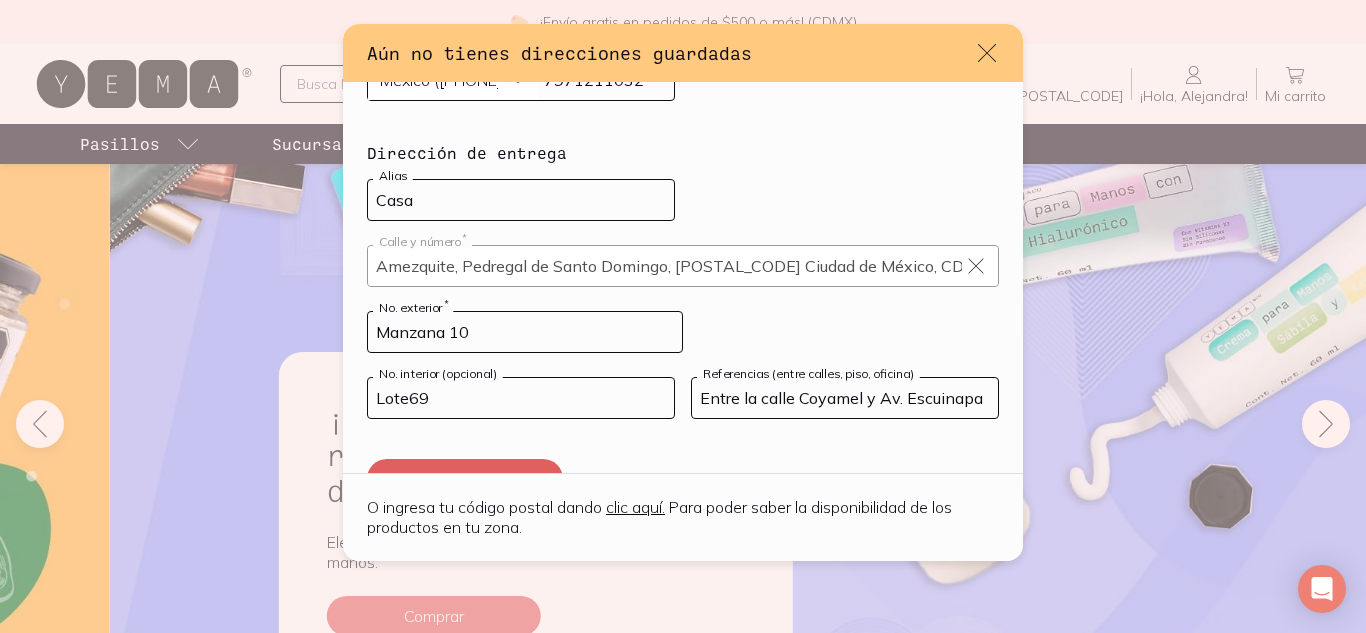 type on "Entre la calle Coyamel y Av. Escuinapa" 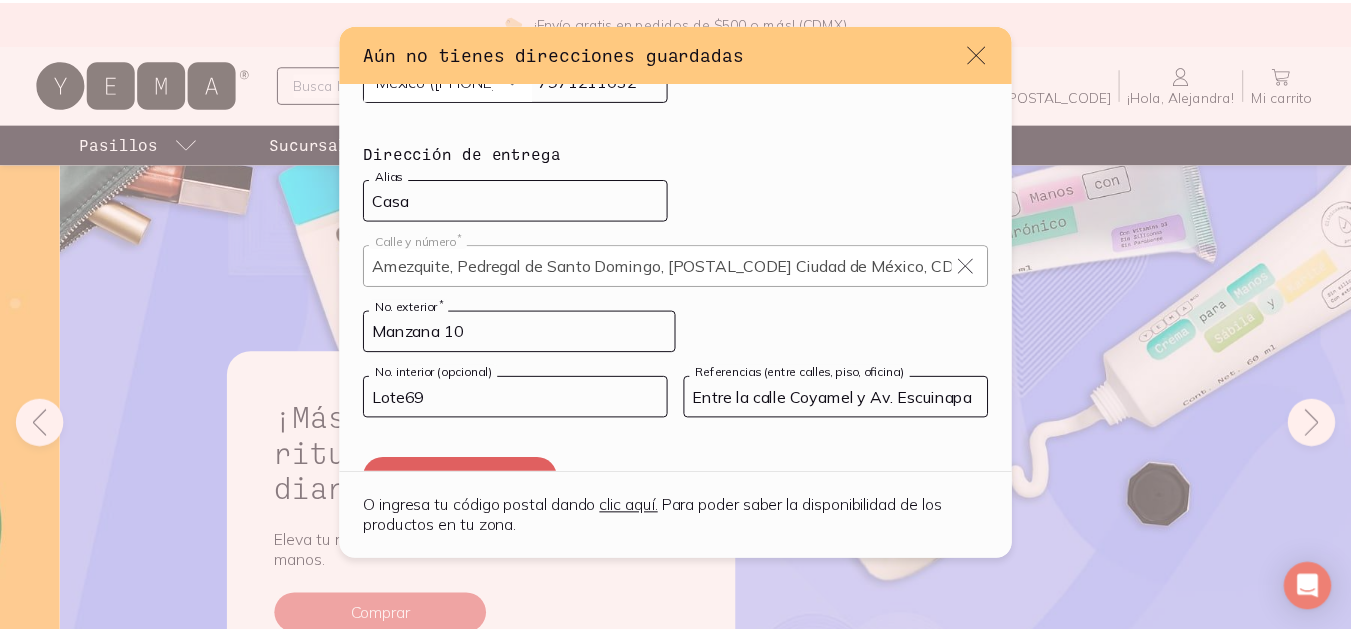 scroll, scrollTop: 275, scrollLeft: 0, axis: vertical 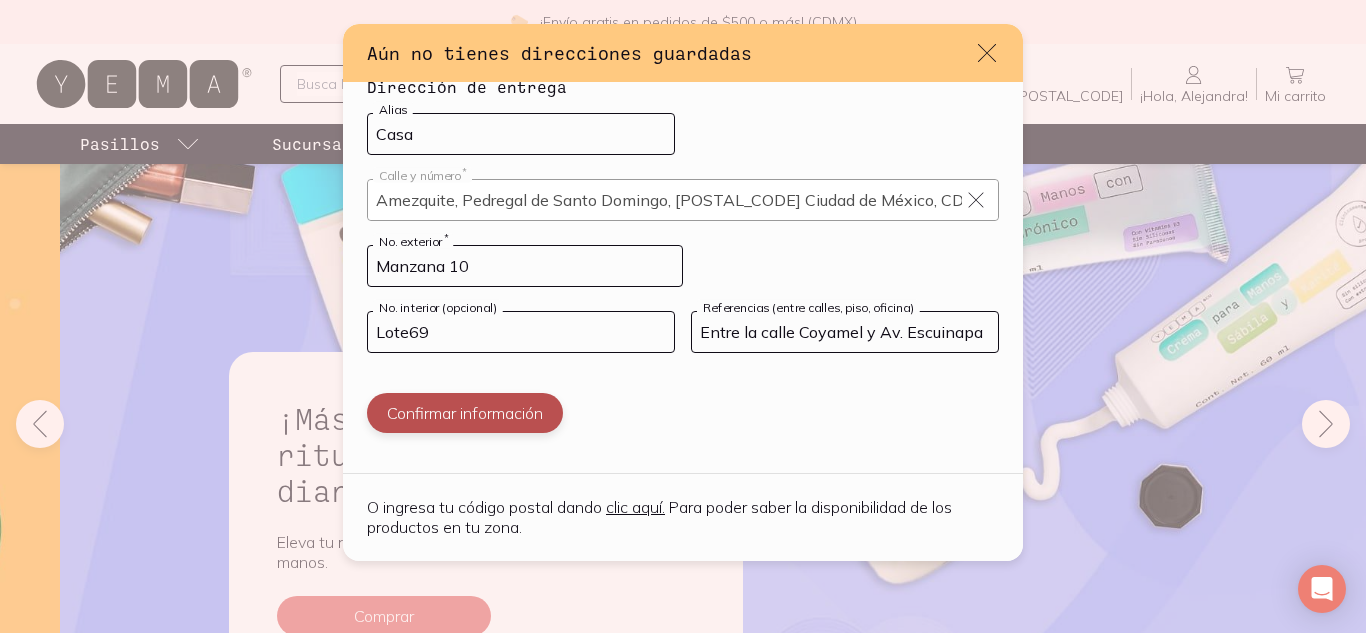 click on "Confirmar información" at bounding box center (465, 413) 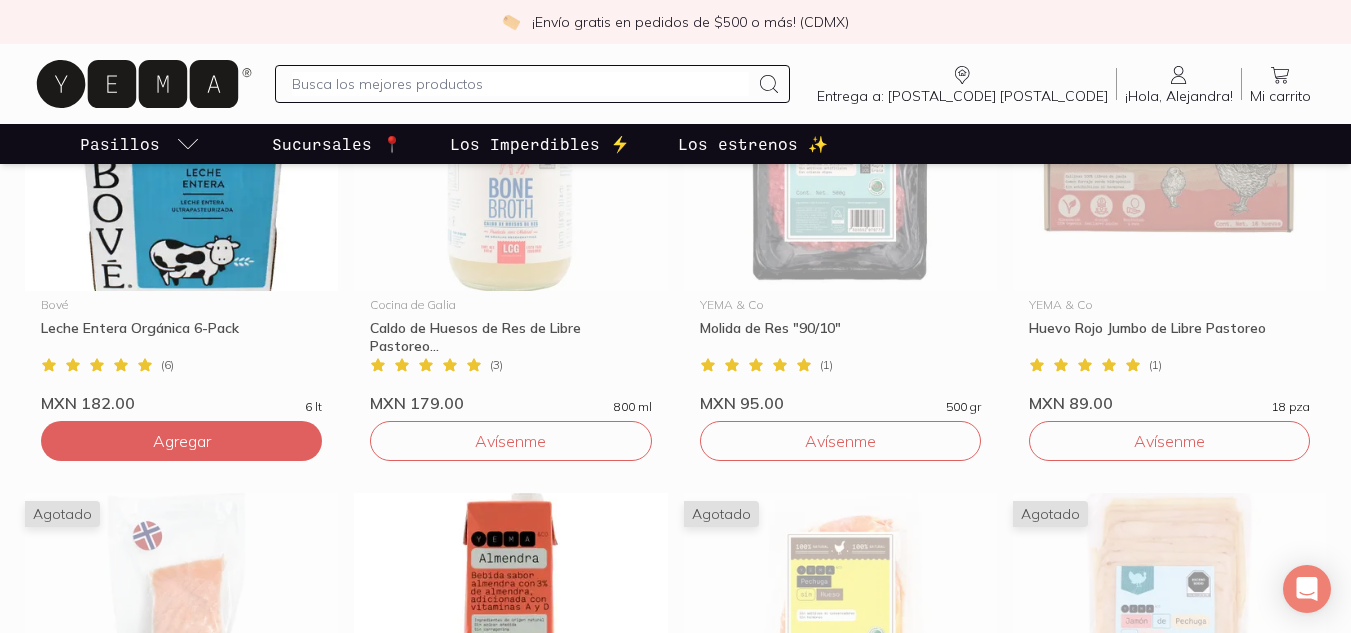 scroll, scrollTop: 1143, scrollLeft: 0, axis: vertical 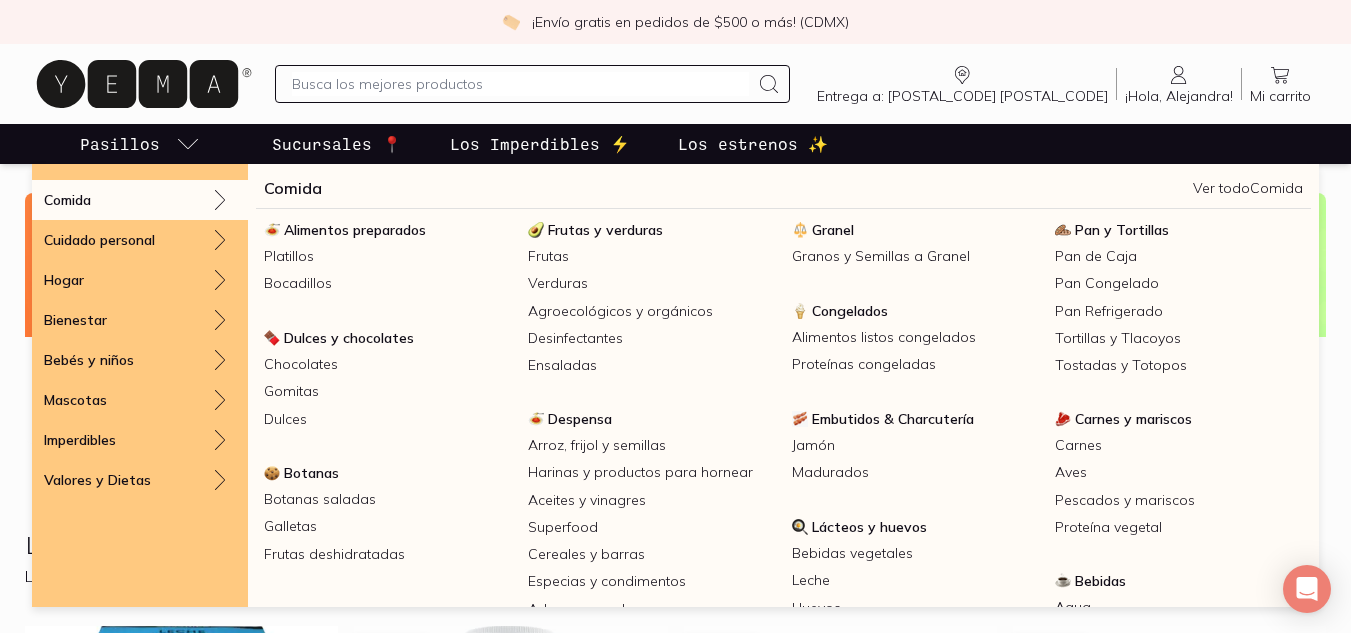 click 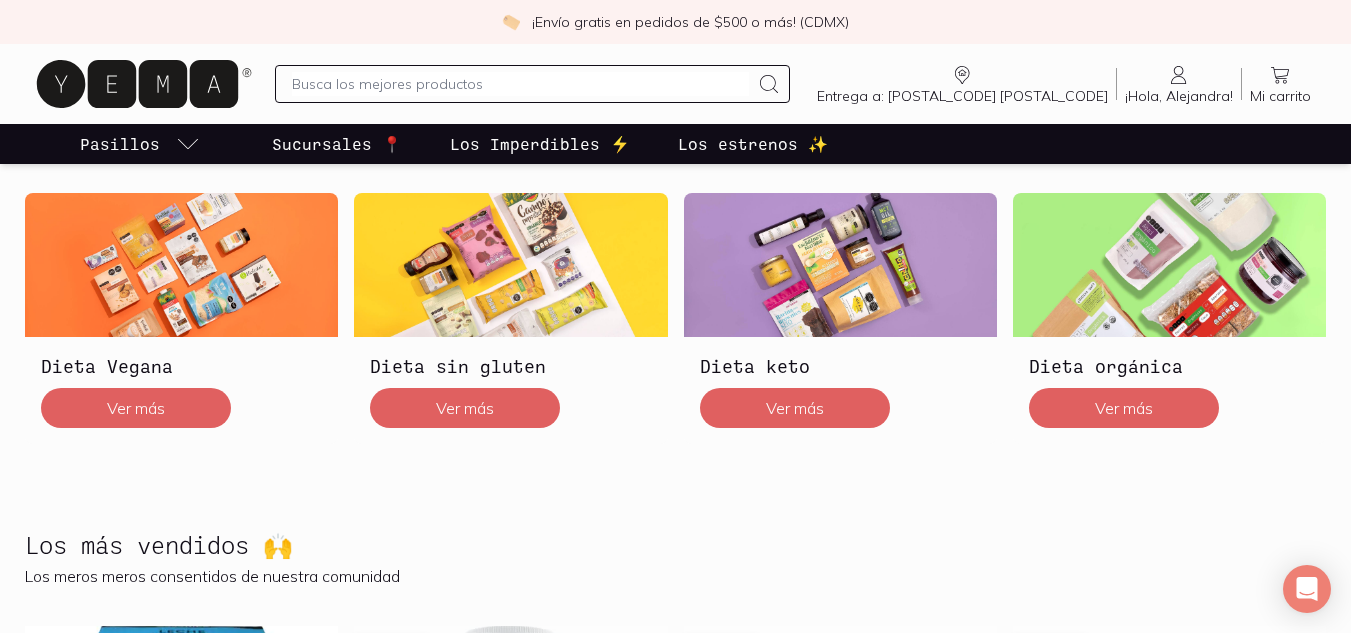 click 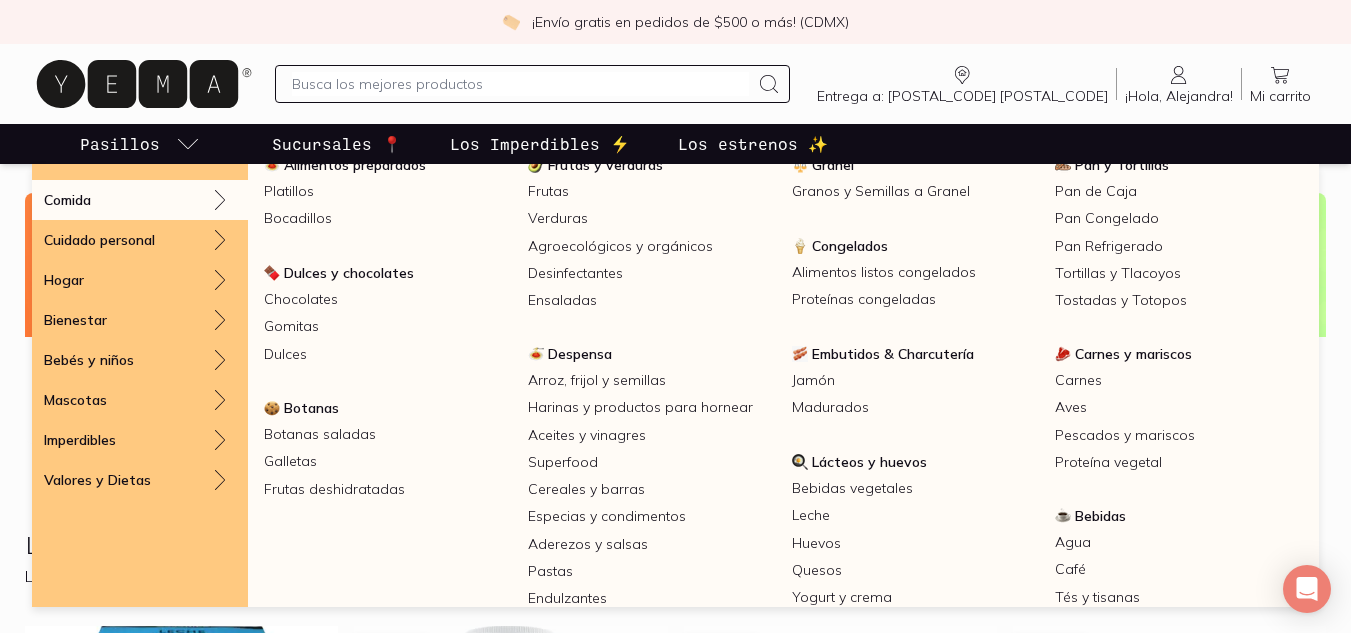 scroll, scrollTop: 0, scrollLeft: 0, axis: both 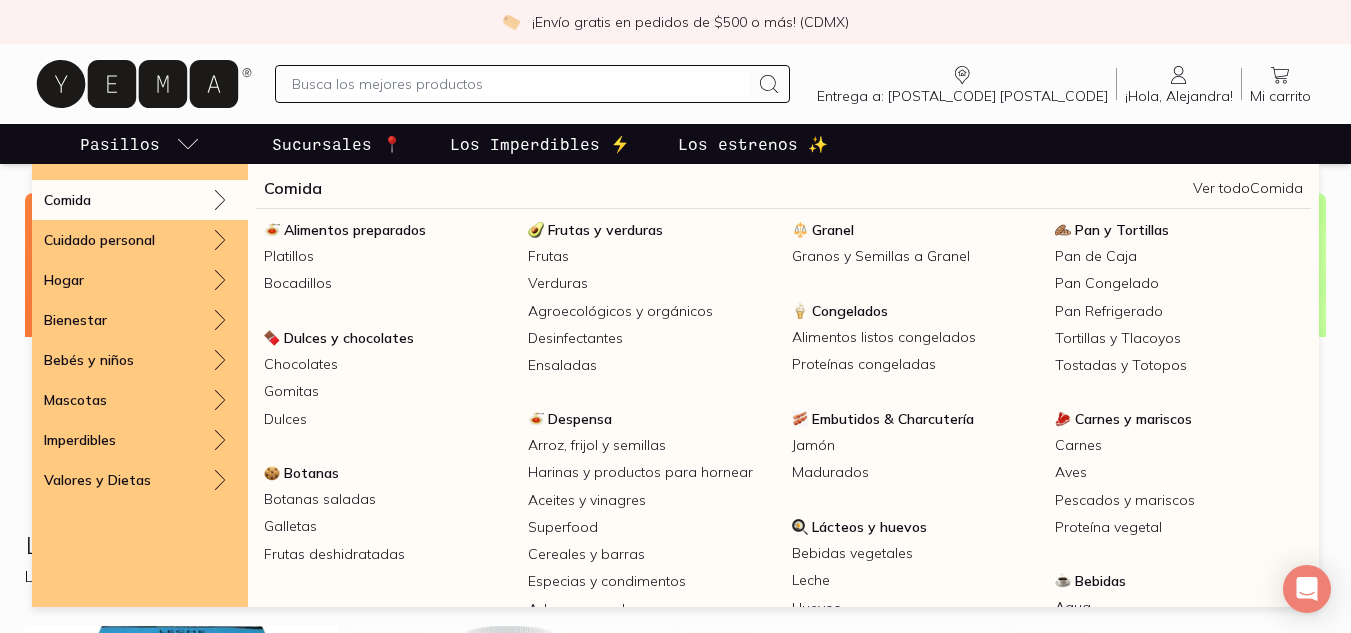 click on "Pasillos" at bounding box center (140, 144) 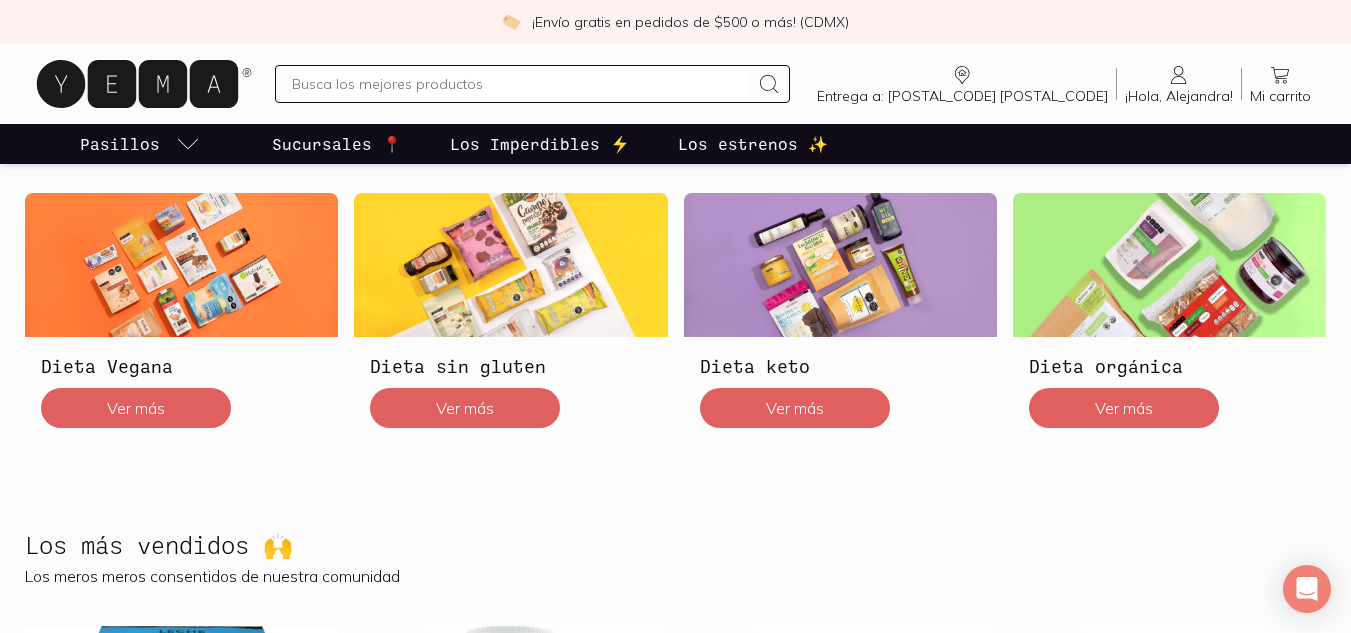click on "Pasillos" at bounding box center [140, 144] 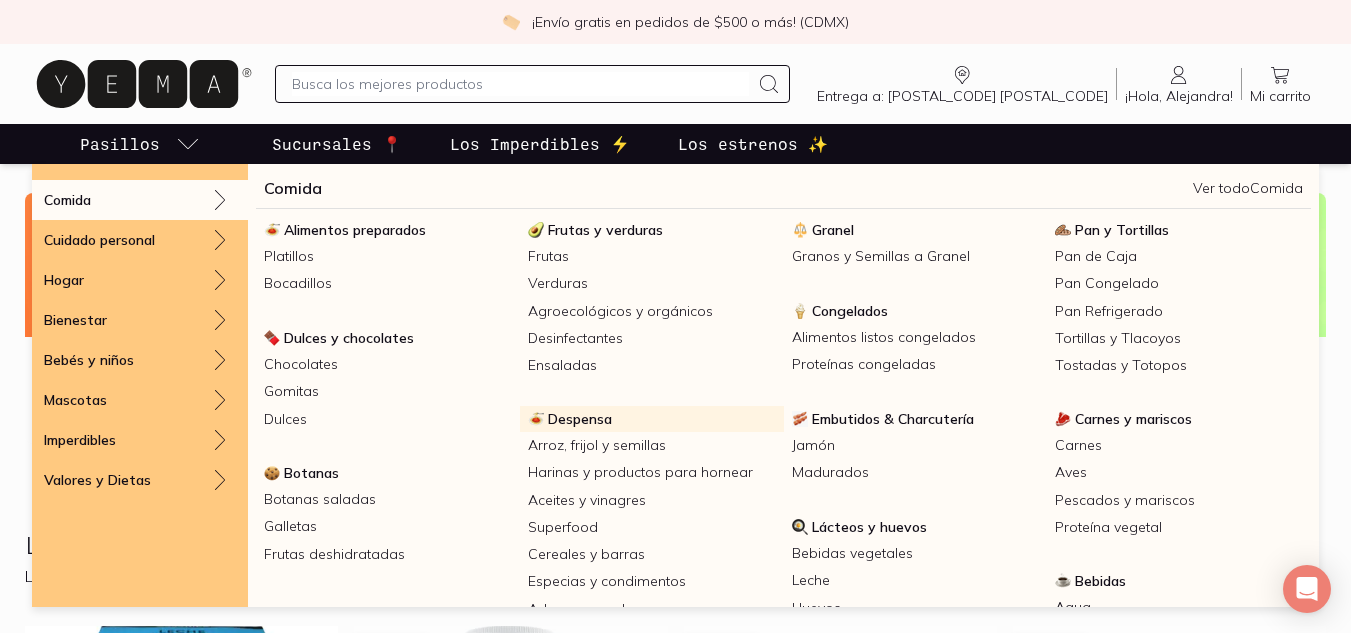 click on "Despensa" at bounding box center [652, 419] 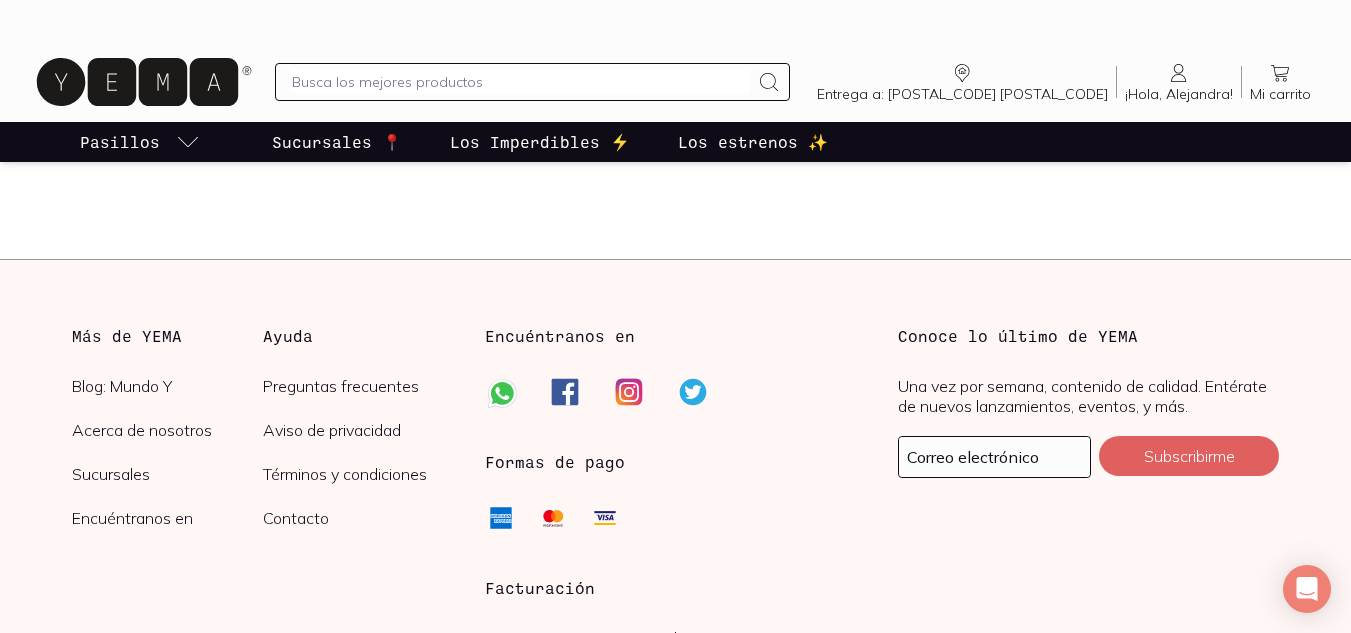 scroll, scrollTop: 0, scrollLeft: 0, axis: both 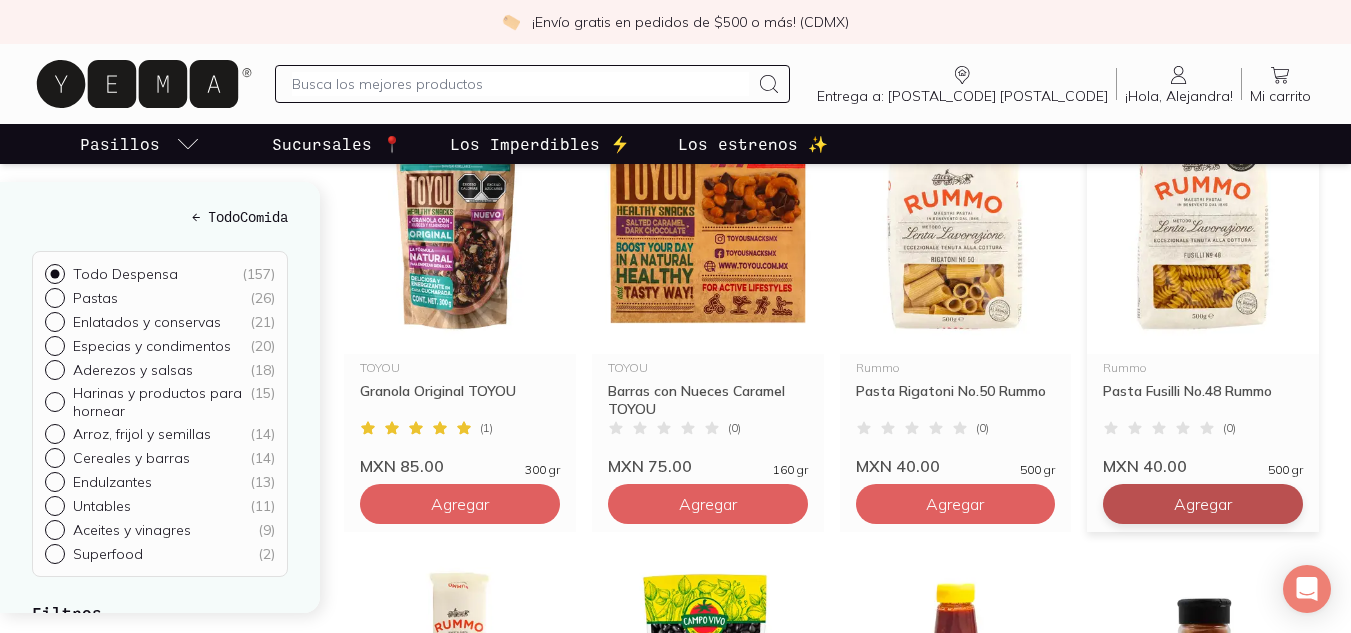 click on "Agregar" at bounding box center [460, -816] 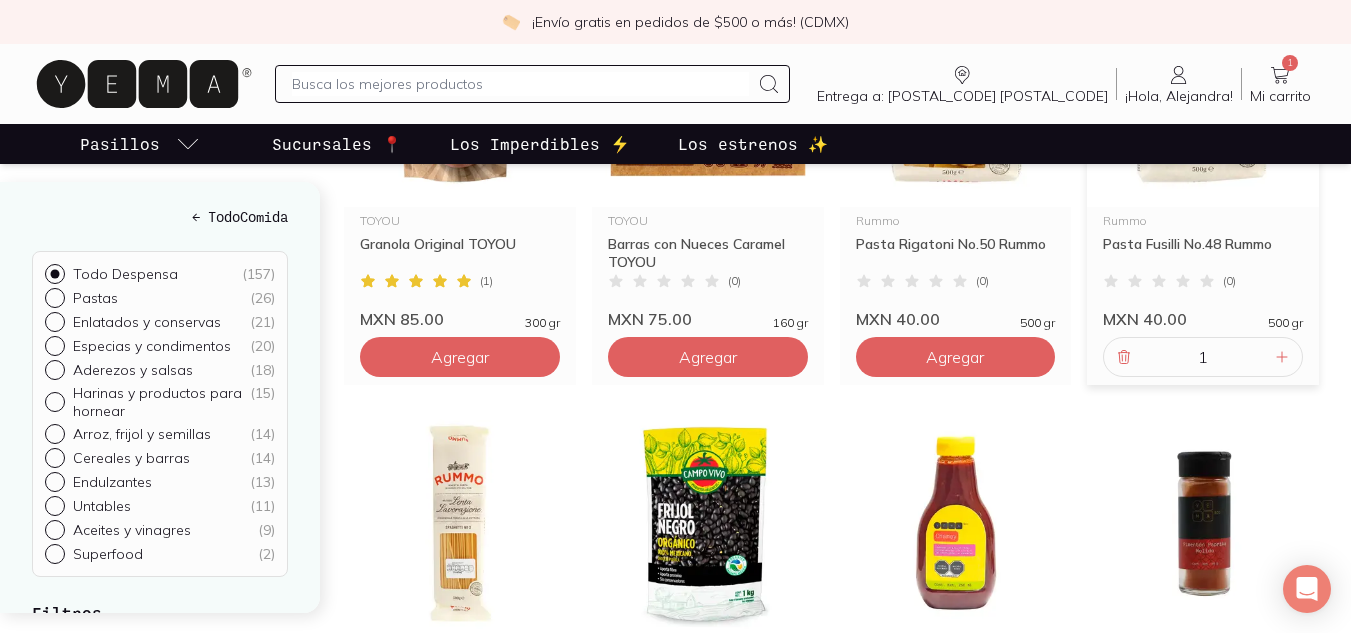 scroll, scrollTop: 2035, scrollLeft: 0, axis: vertical 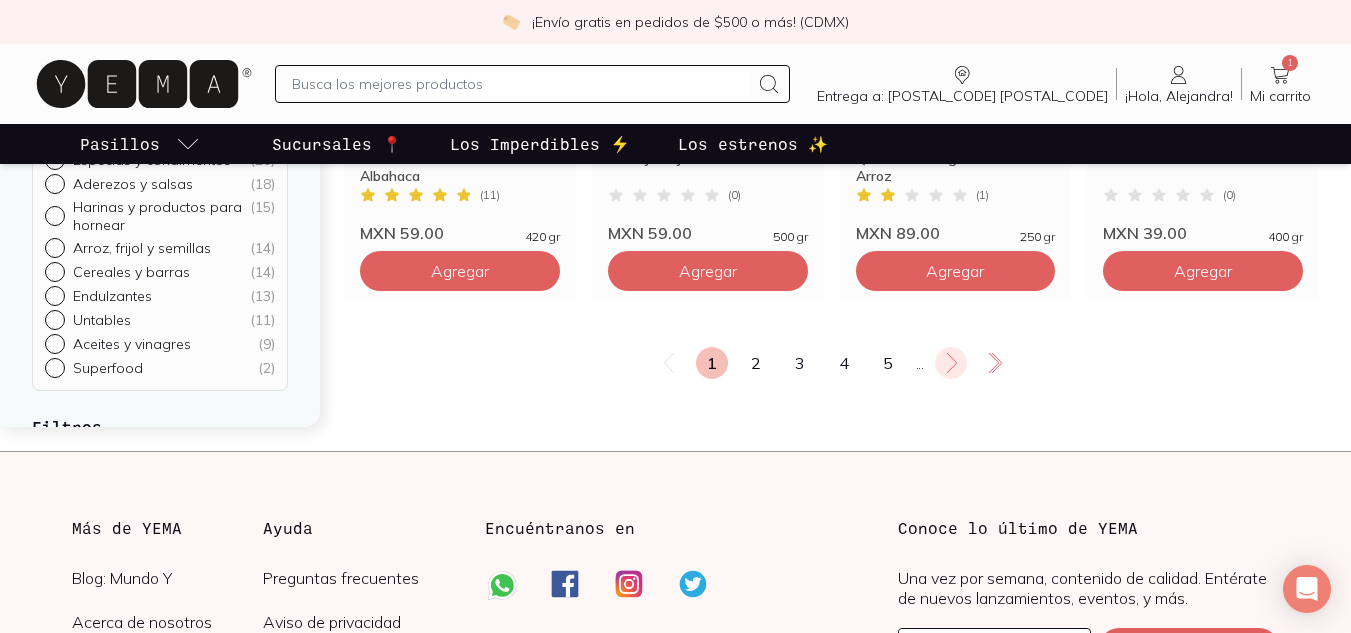 click 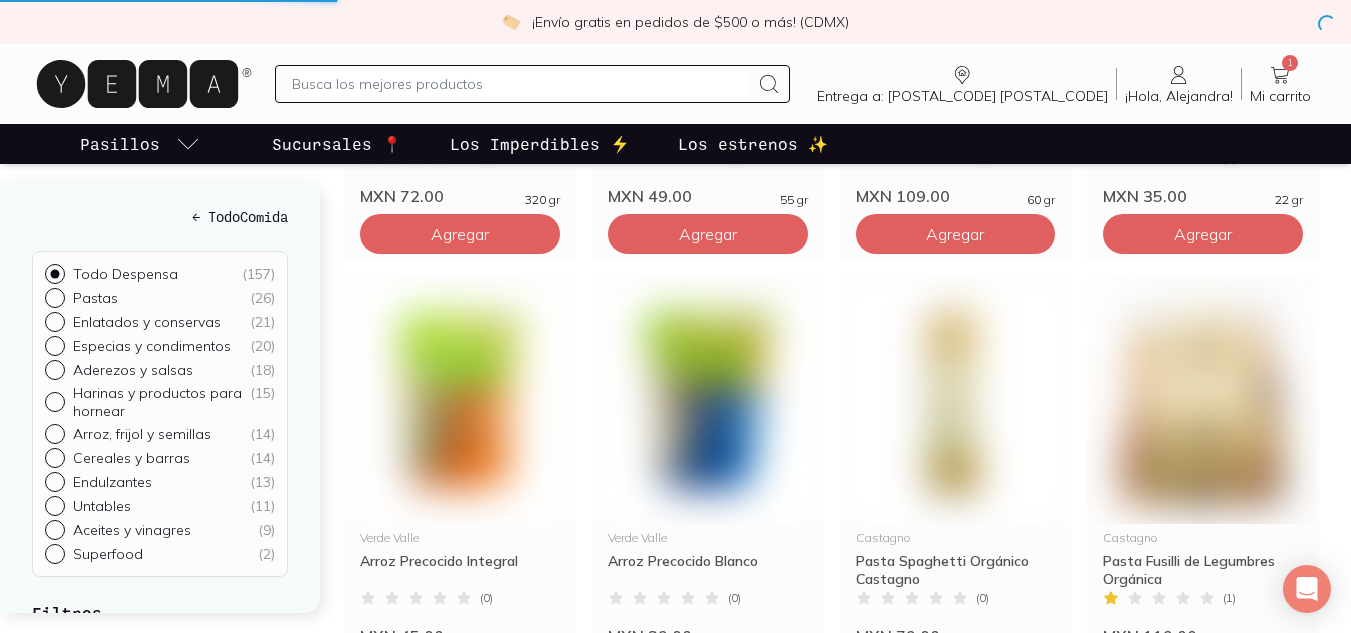 scroll, scrollTop: 0, scrollLeft: 0, axis: both 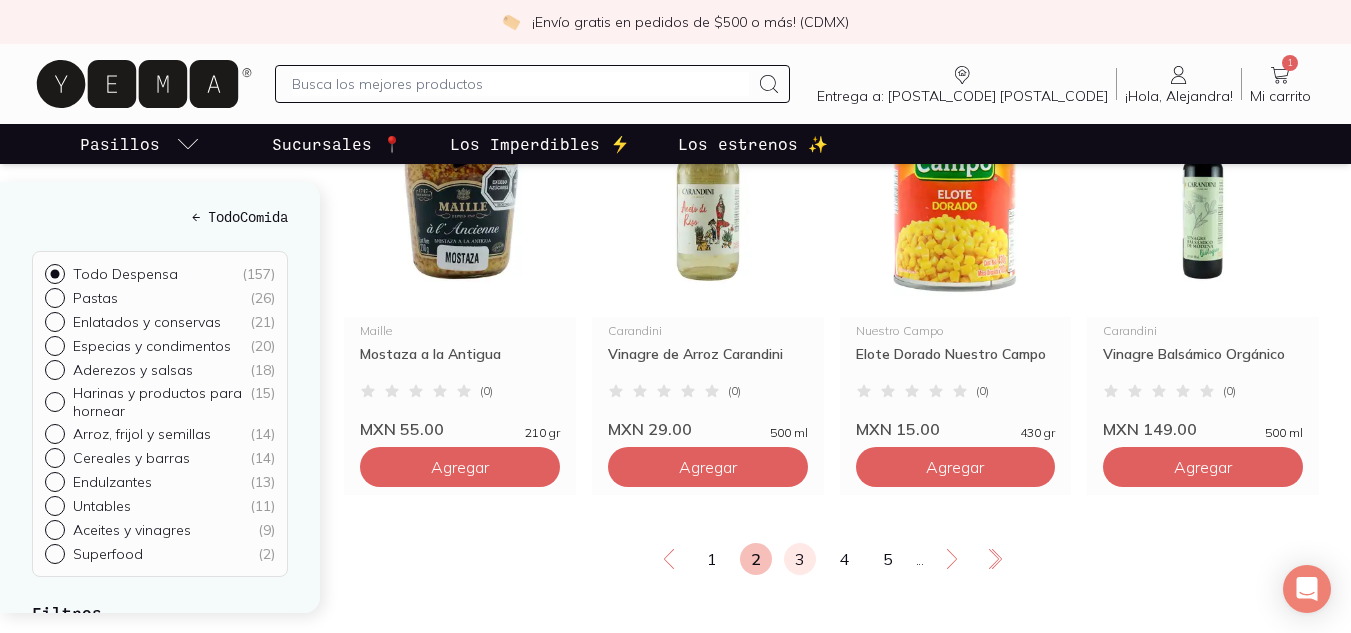 click on "3" at bounding box center (800, 559) 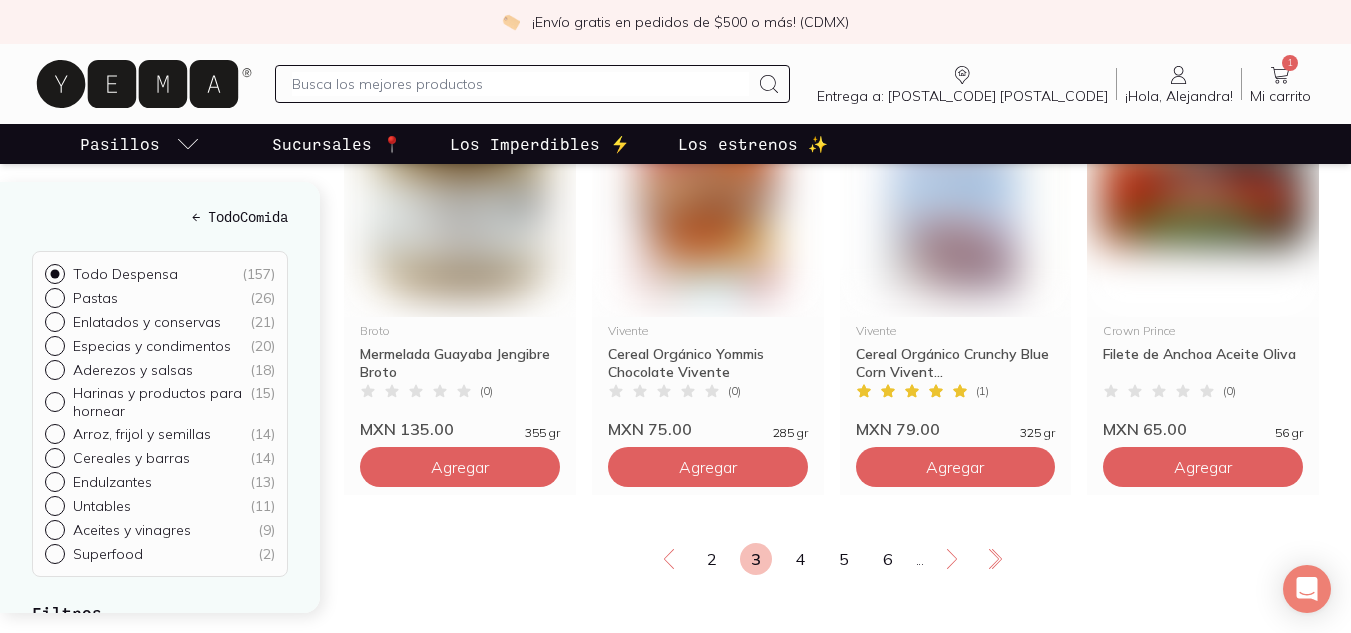 scroll, scrollTop: 0, scrollLeft: 0, axis: both 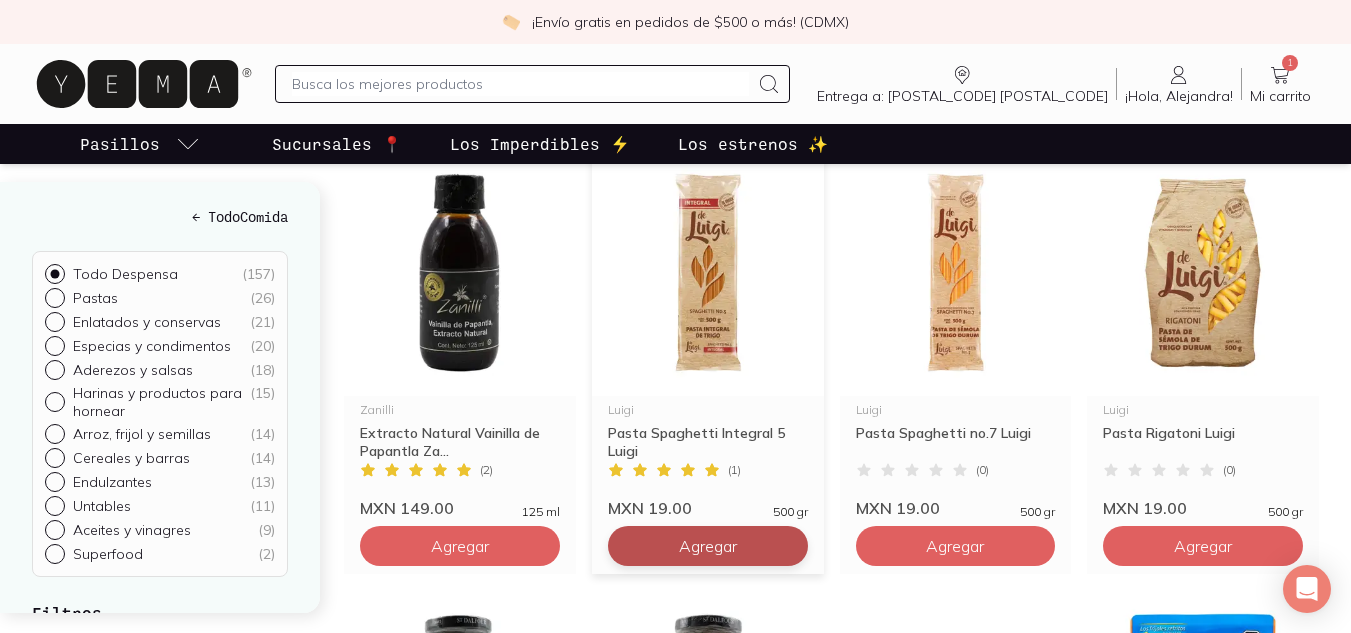 click on "Agregar" at bounding box center [460, 106] 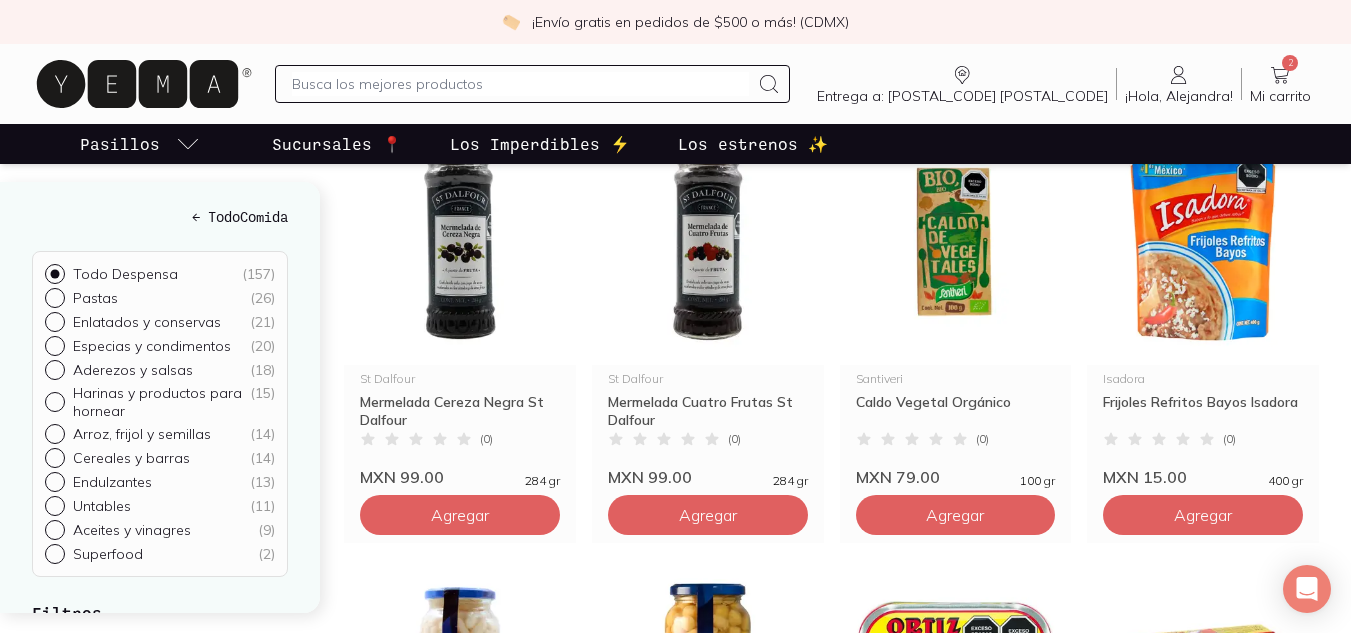 scroll, scrollTop: 1323, scrollLeft: 0, axis: vertical 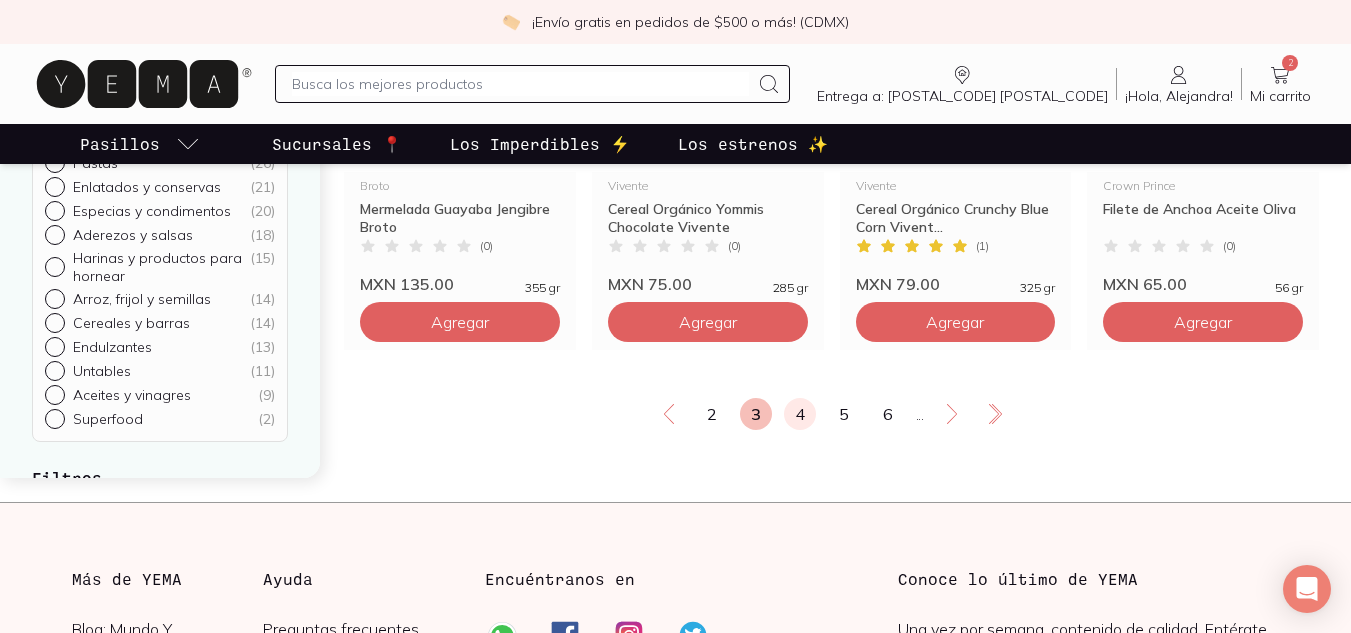 click on "4" at bounding box center [800, 414] 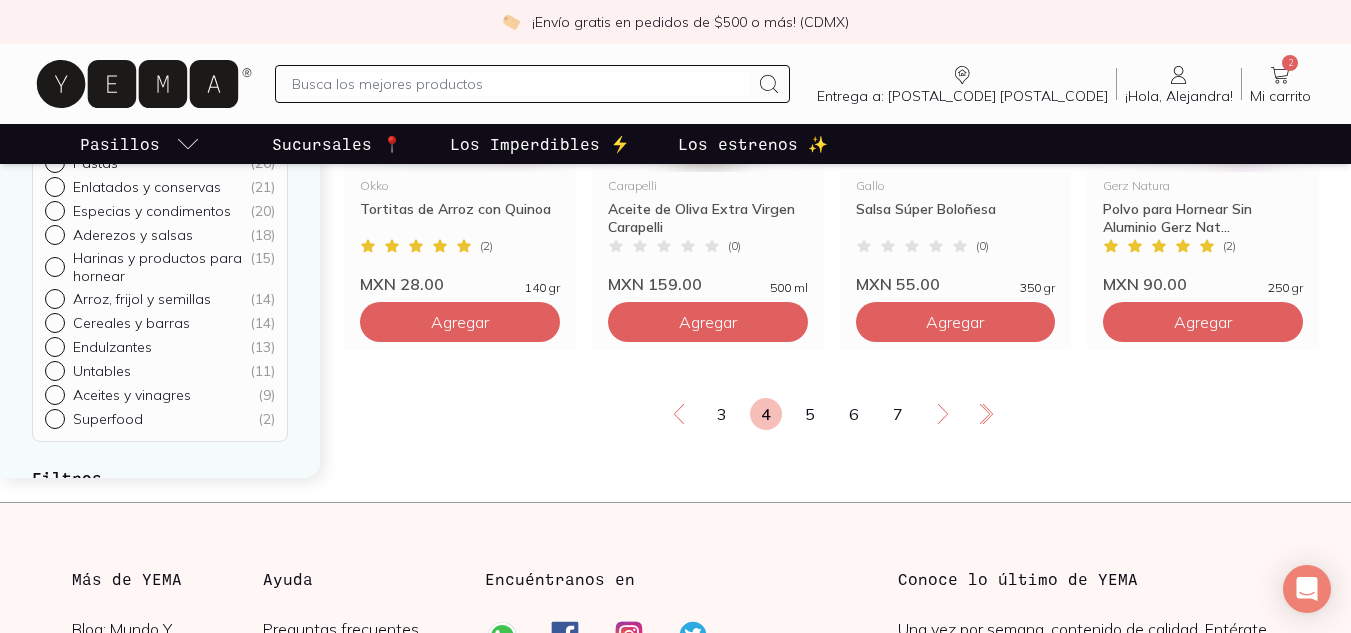 scroll, scrollTop: 0, scrollLeft: 0, axis: both 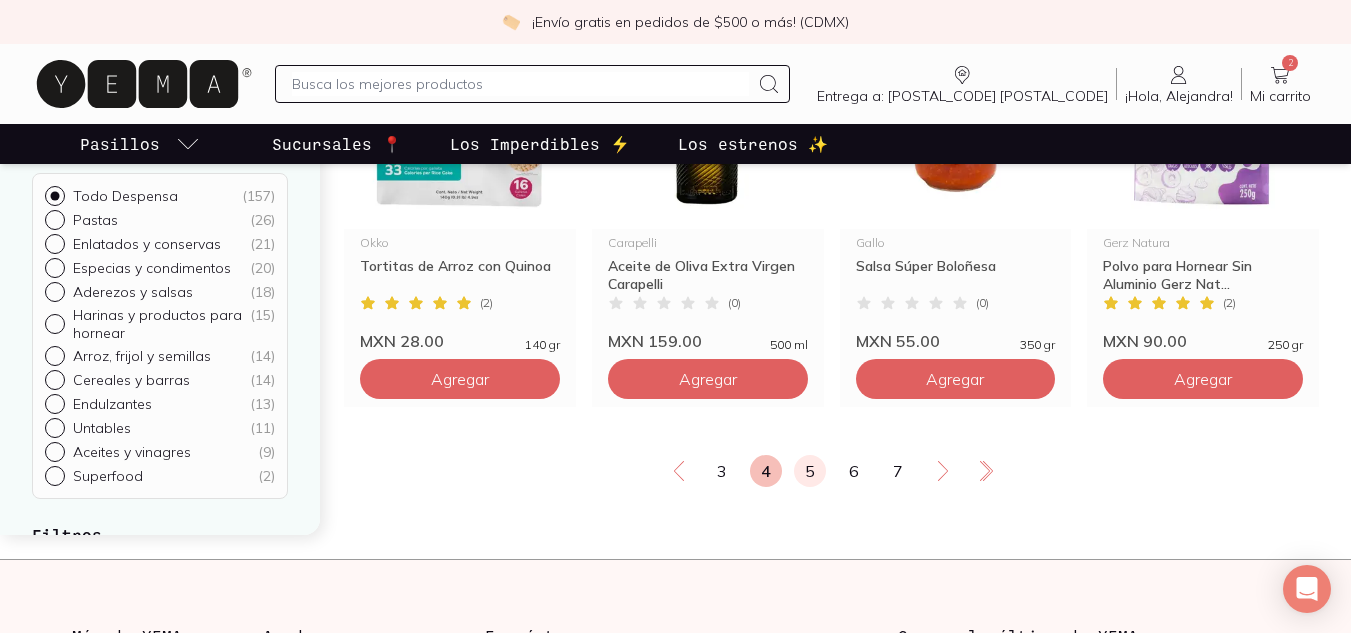 click on "5" at bounding box center (810, 471) 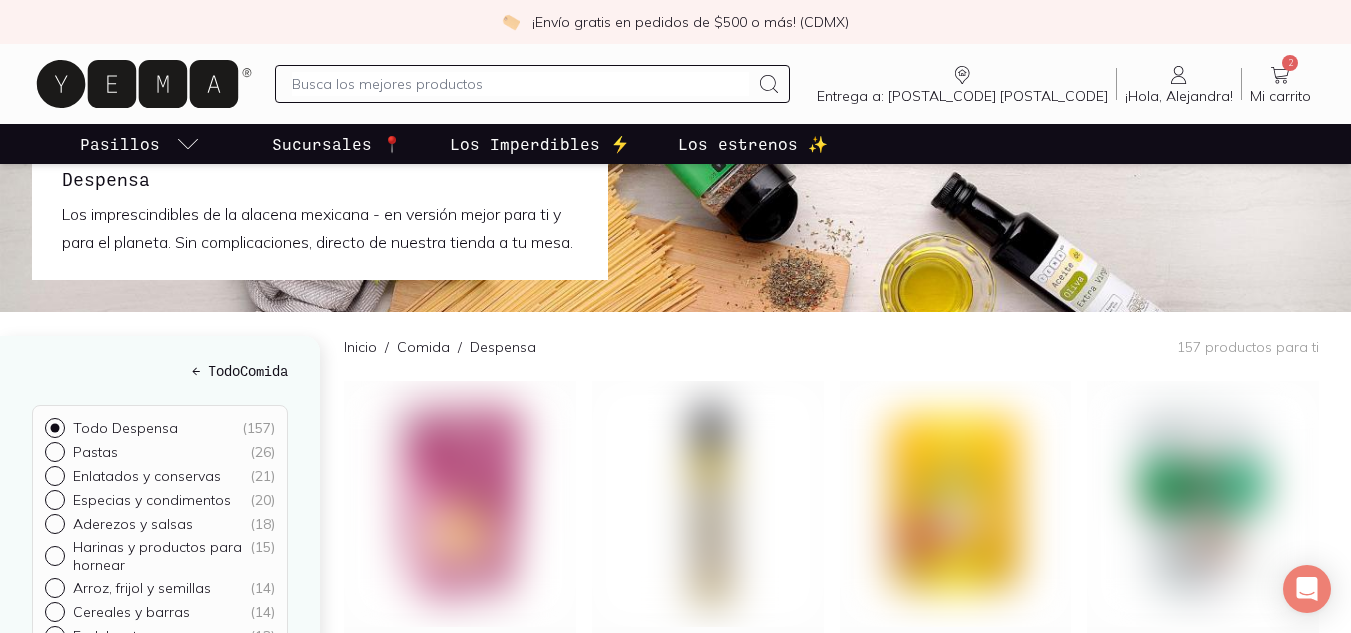scroll, scrollTop: 0, scrollLeft: 0, axis: both 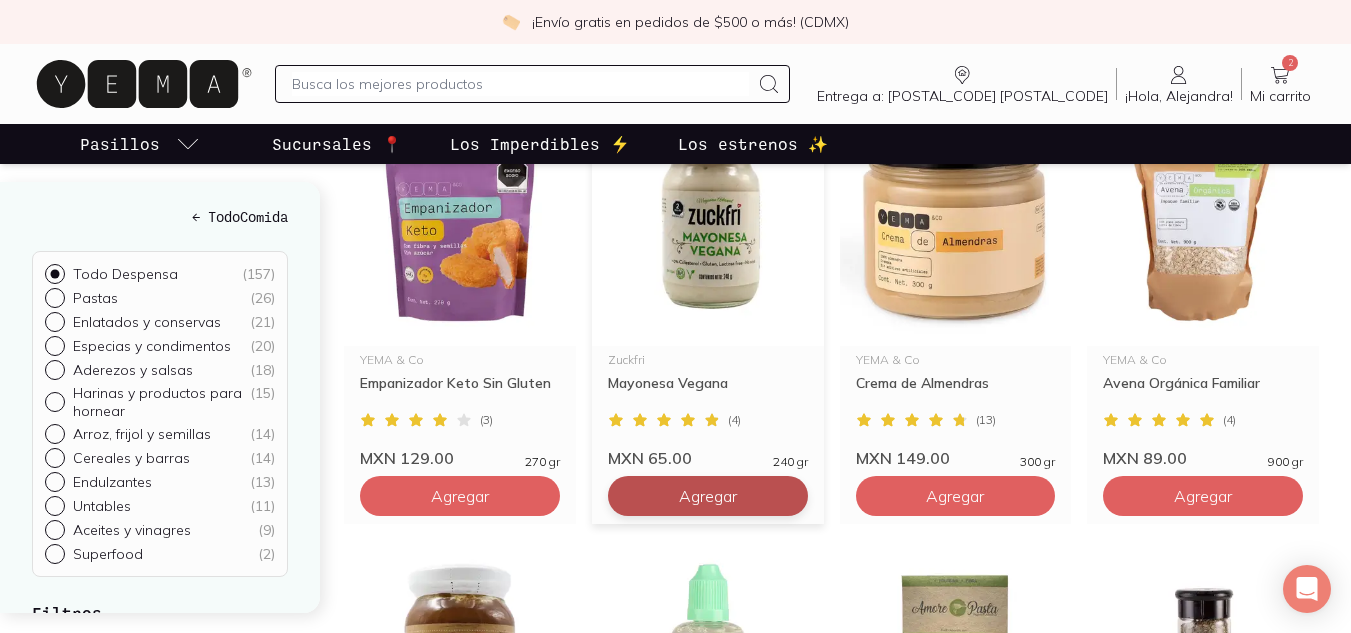 click on "Agregar" at bounding box center [460, -384] 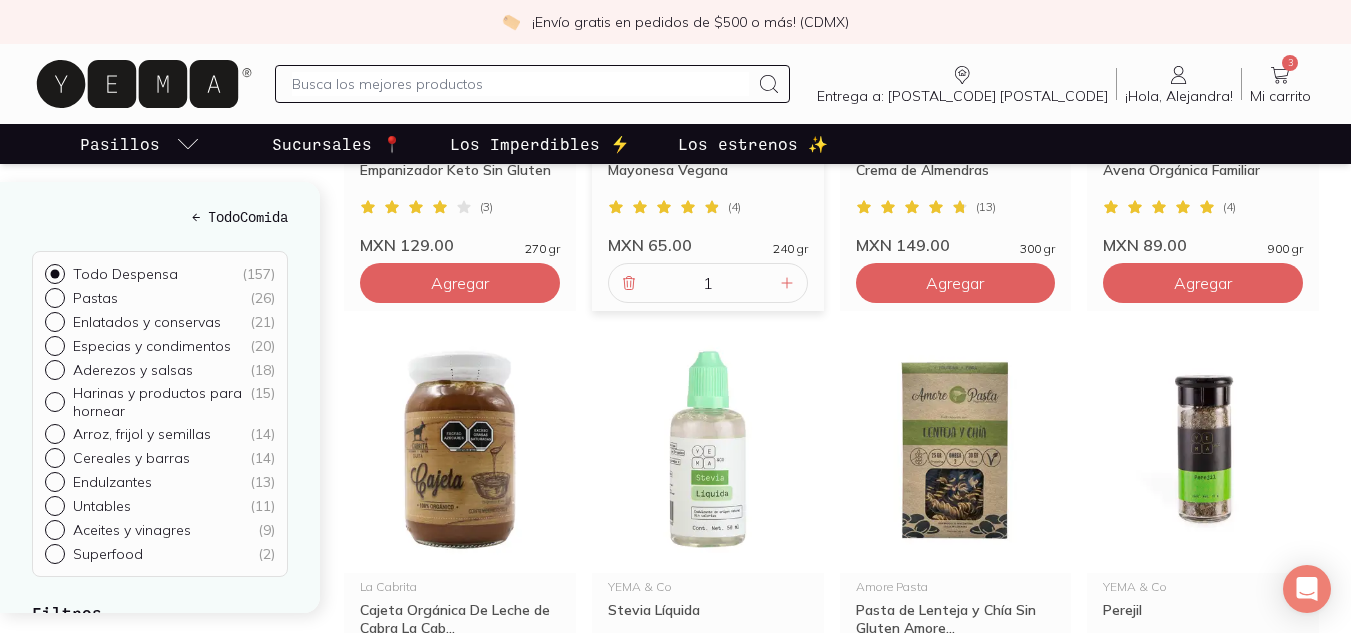 scroll, scrollTop: 1495, scrollLeft: 0, axis: vertical 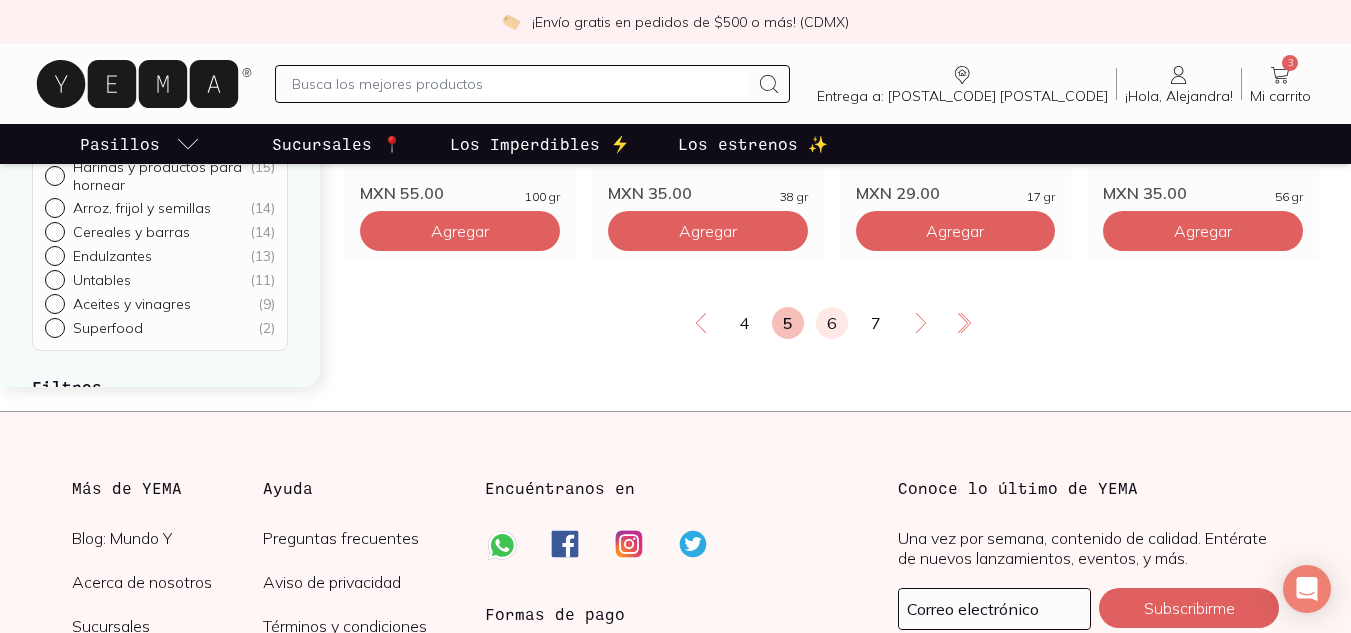 click on "6" at bounding box center [832, 323] 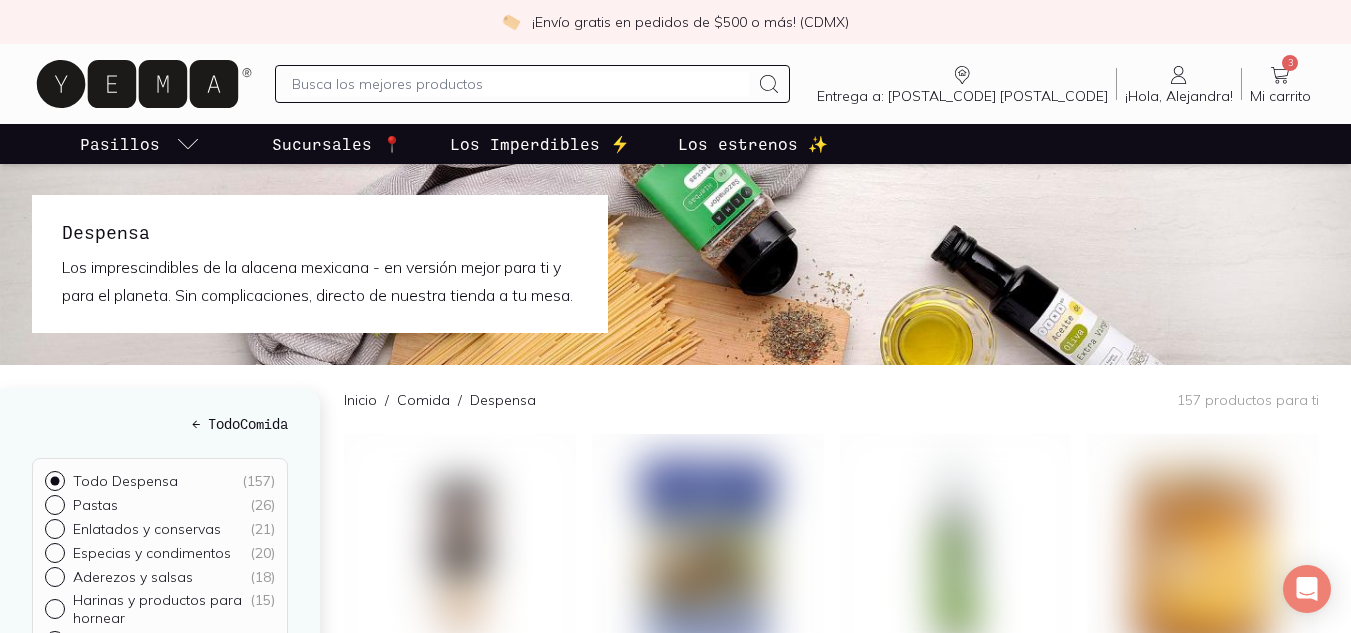 scroll, scrollTop: 0, scrollLeft: 0, axis: both 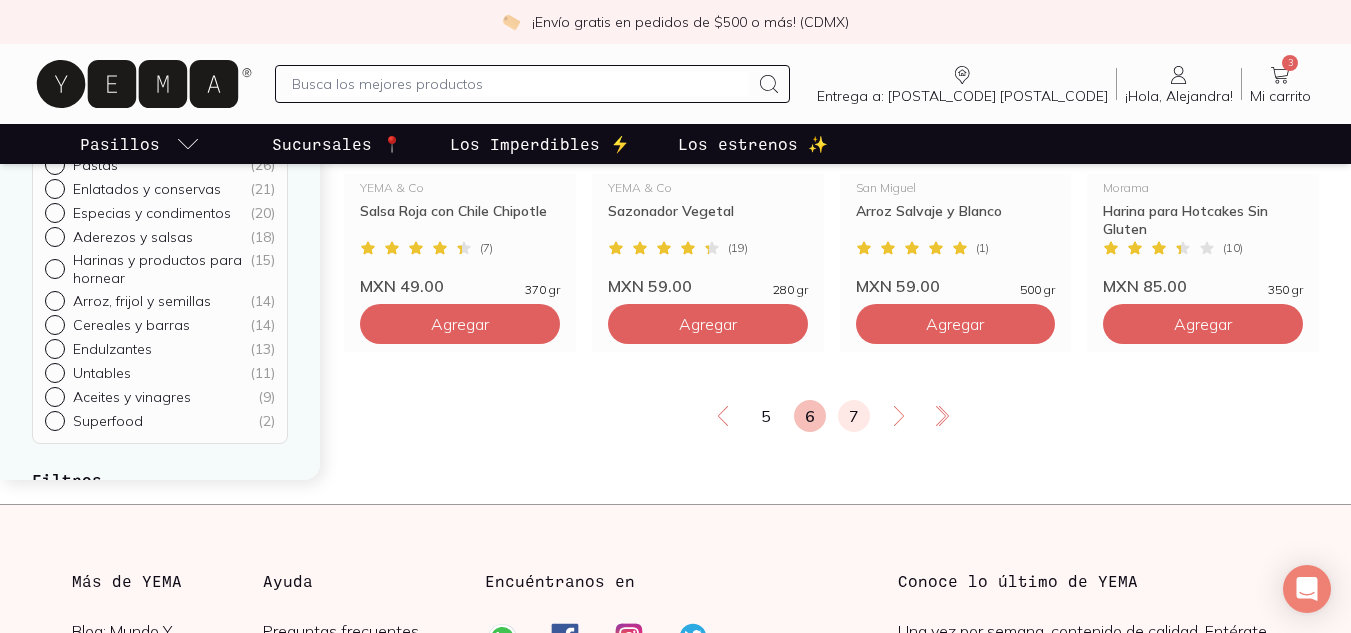 click on "7" at bounding box center (854, 416) 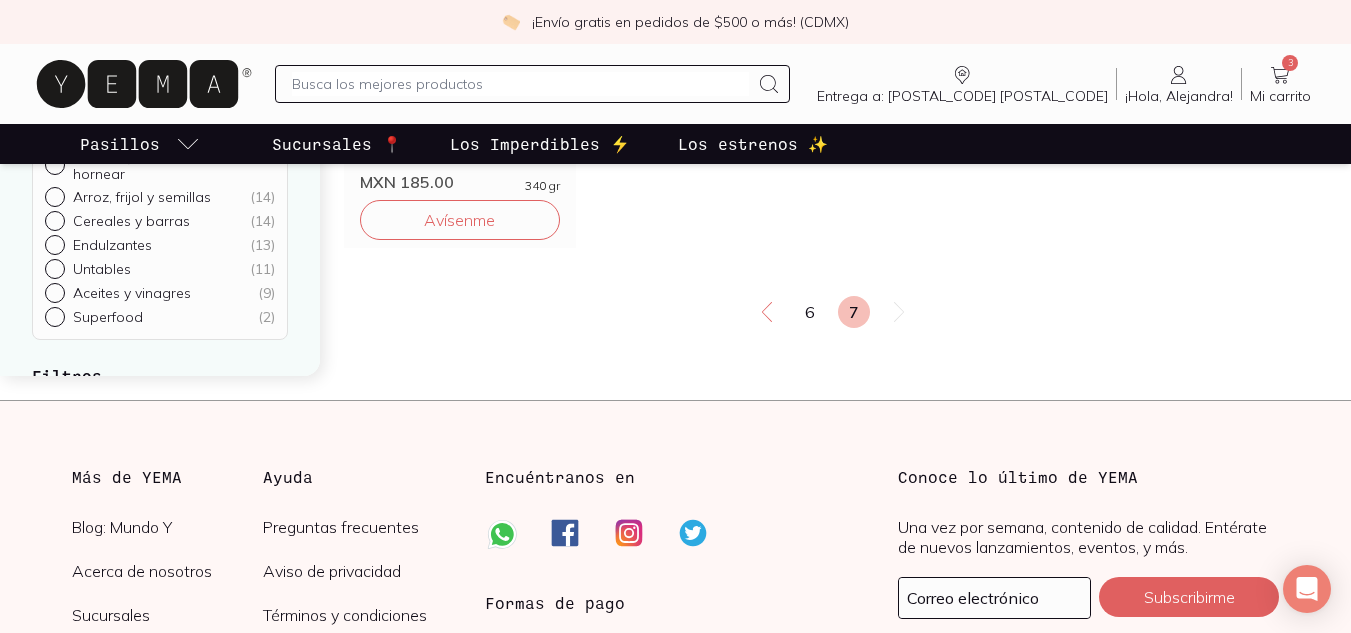 scroll, scrollTop: 1945, scrollLeft: 0, axis: vertical 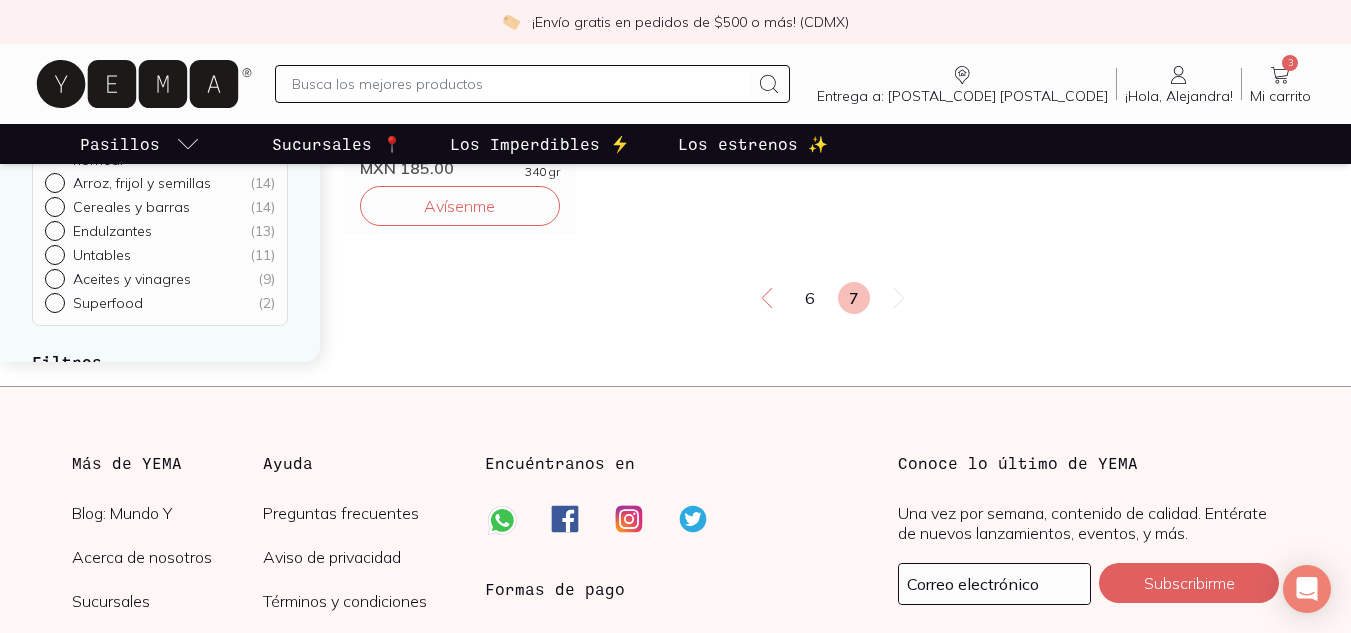 click 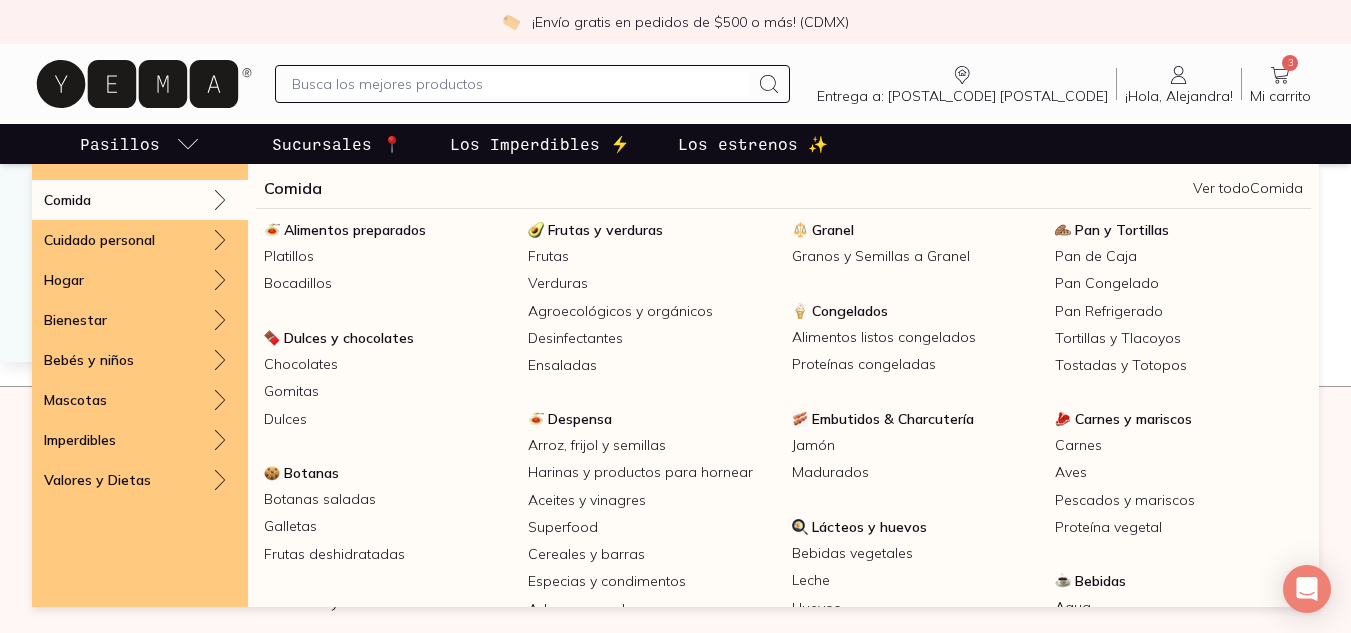 click 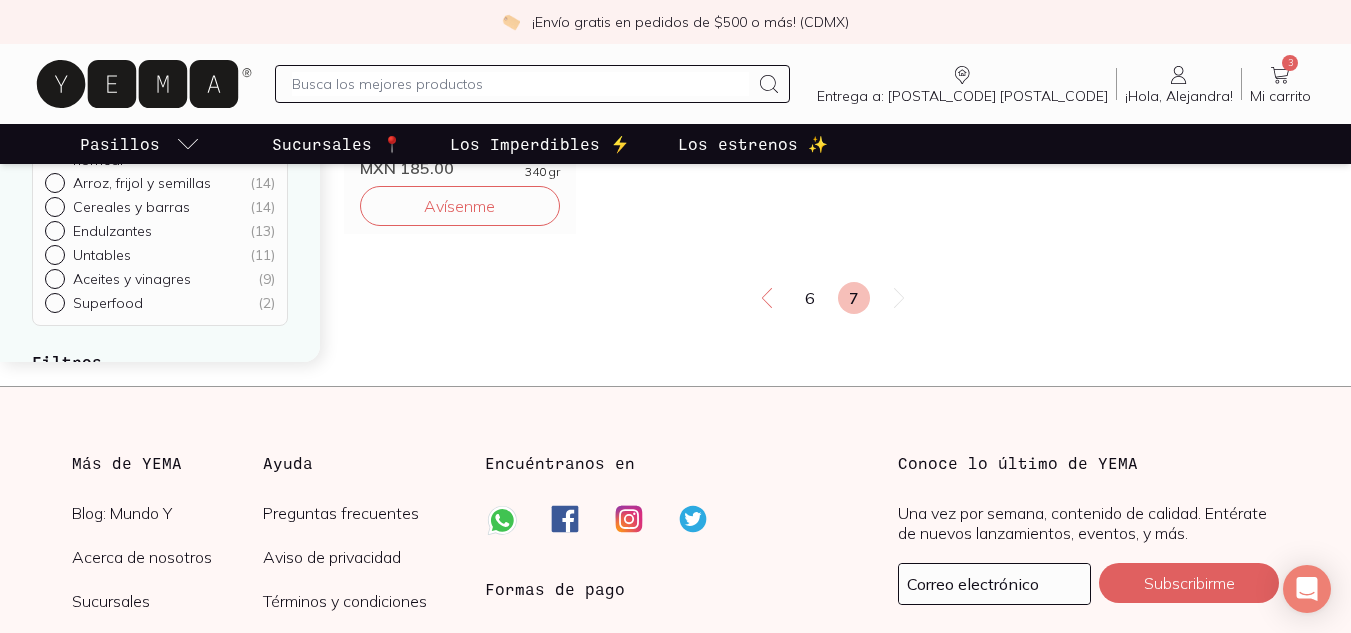 click 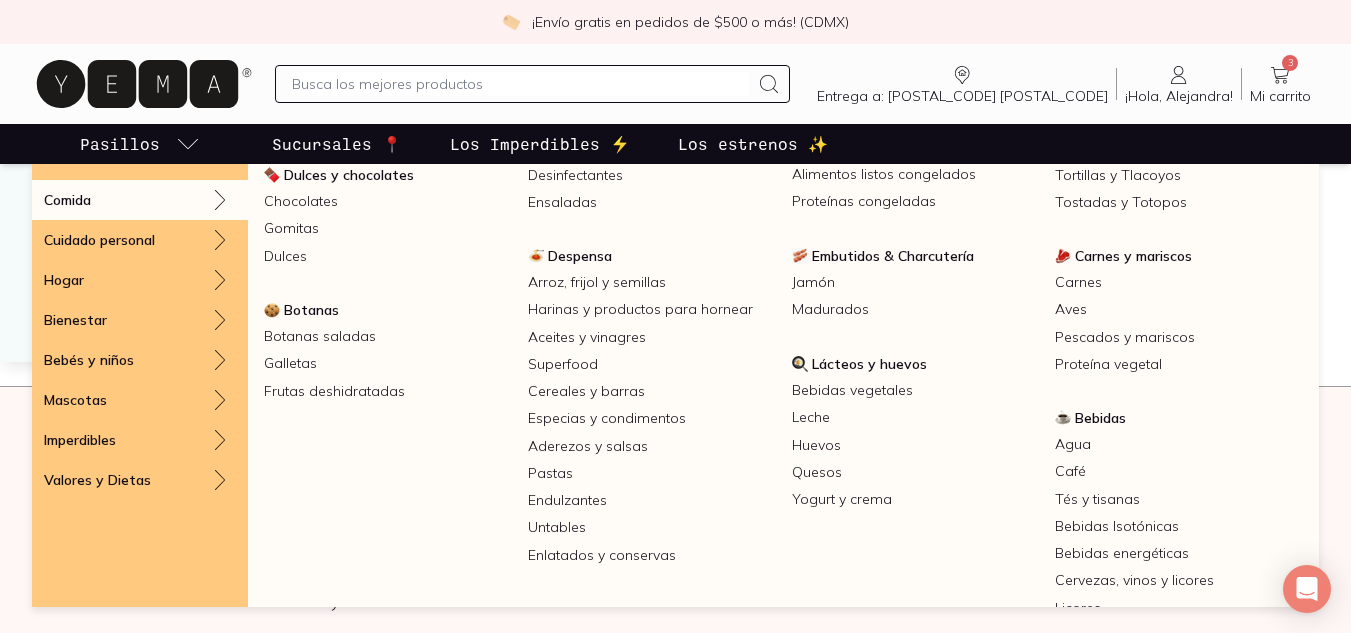 scroll, scrollTop: 165, scrollLeft: 0, axis: vertical 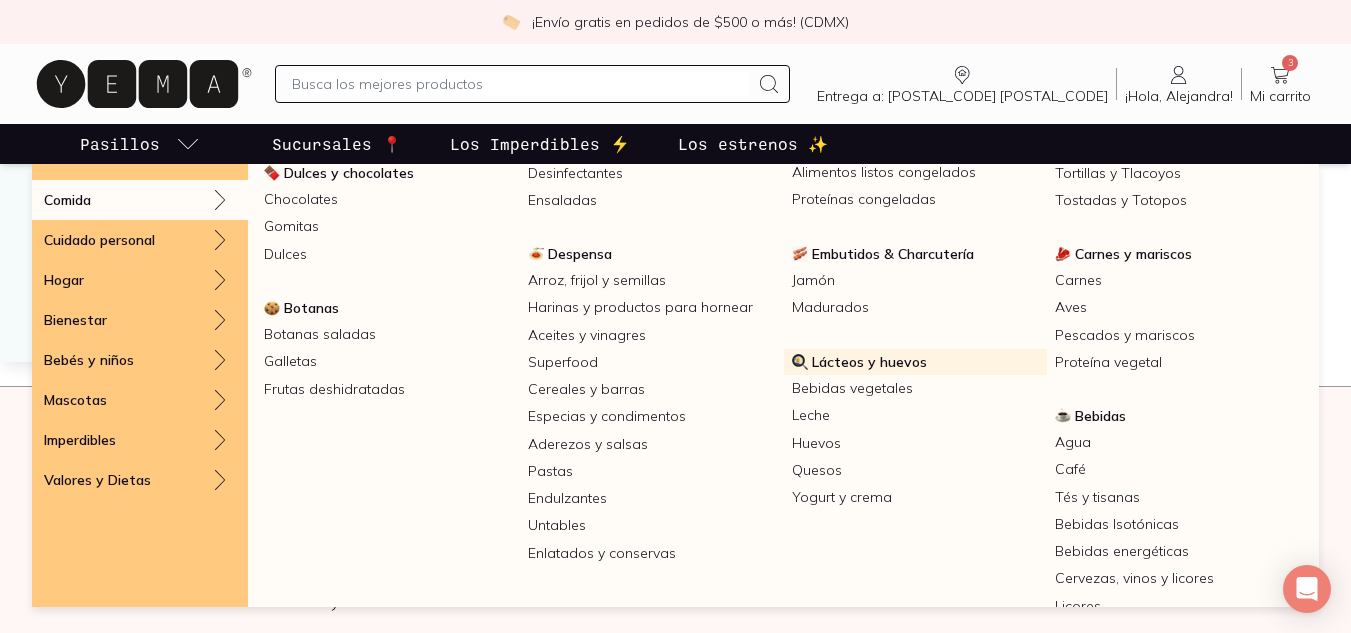 click on "Lácteos y huevos" at bounding box center [869, 362] 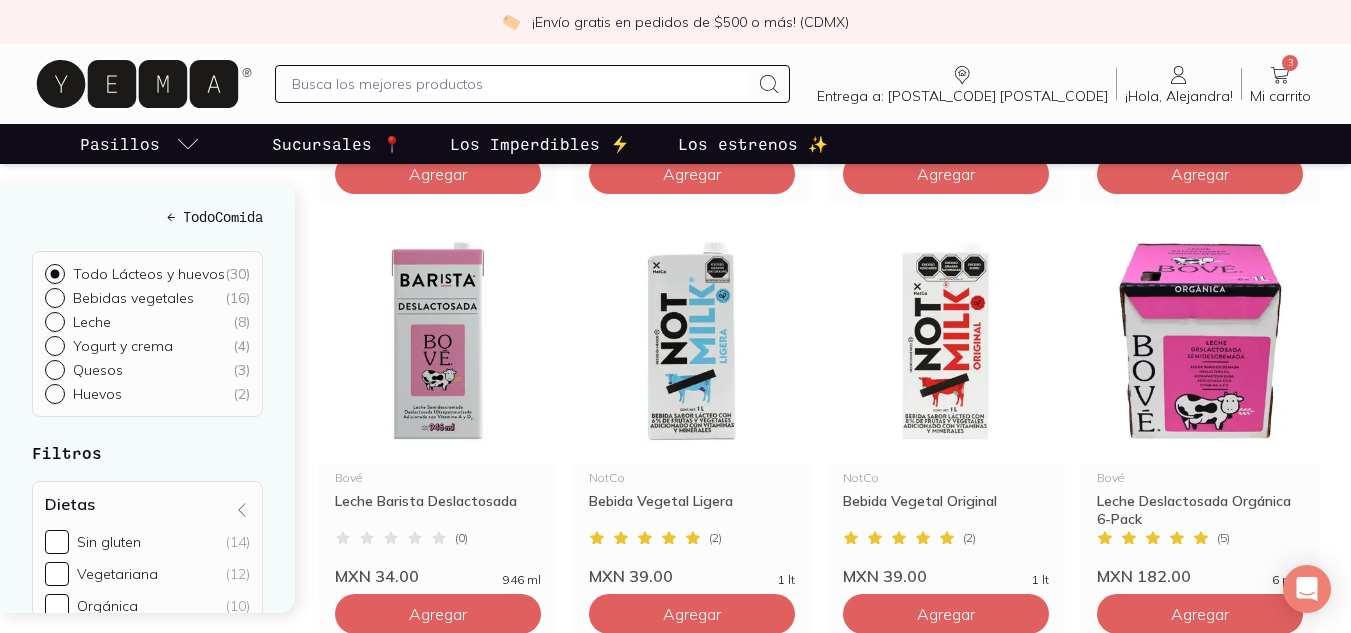 scroll, scrollTop: 1104, scrollLeft: 0, axis: vertical 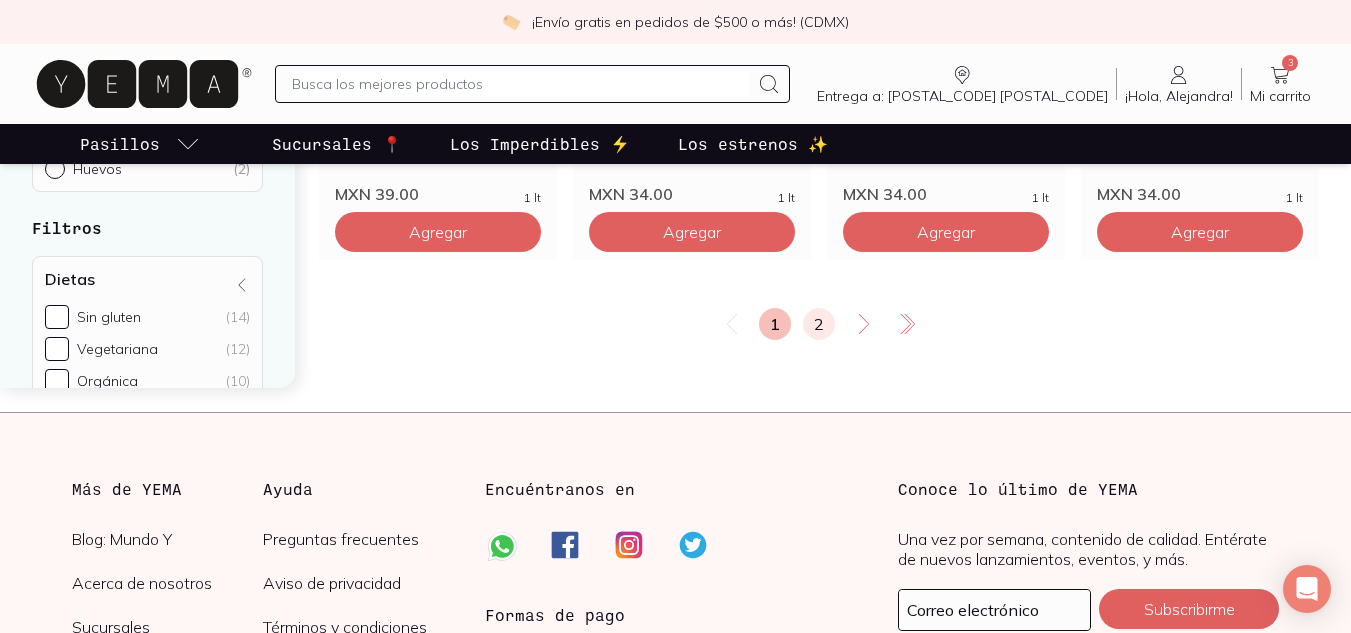 click on "2" at bounding box center [819, 324] 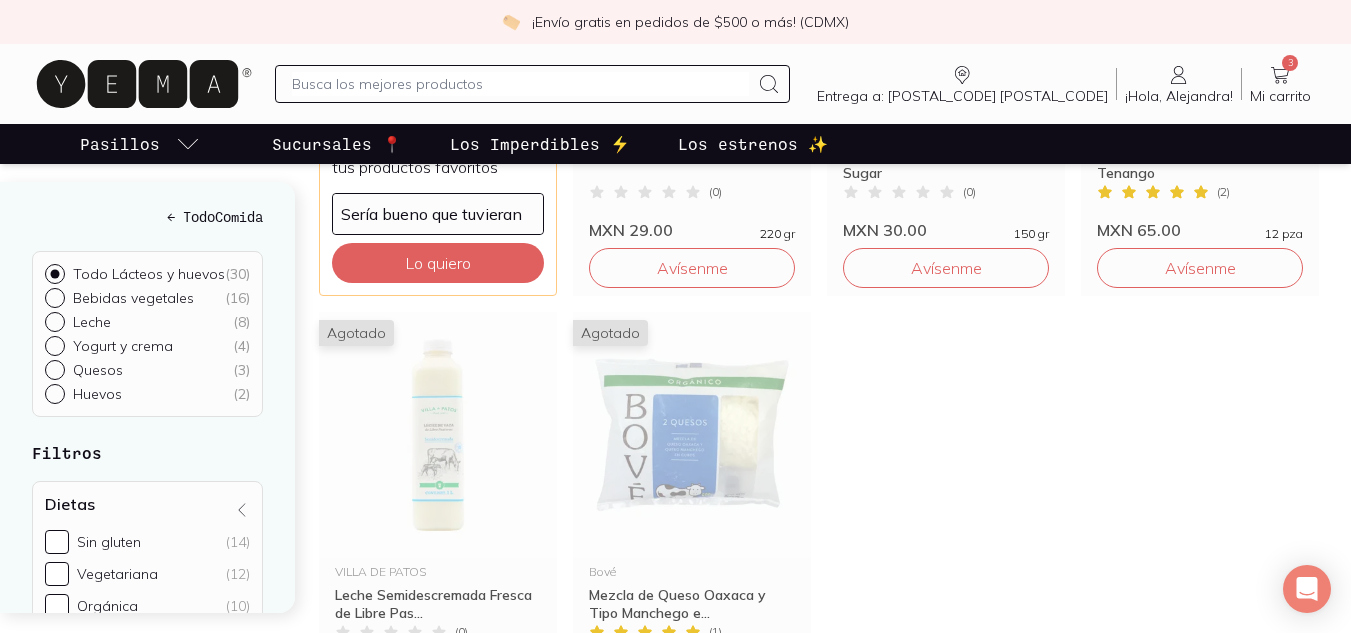 scroll, scrollTop: 0, scrollLeft: 0, axis: both 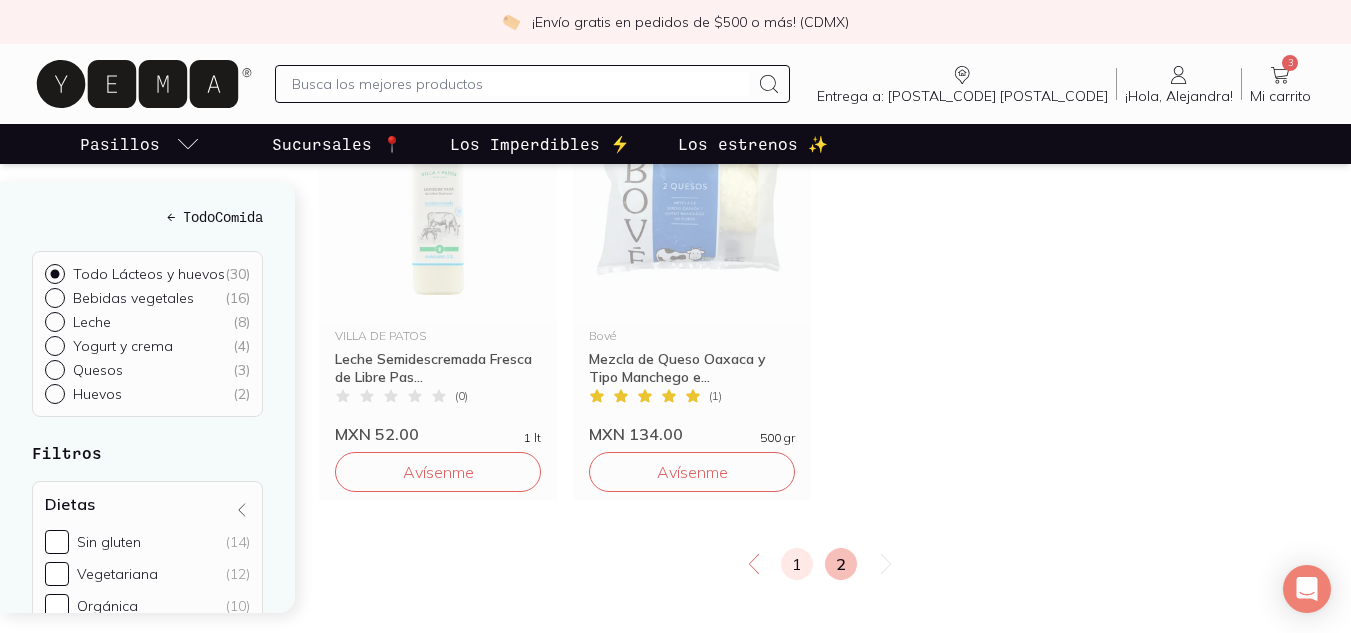 click on "1" at bounding box center [797, 564] 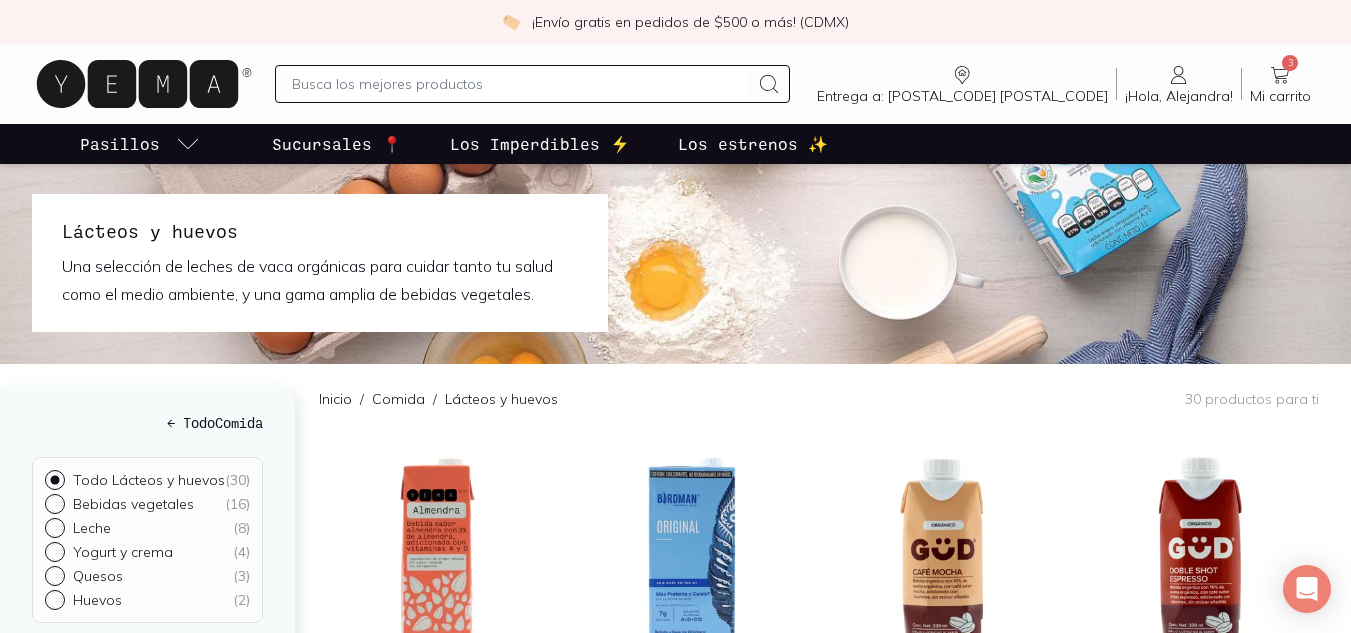 scroll, scrollTop: 0, scrollLeft: 0, axis: both 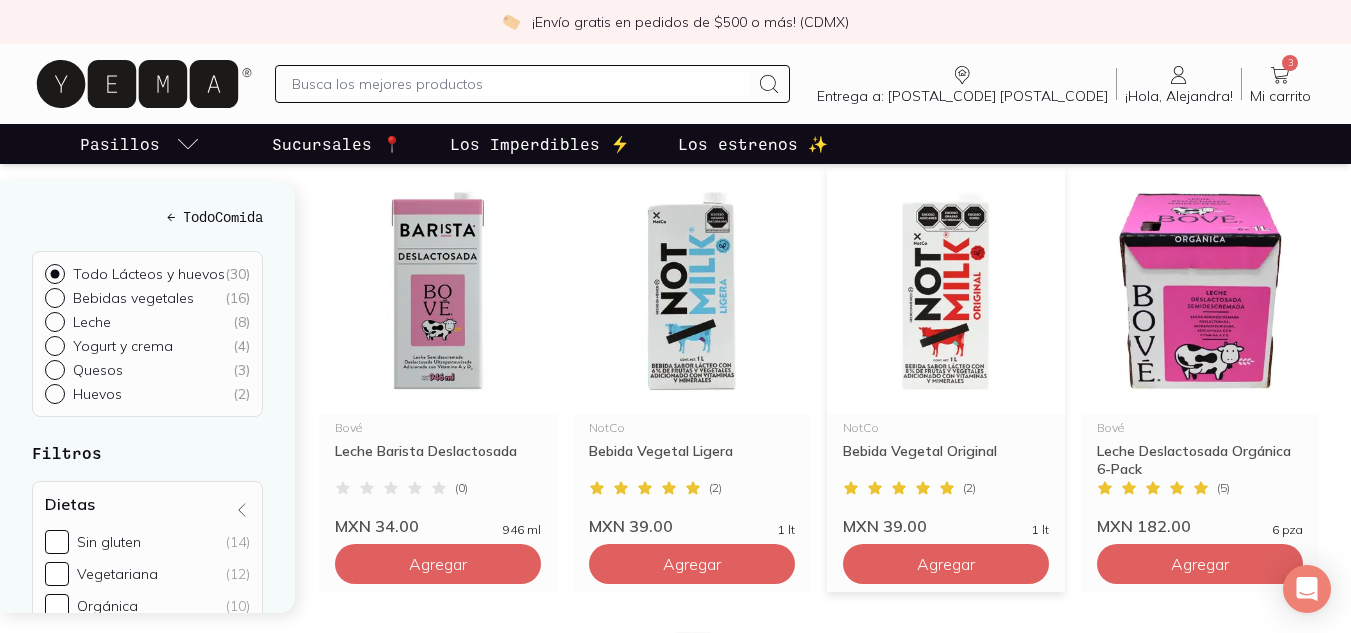 click on "NotCo Bebida Vegetal Original ( 2 ) MXN 39.00 1 lt Agregar" at bounding box center [946, 380] 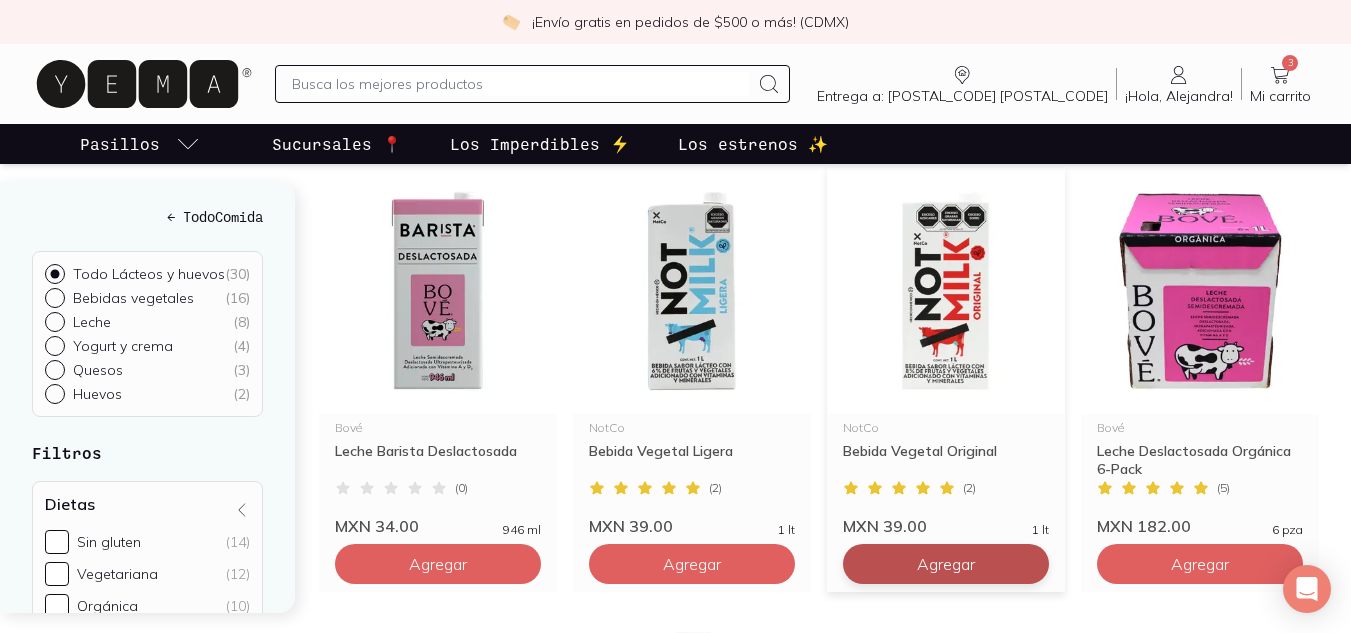 click on "Agregar" at bounding box center (438, -316) 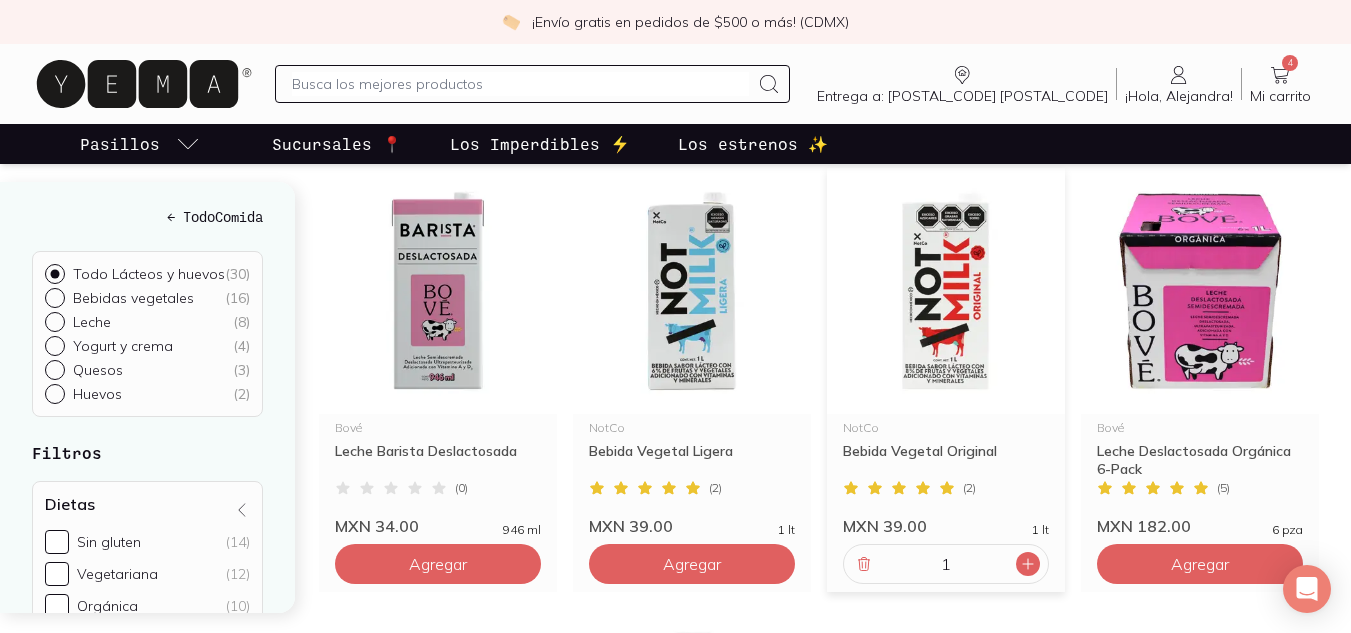 click 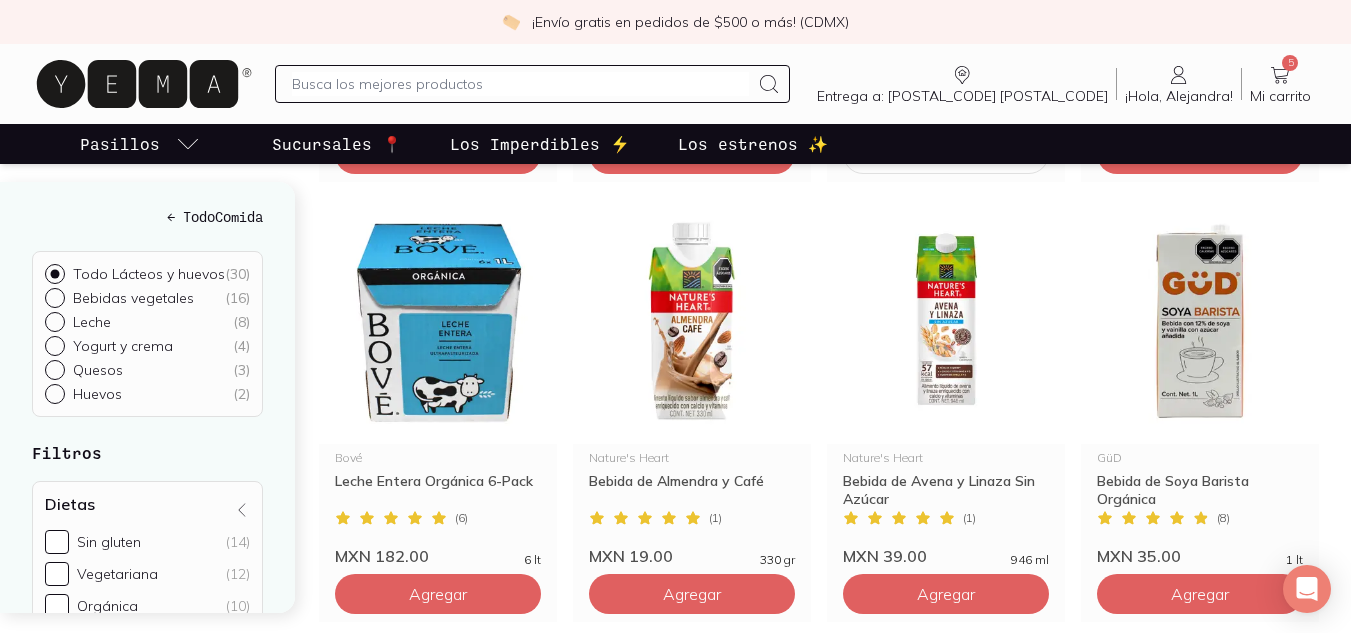 scroll, scrollTop: 1721, scrollLeft: 0, axis: vertical 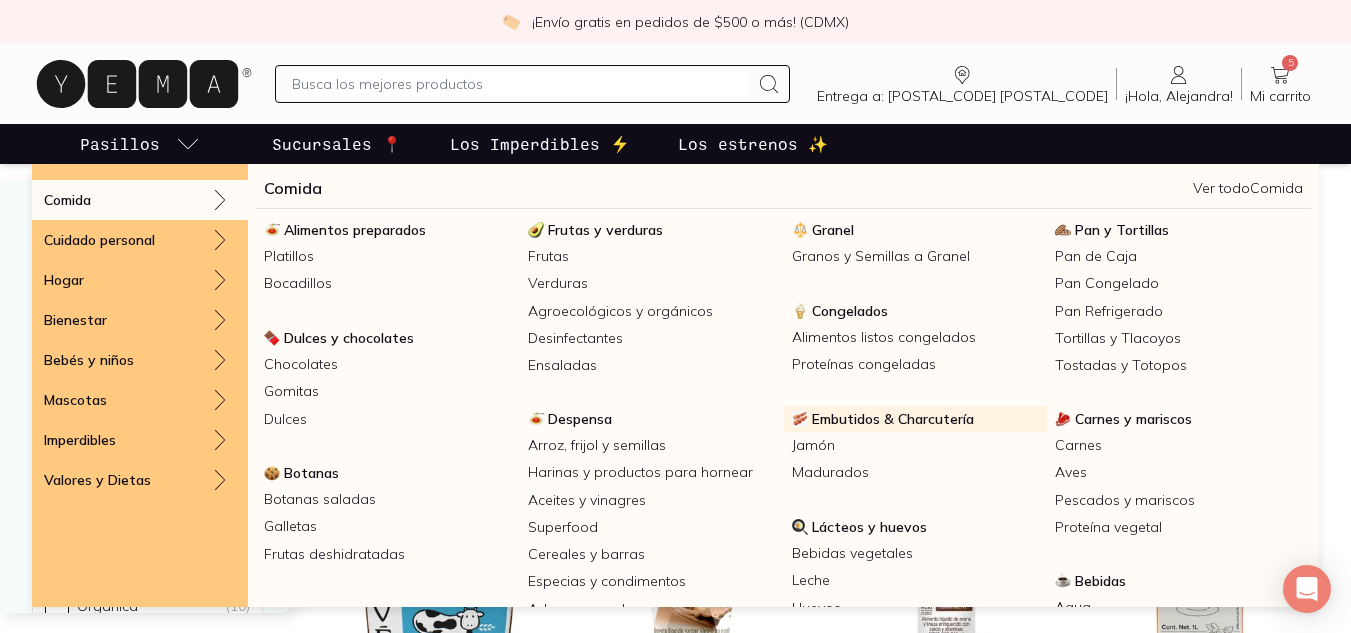 click on "Embutidos & Charcutería" at bounding box center (893, 419) 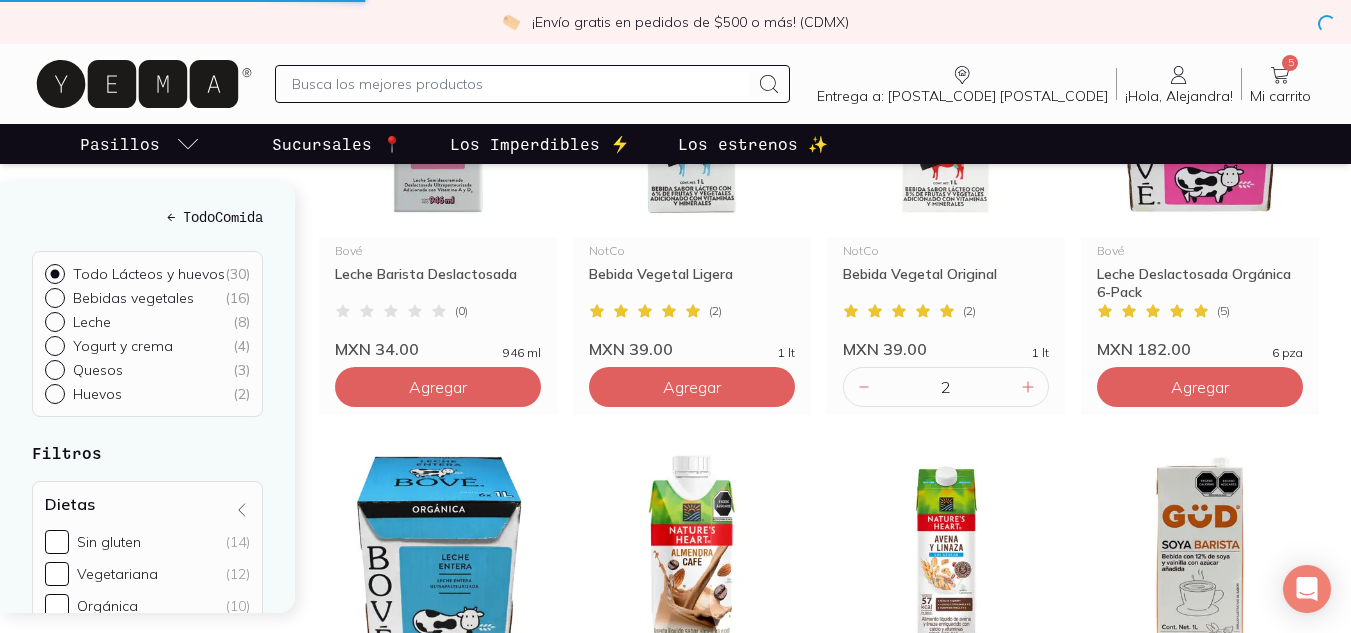 scroll, scrollTop: 0, scrollLeft: 0, axis: both 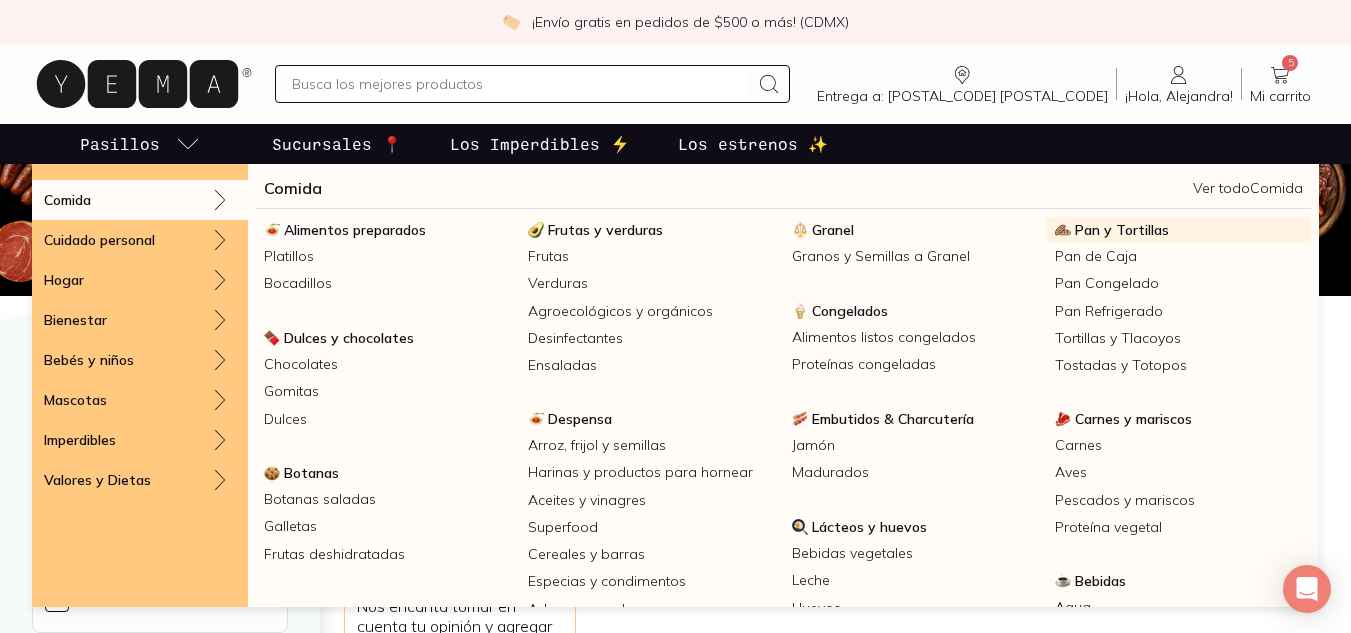click on "Pan y Tortillas" at bounding box center (1122, 230) 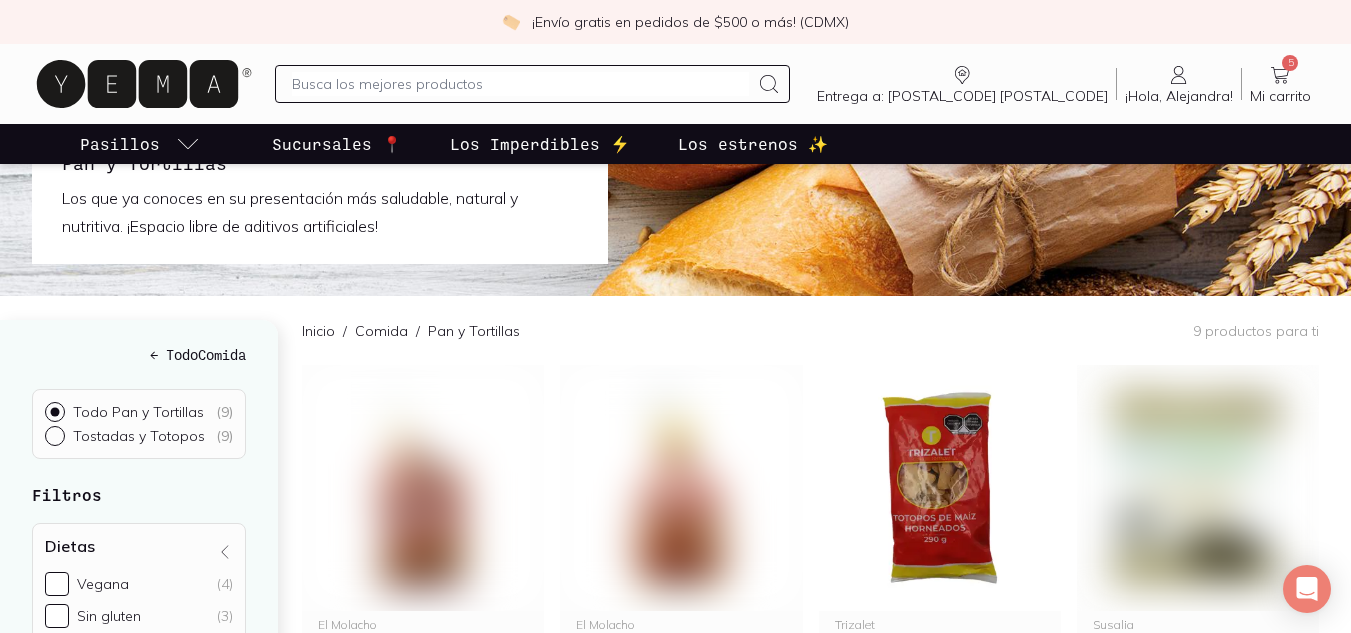 scroll, scrollTop: 0, scrollLeft: 0, axis: both 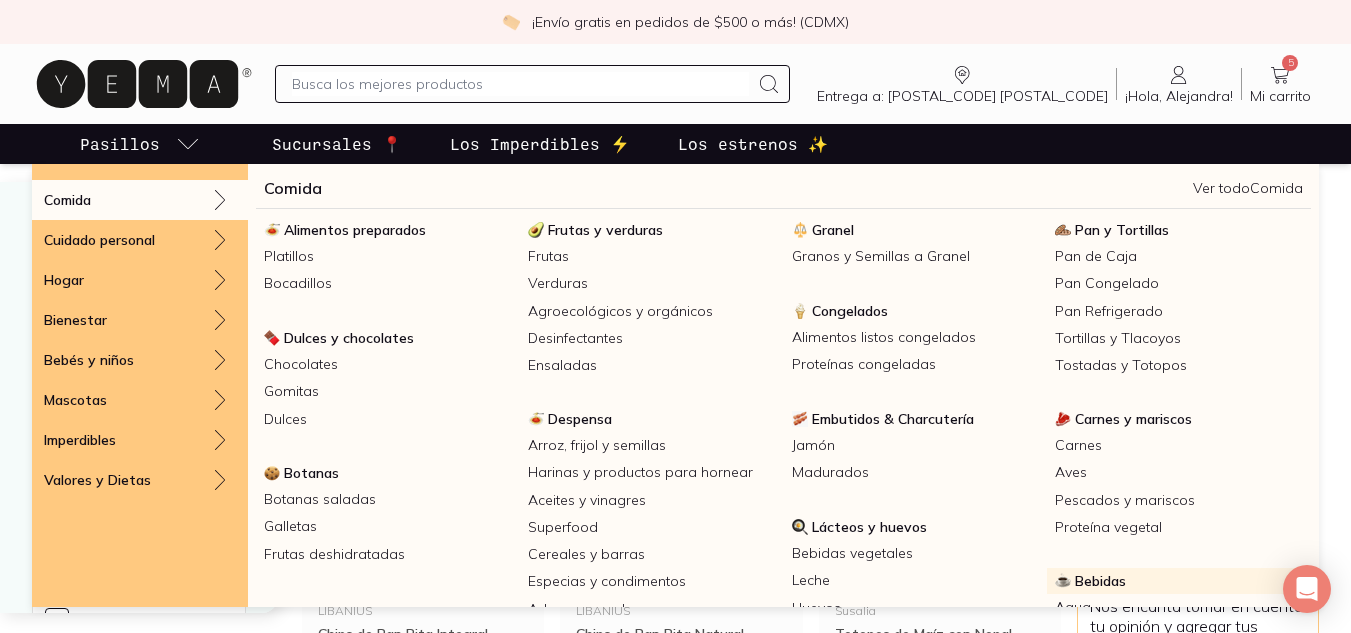 click on "Bebidas" at bounding box center (1179, 581) 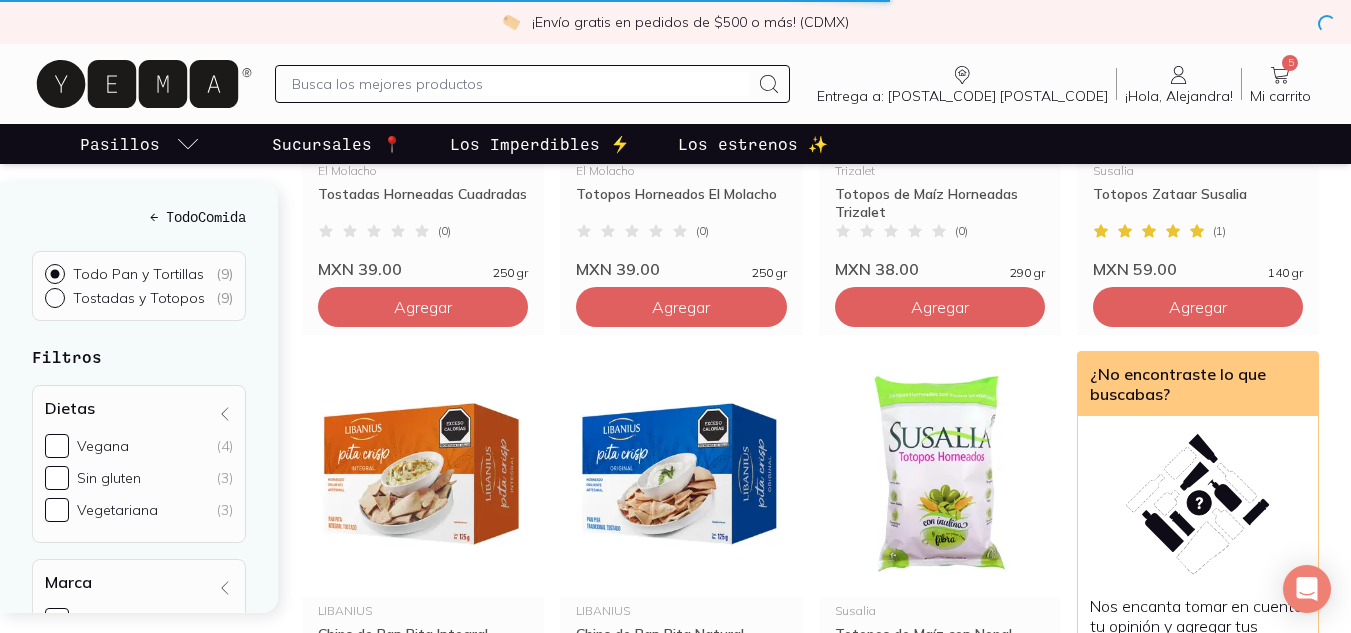 scroll, scrollTop: 0, scrollLeft: 0, axis: both 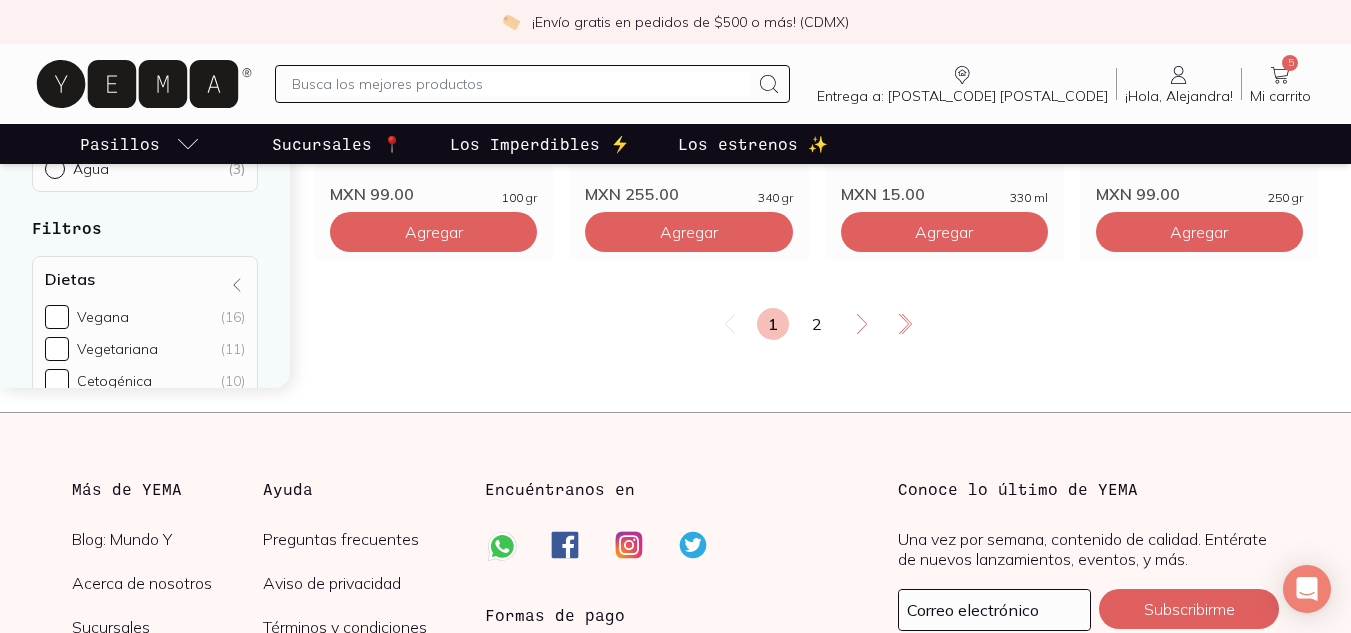 click on "Inicio / Comida / Bebidas 47   productos para ti Campo Vivo Bebida Aloe Limón Jenjibre  Campo Vivo ( 0 ) MXN 29.00 250 ml Agregar Soy Te Té Verde Pétalo Mío ( 0 ) MXN 79.00 15 pza Agregar Soy Te Té Rooibos - zzz ( 0 ) MXN 29.00 15 pza Agregar Electrolit Suero Rehidratante Fresa-K Electrolit ( 0 ) MXN 21.00 625 ml Agregar Electrolit Suero Rehidratante Fresa  Electrolit ( 0 ) MXN 21.00 625 ml Agregar Electrolit Suero Rehidratante Manzana Electrolit ( 0 ) MXN 21.00 625 ml Agregar Burst Agua Gasificada Burst ( 0 ) MXN 15.00 2 lt Agregar Acapulcoco Agua de Coco Orgánica  Acapulcoco ( 0 ) MXN 20.00 330 ml Agregar Electrolit Suero Rehidratante Coco  Electrolit ( 0 ) MXN 21.00 625 ml Agregar Frida Café Molido Orgánico Expresso Frida ( 0 ) MXN 169.00 340 gr Agregar Frida Café Grano Orgánico Medio Frida ( 0 ) MXN 169.00 340 gr Agregar Búho Soda Natural Guayaba Cardamomo ( 0 ) MXN 27.00 355 ml Agregar Juan Valdez Cafe Molido Colina Juan Valdez ( 0 ) MXN 169.00 250 gr Agregar Earth Co ( 0 ) MXN 129.00 230 gr" at bounding box center [832, -1023] 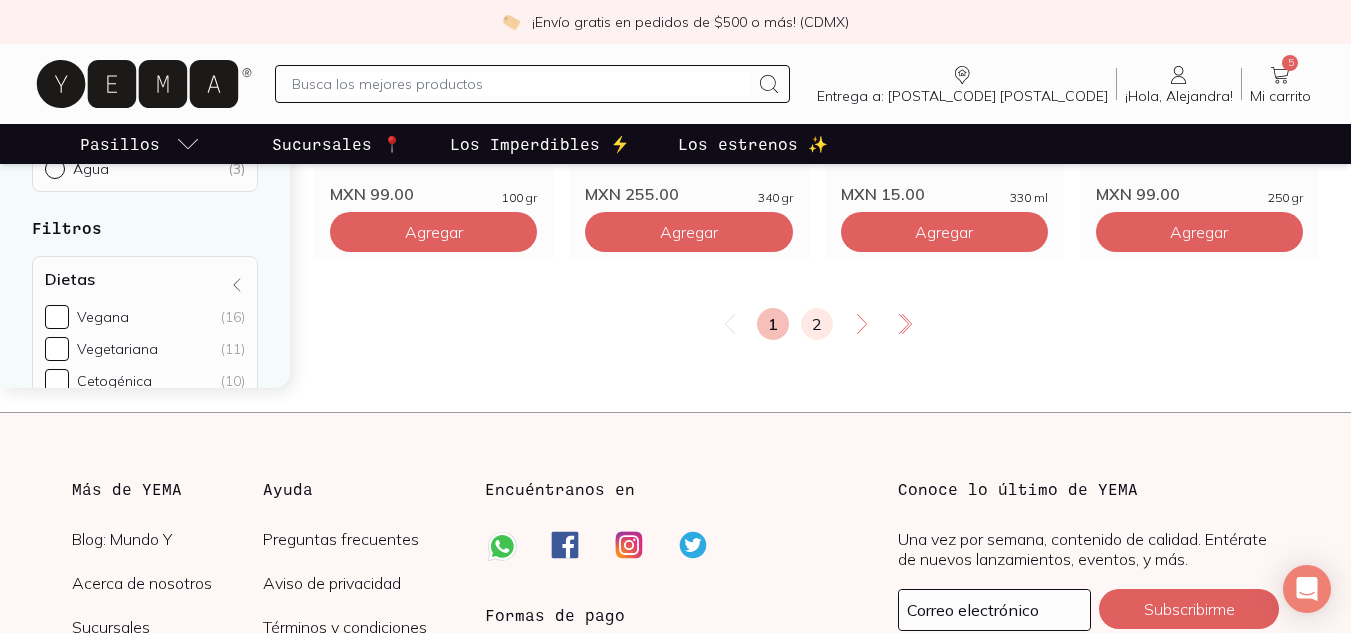 click on "2" at bounding box center (817, 324) 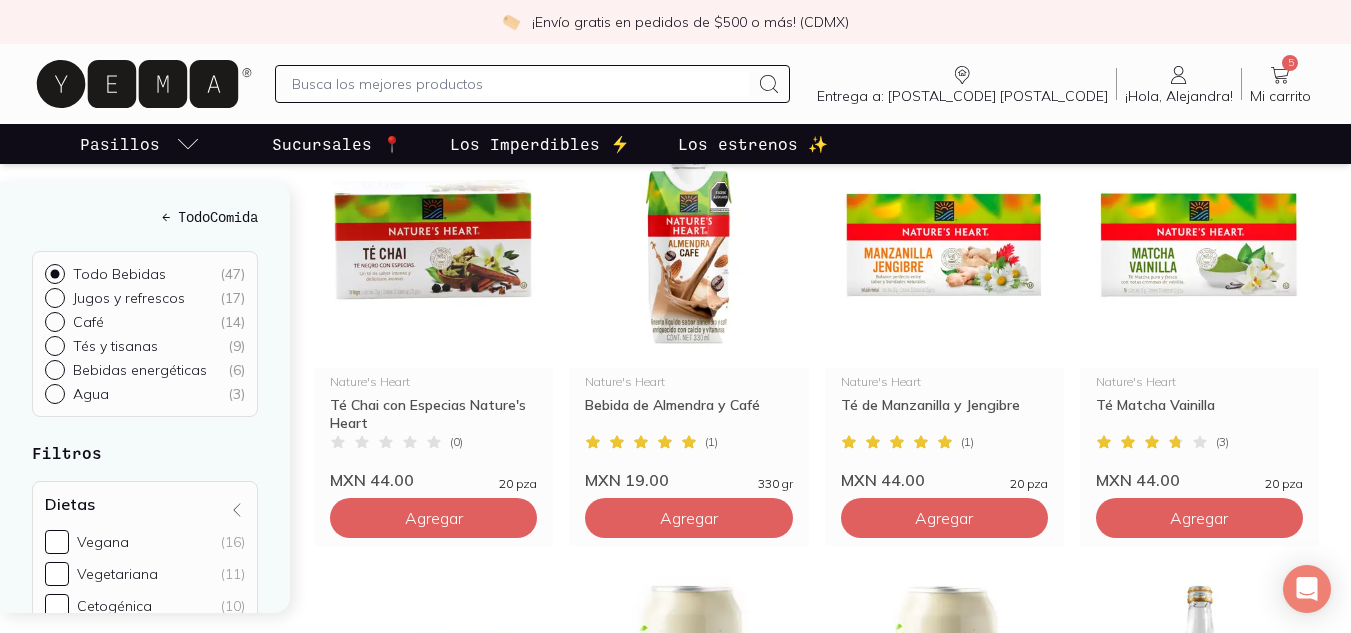 scroll, scrollTop: 0, scrollLeft: 0, axis: both 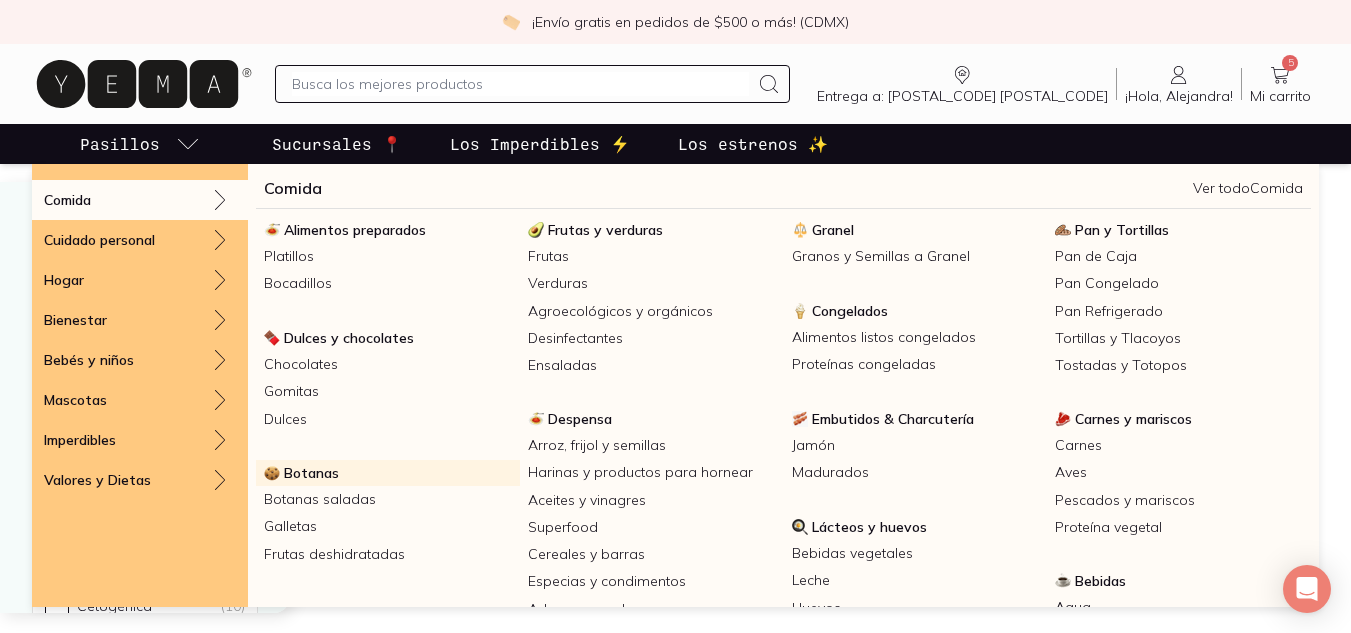 click on "Botanas" at bounding box center [388, 473] 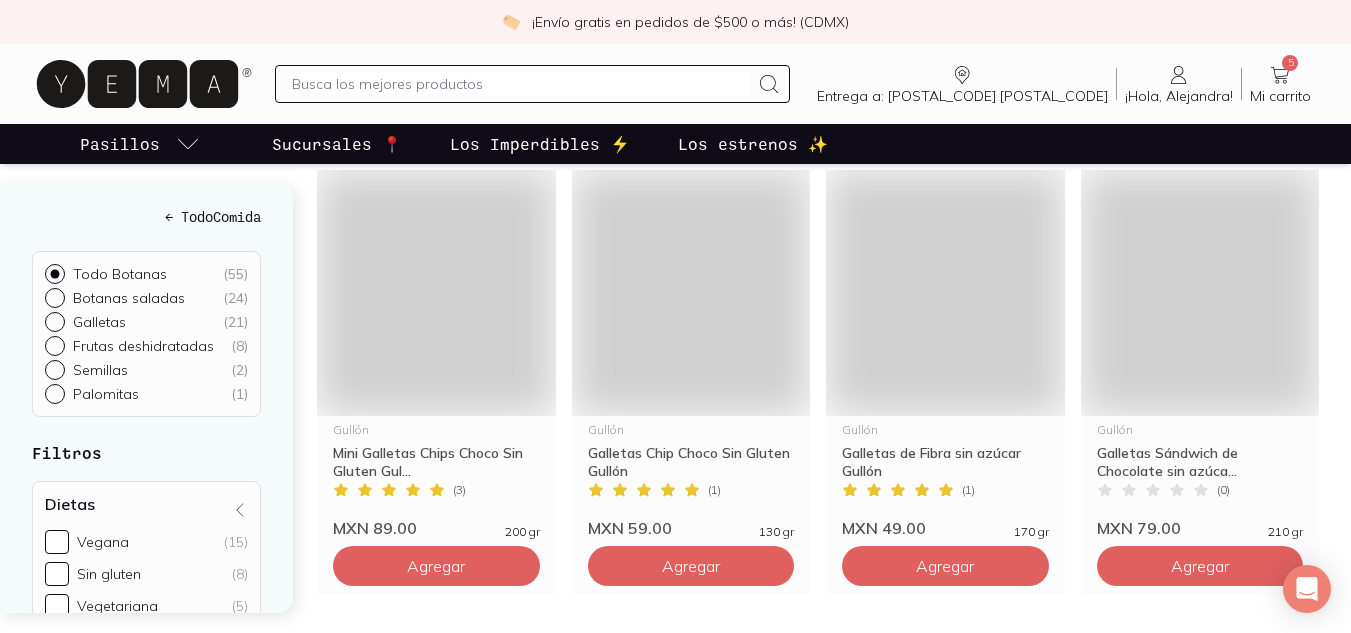 scroll, scrollTop: 0, scrollLeft: 0, axis: both 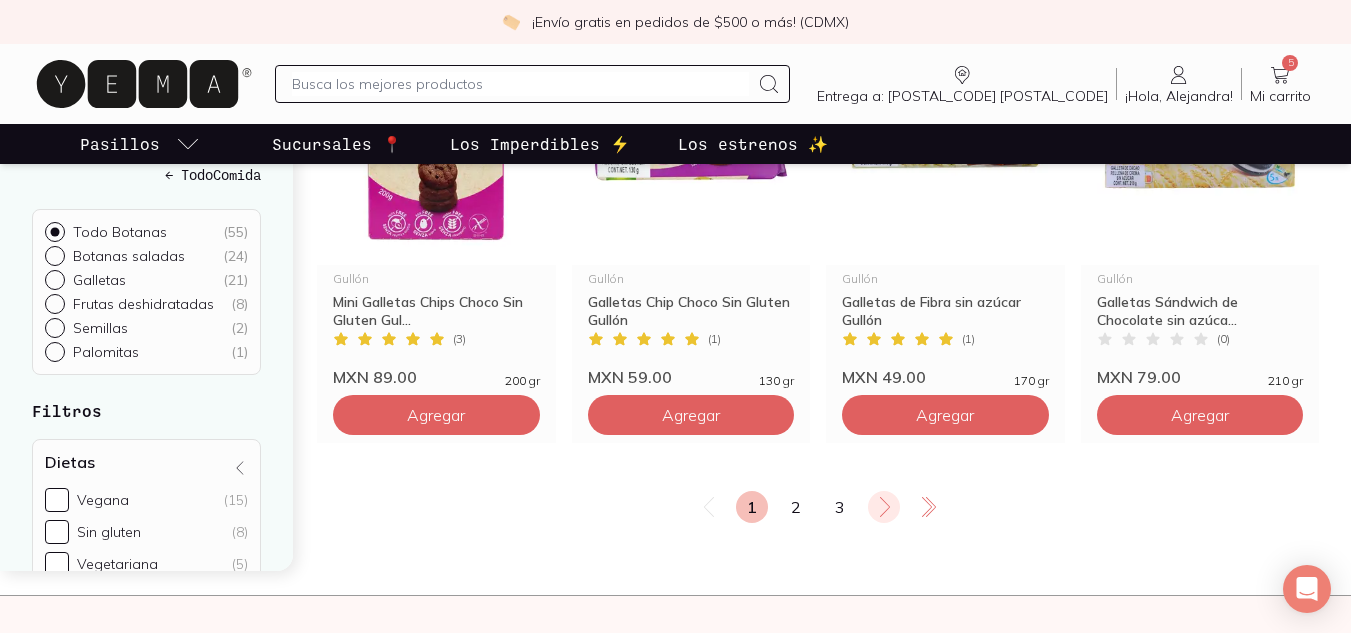 click 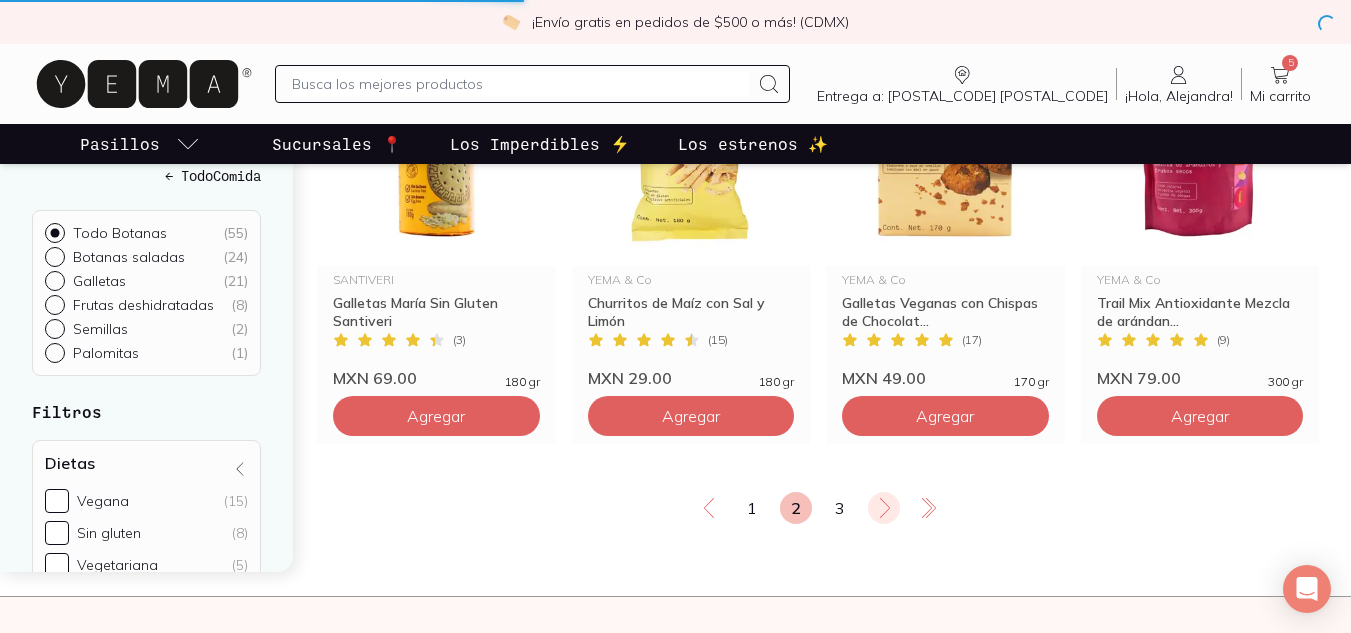 scroll, scrollTop: 0, scrollLeft: 0, axis: both 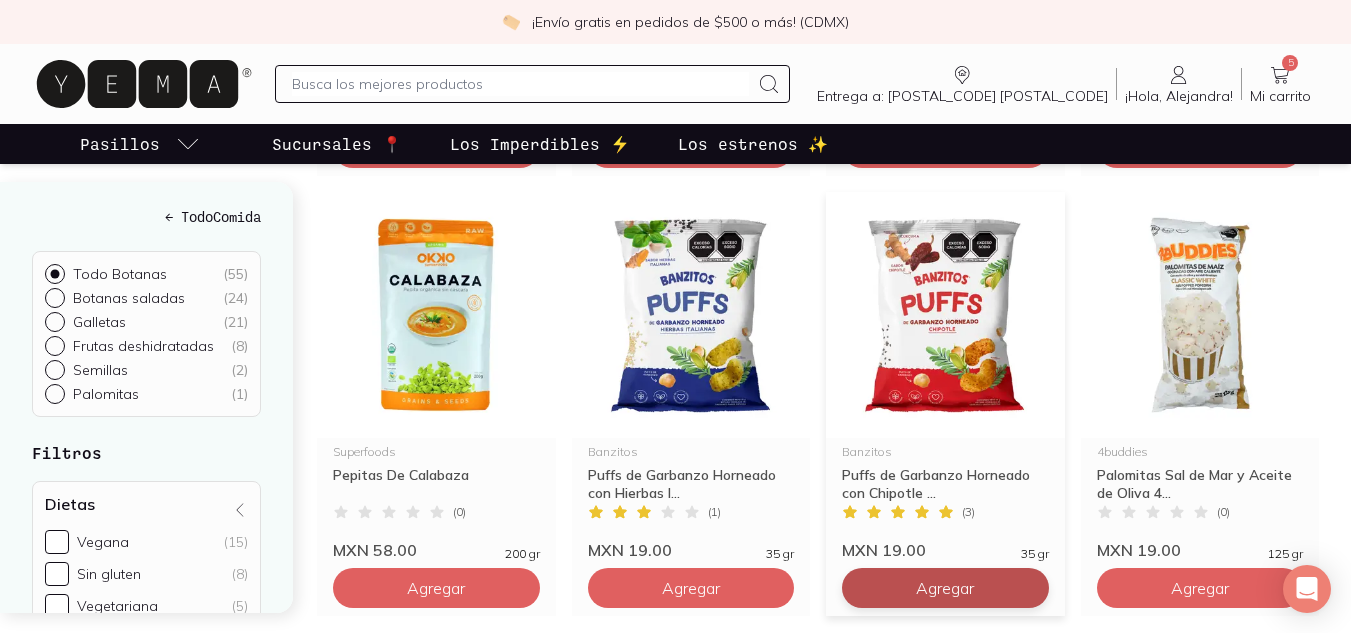 click on "Agregar" at bounding box center [436, -732] 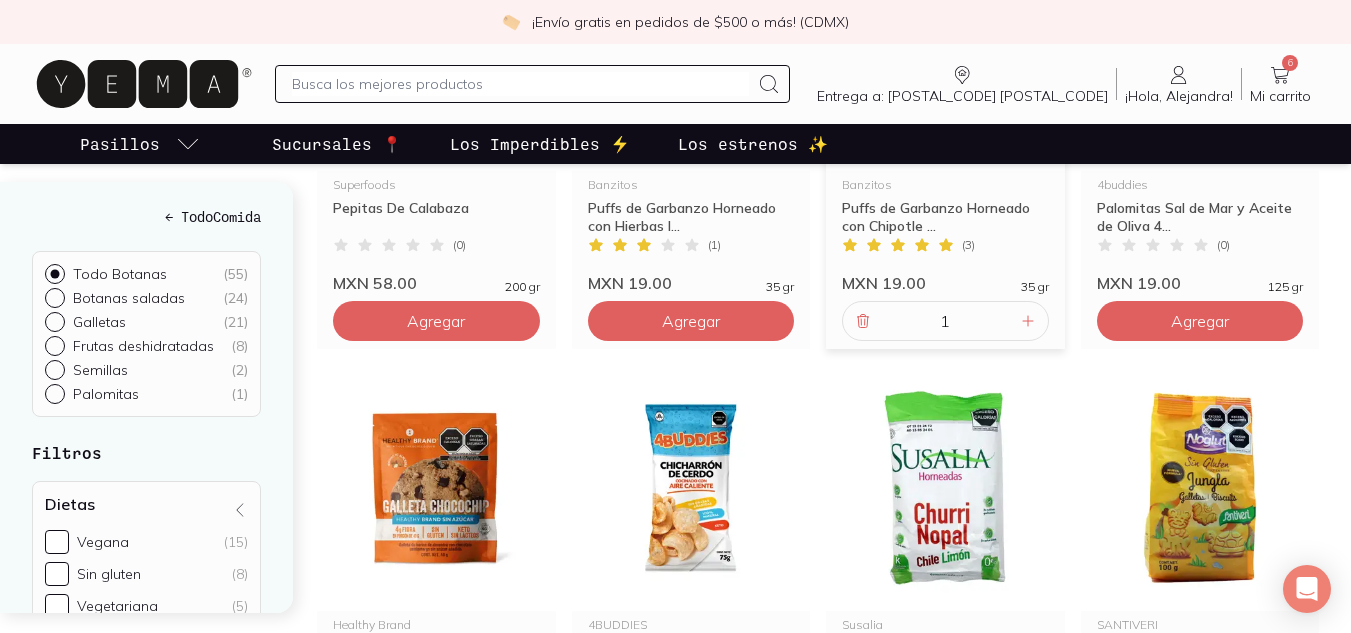scroll, scrollTop: 1883, scrollLeft: 0, axis: vertical 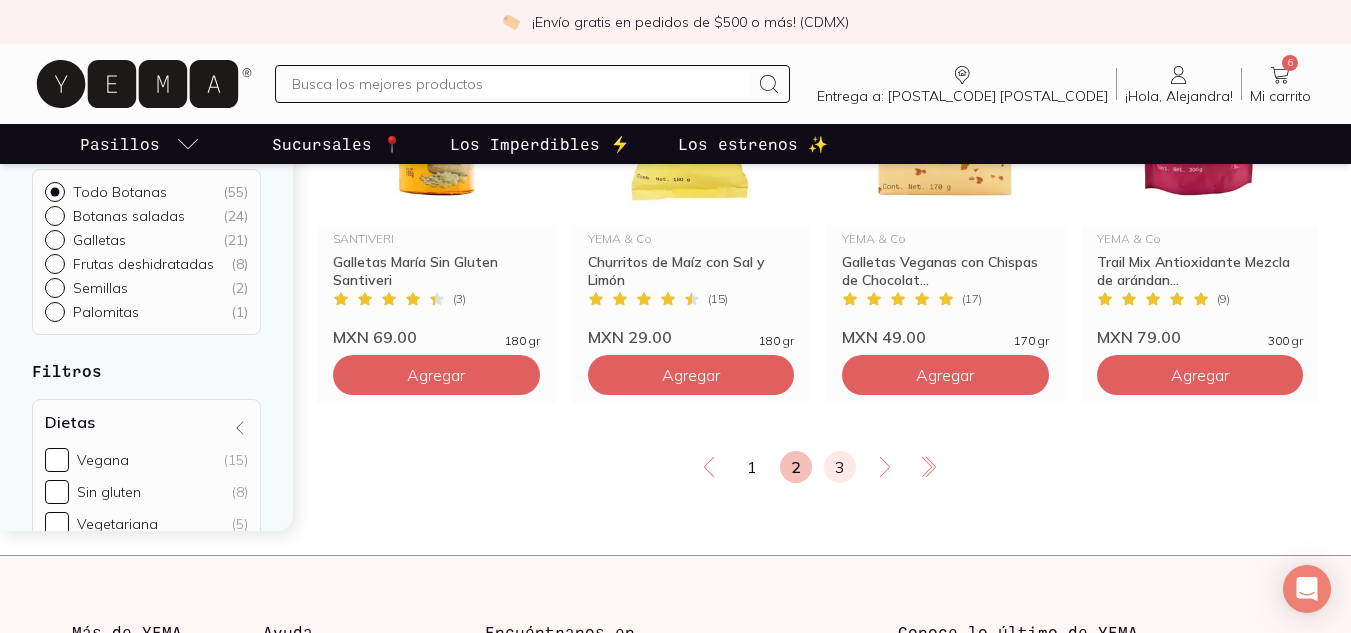 click on "3" at bounding box center (840, 467) 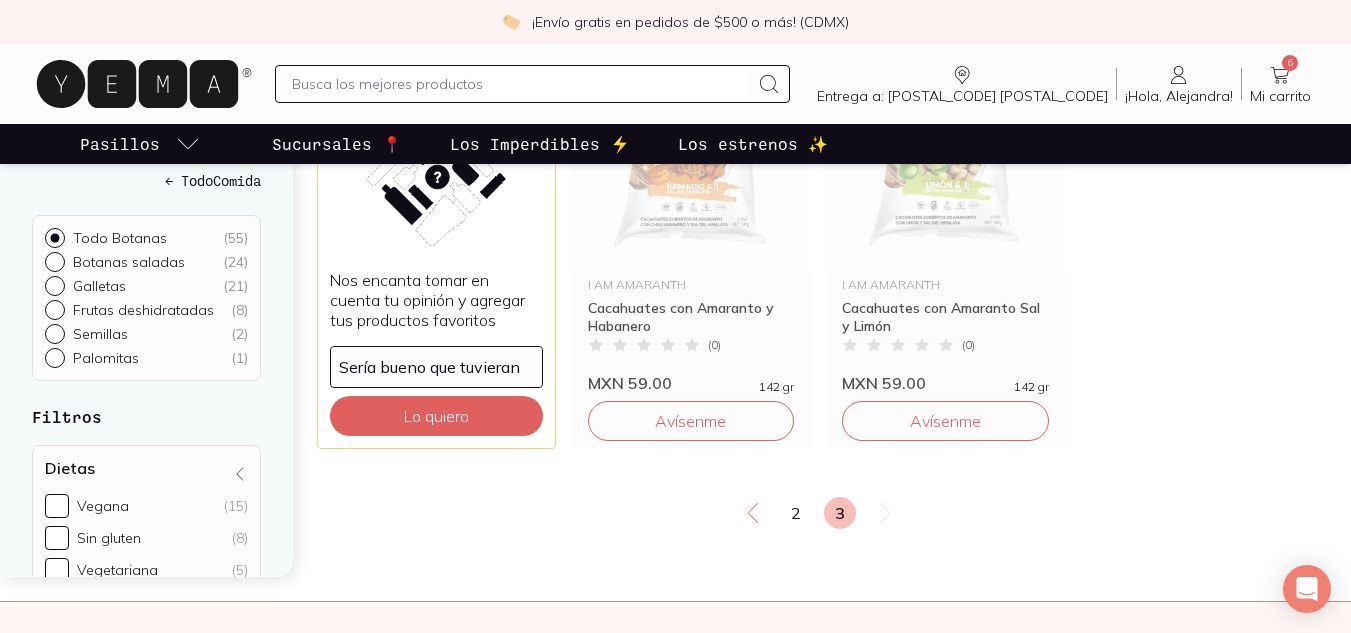 scroll, scrollTop: 0, scrollLeft: 0, axis: both 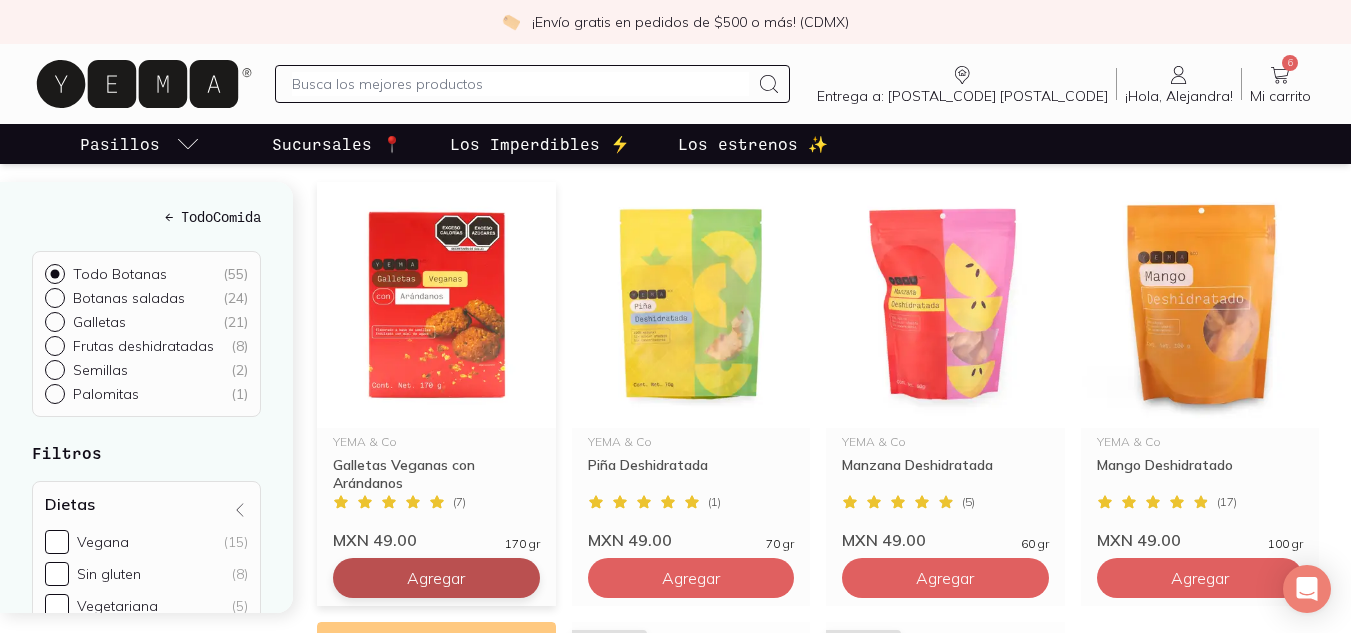click on "Agregar" at bounding box center (436, 578) 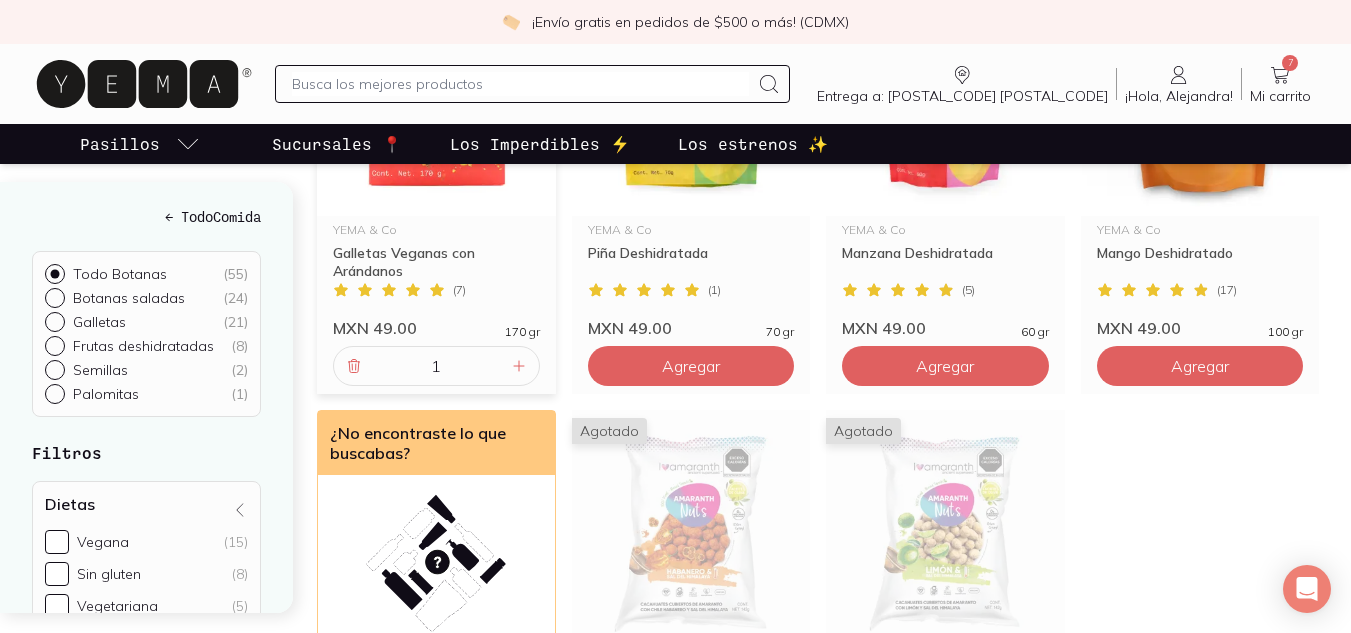 scroll, scrollTop: 361, scrollLeft: 0, axis: vertical 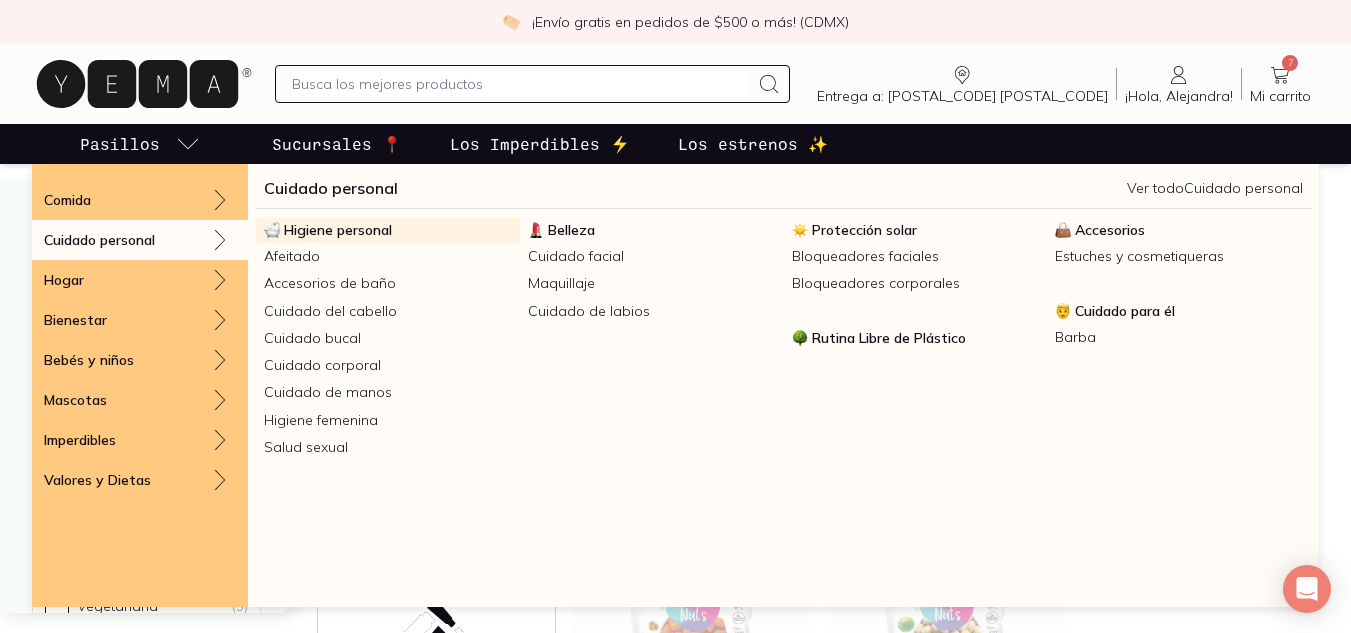 click on "Higiene personal" at bounding box center (338, 230) 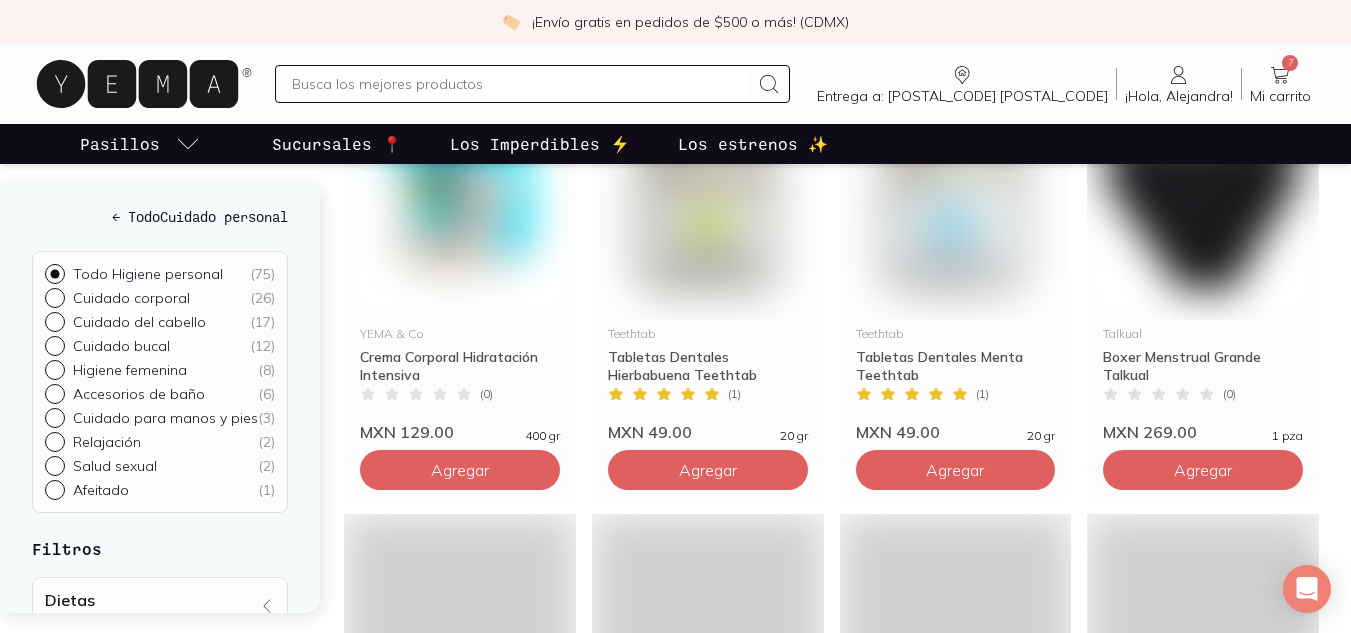 scroll, scrollTop: 0, scrollLeft: 0, axis: both 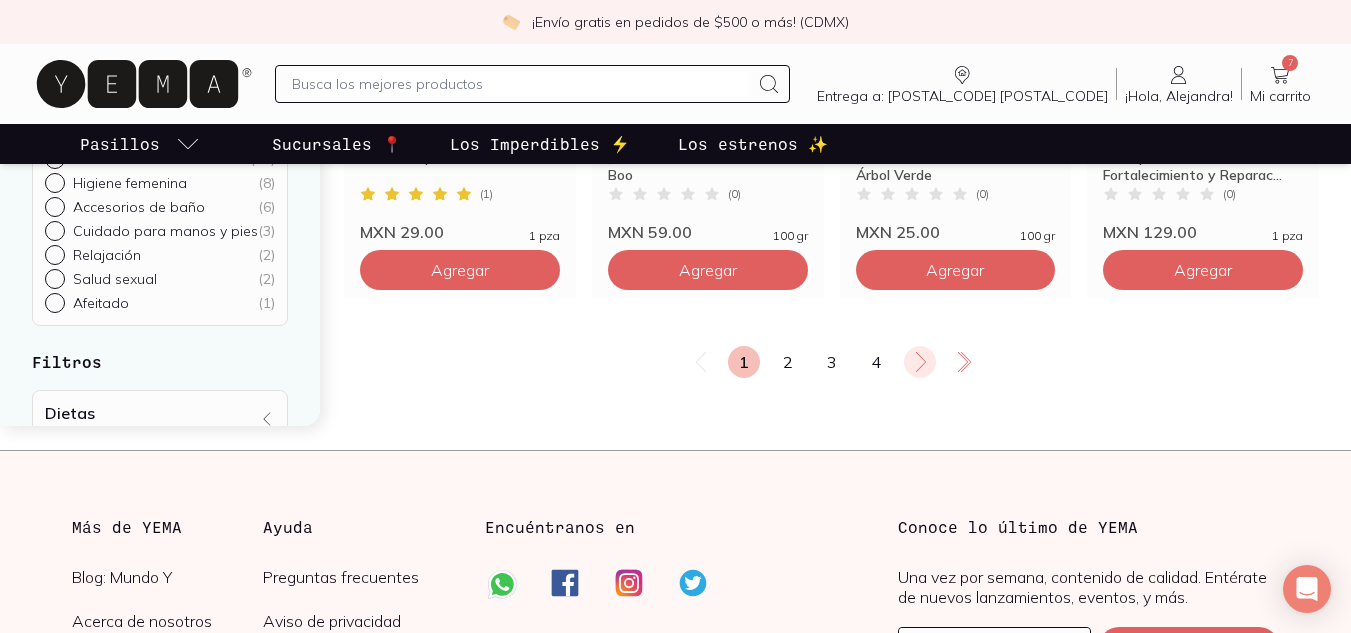 click at bounding box center [920, 362] 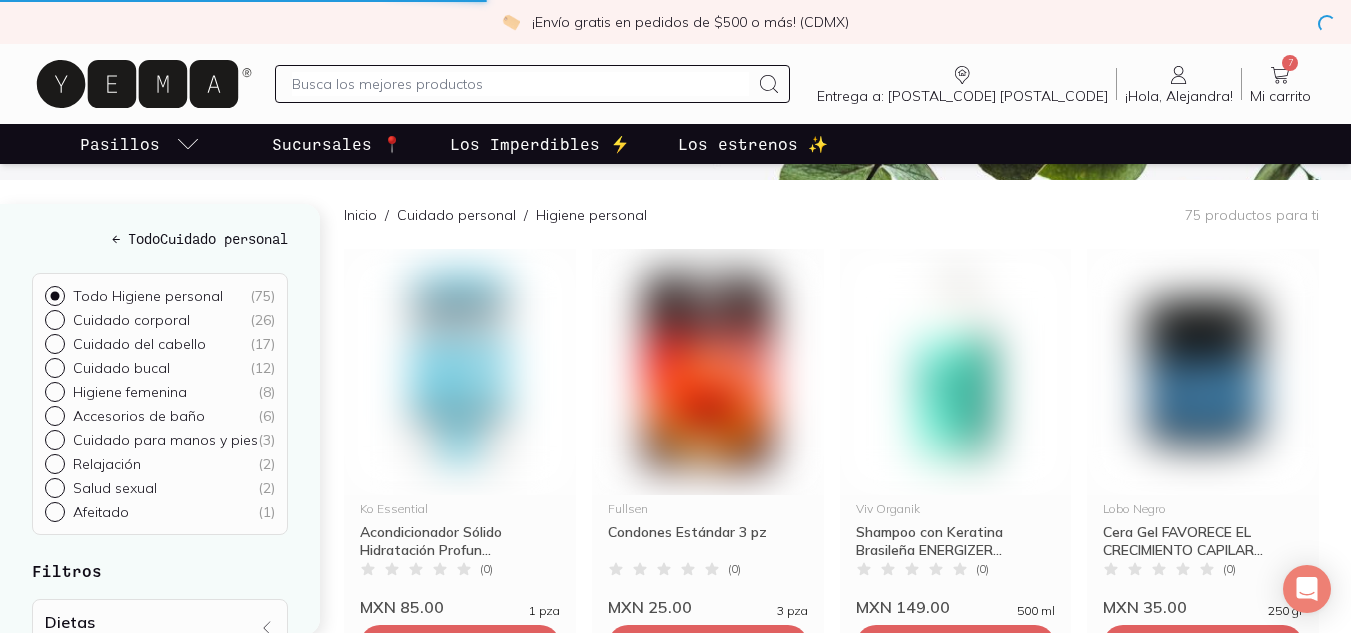 scroll, scrollTop: 0, scrollLeft: 0, axis: both 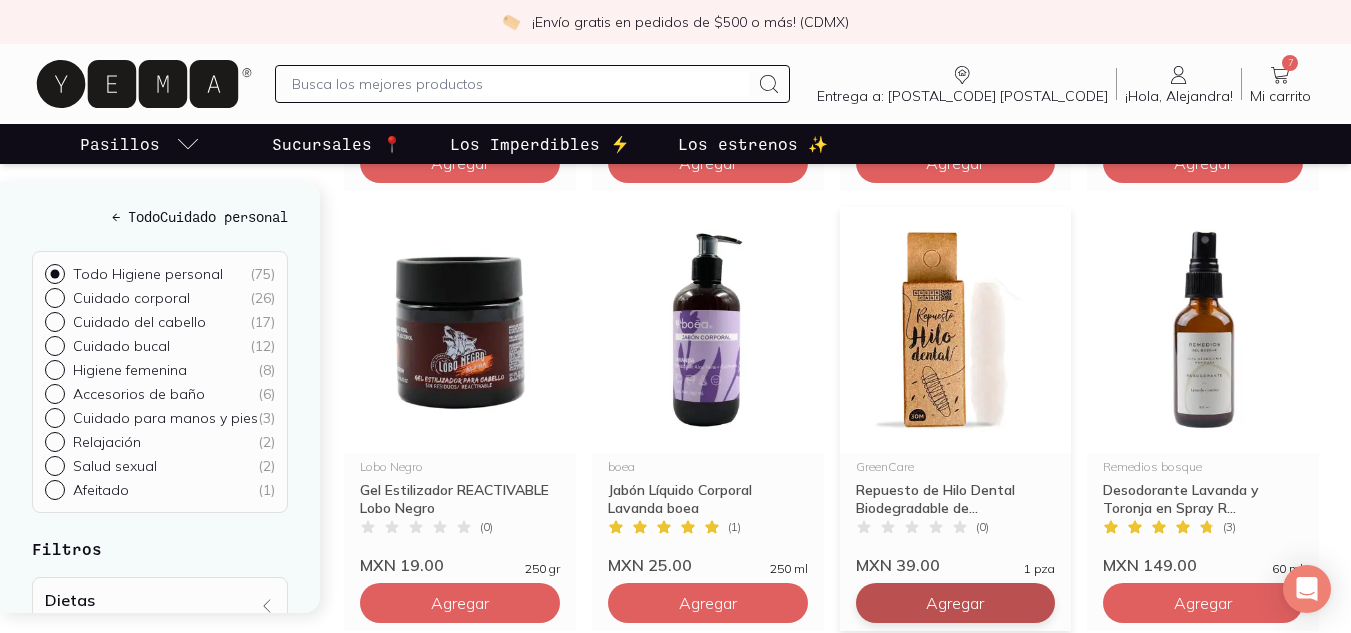 click on "Agregar" at bounding box center [460, 163] 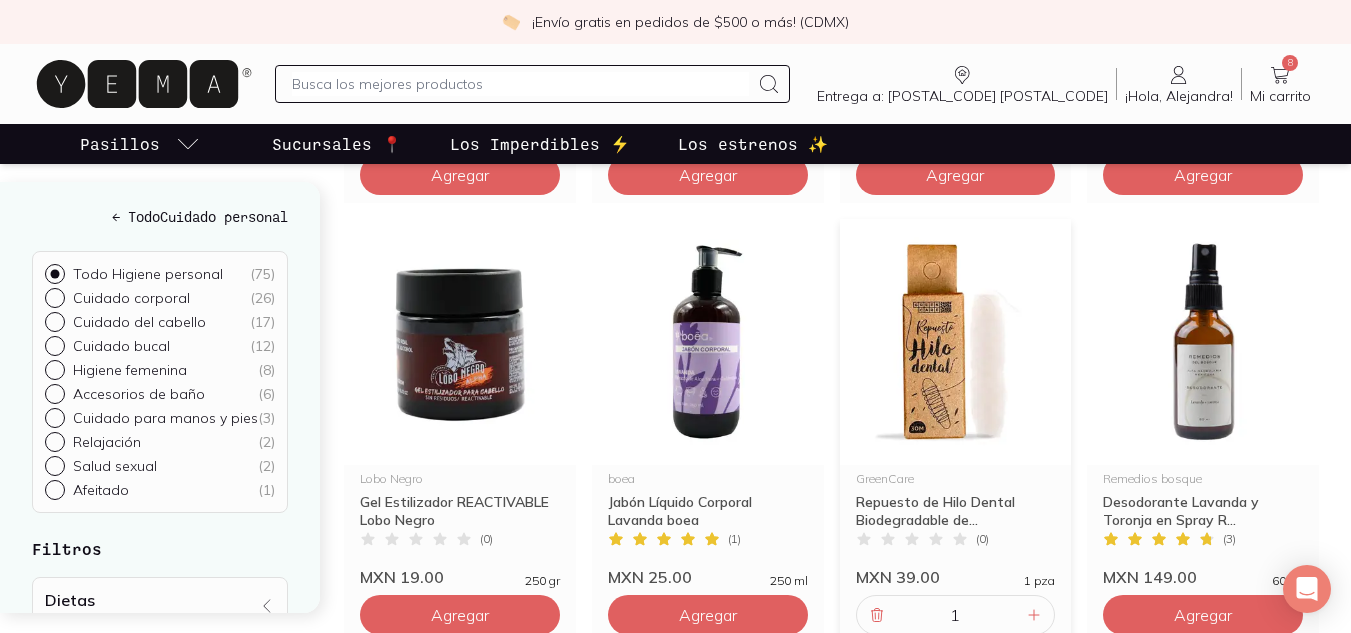 scroll, scrollTop: 662, scrollLeft: 0, axis: vertical 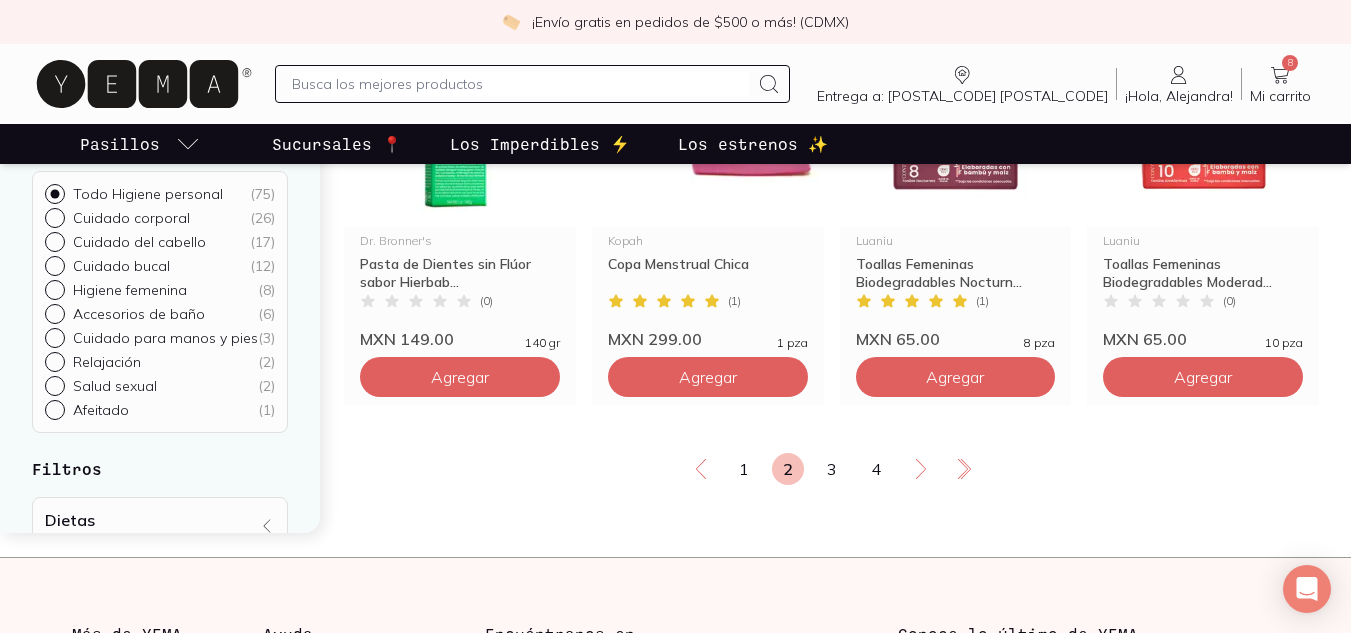 click on "1 2 3 4" at bounding box center [831, 469] 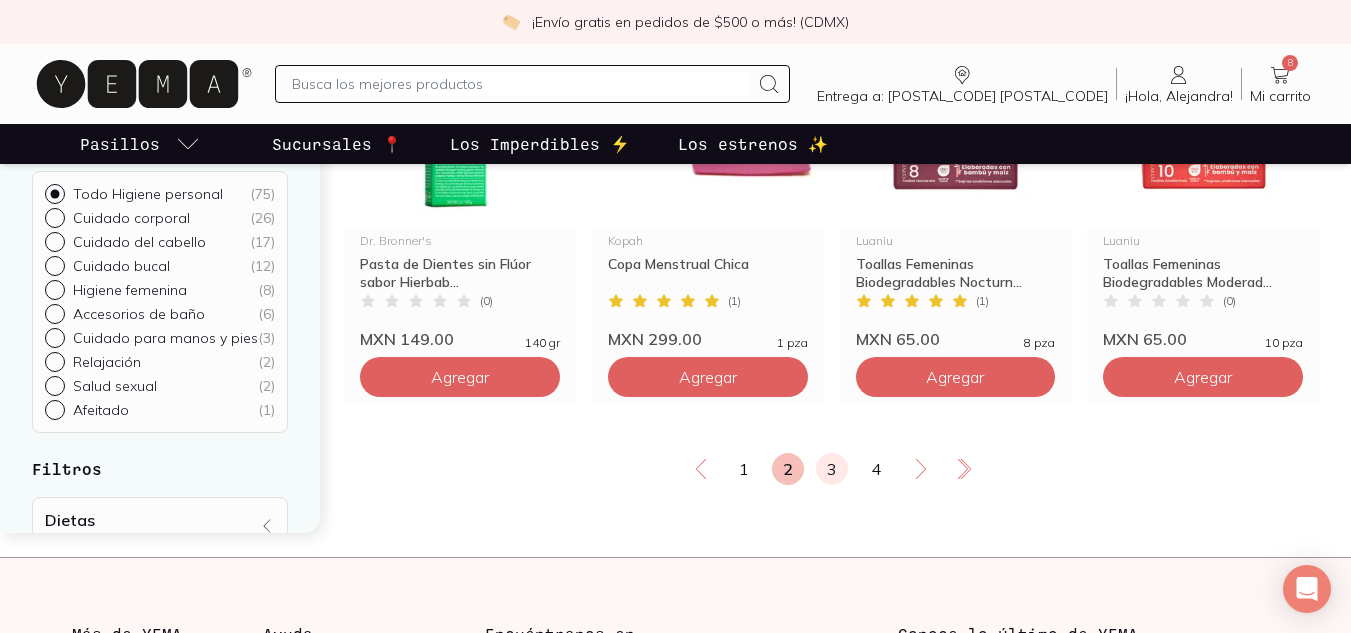 click on "3" at bounding box center [832, 469] 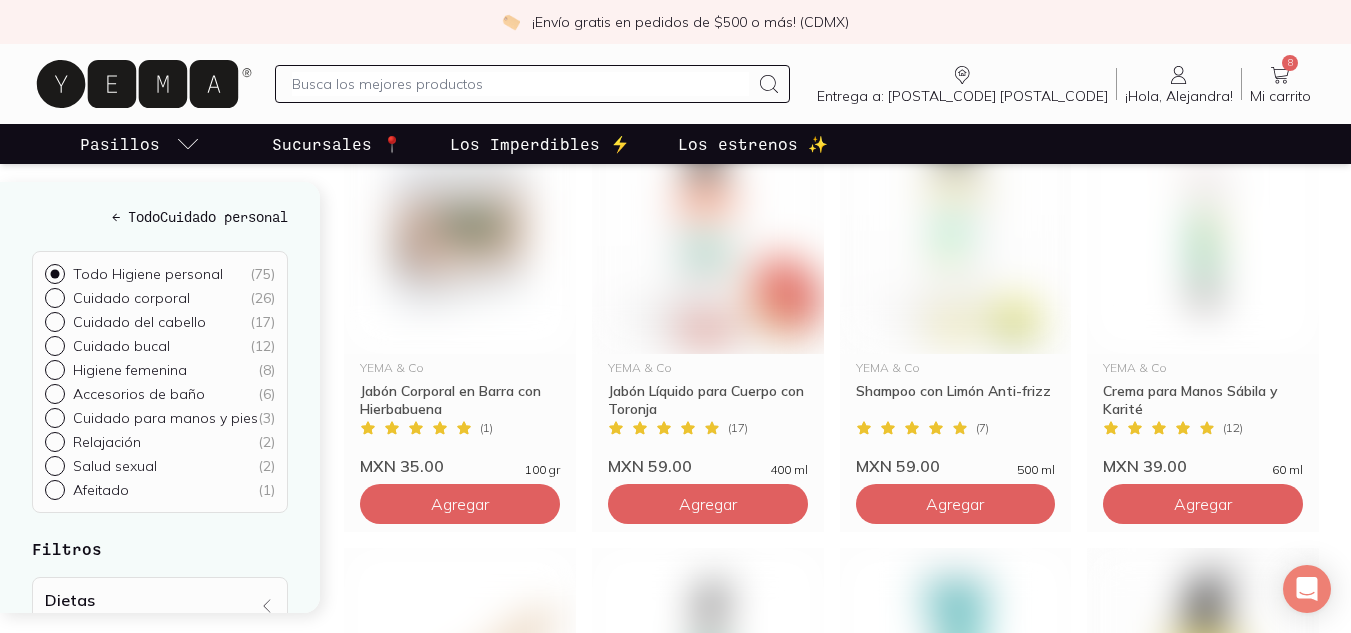 scroll, scrollTop: 0, scrollLeft: 0, axis: both 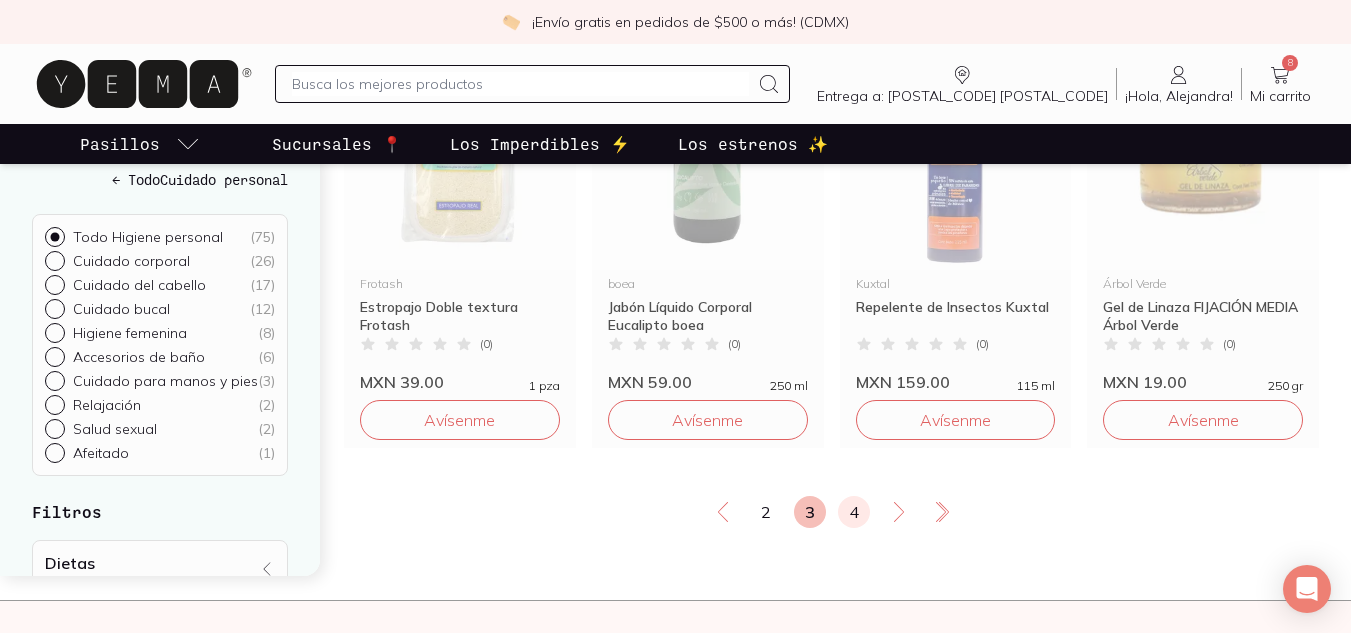 click on "4" at bounding box center (854, 512) 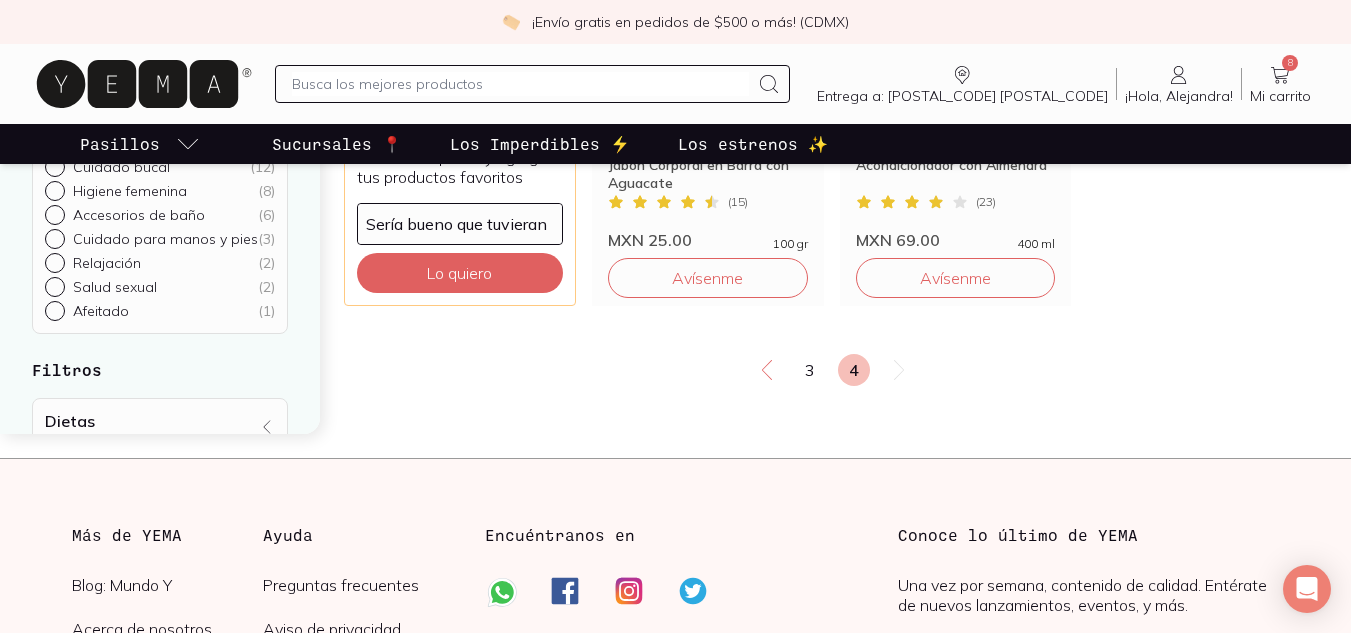 scroll, scrollTop: 933, scrollLeft: 0, axis: vertical 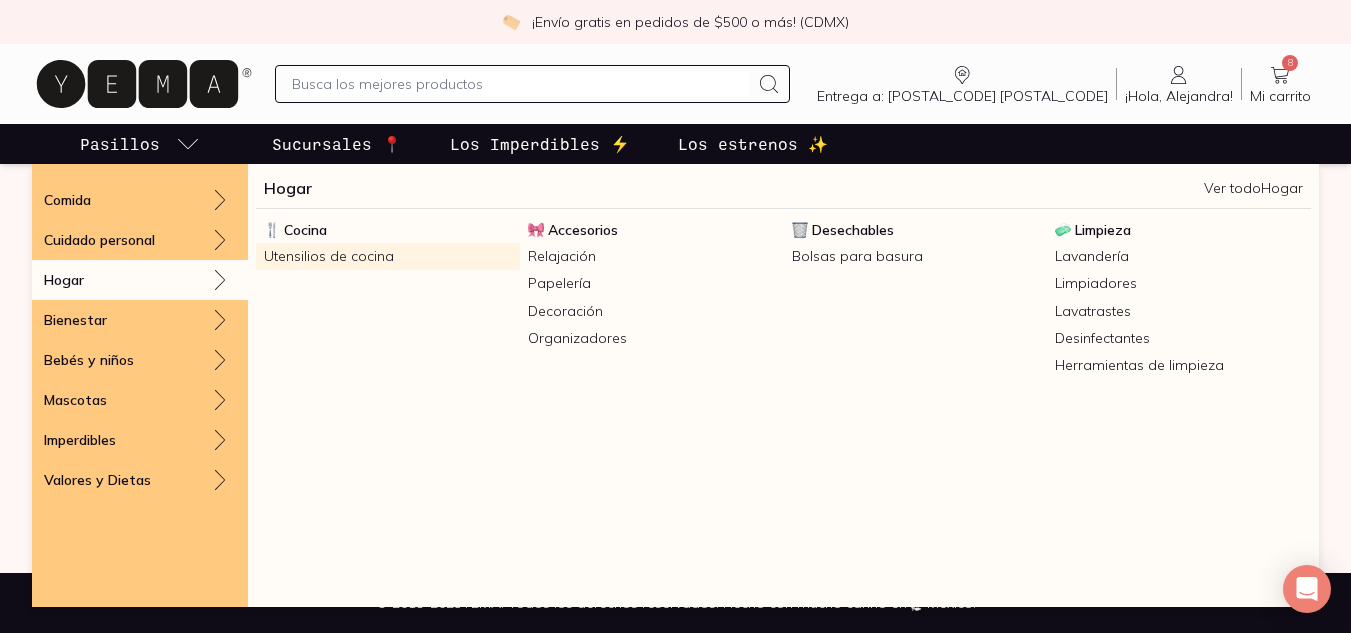 click on "Utensilios de cocina" at bounding box center [388, 256] 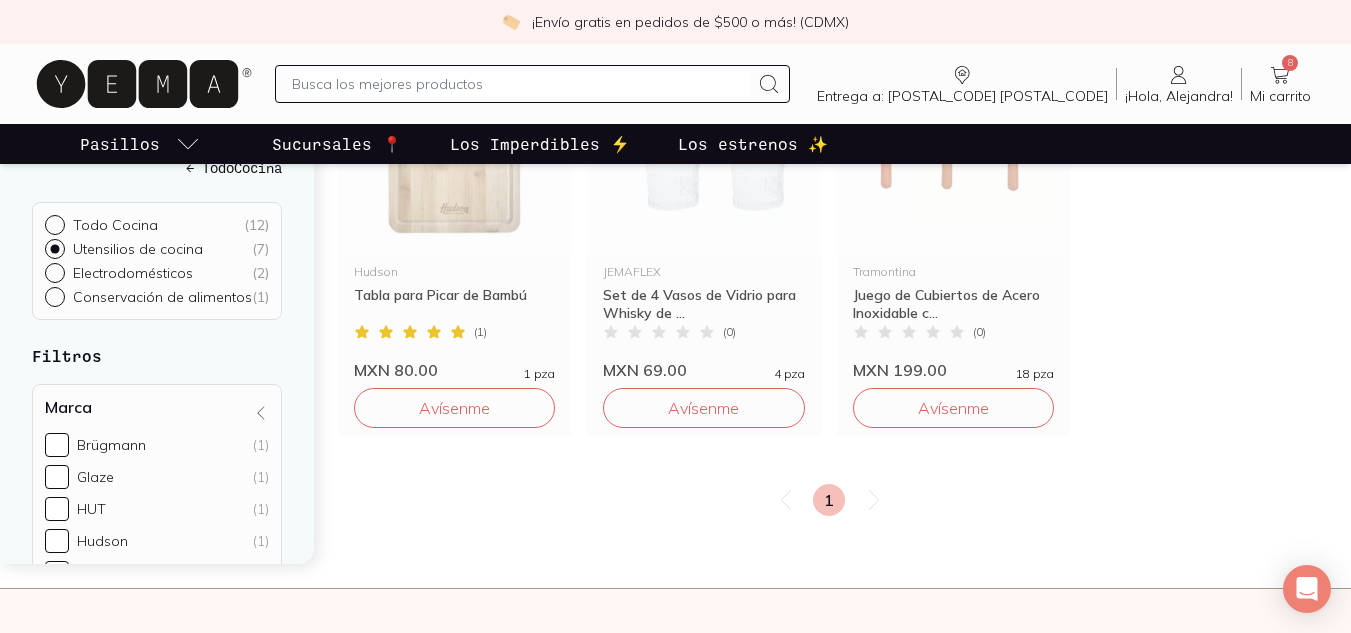 scroll, scrollTop: 866, scrollLeft: 0, axis: vertical 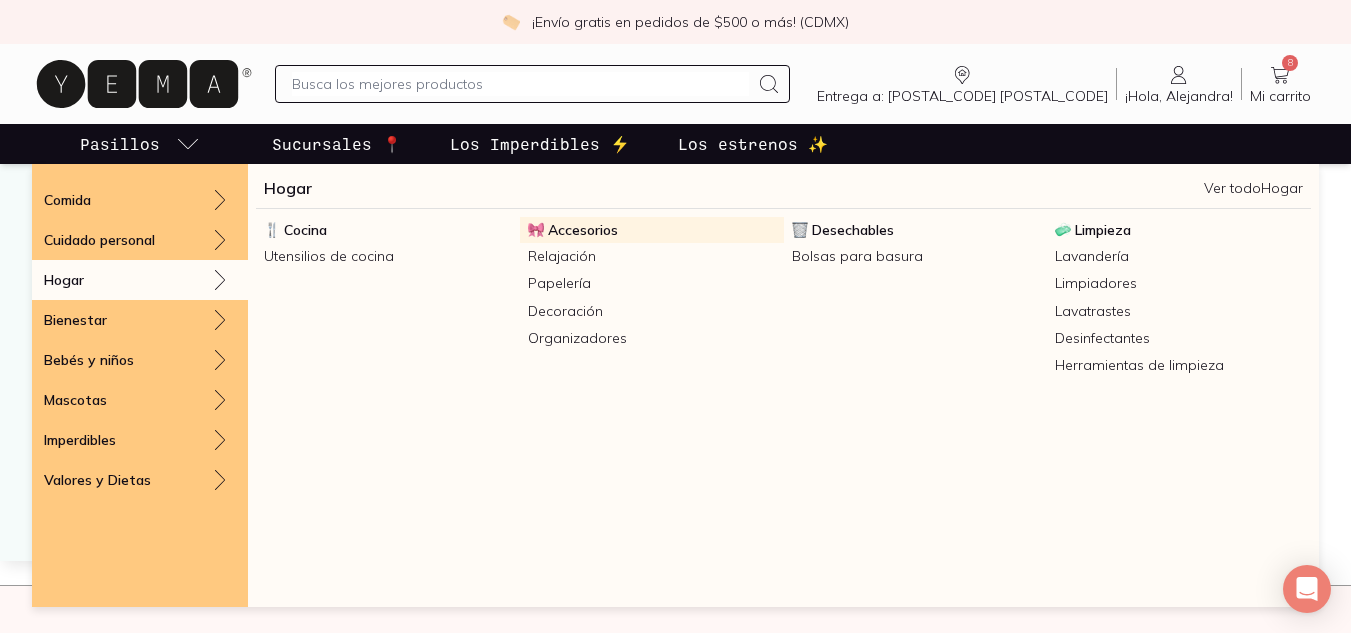 click on "Accesorios" at bounding box center [583, 230] 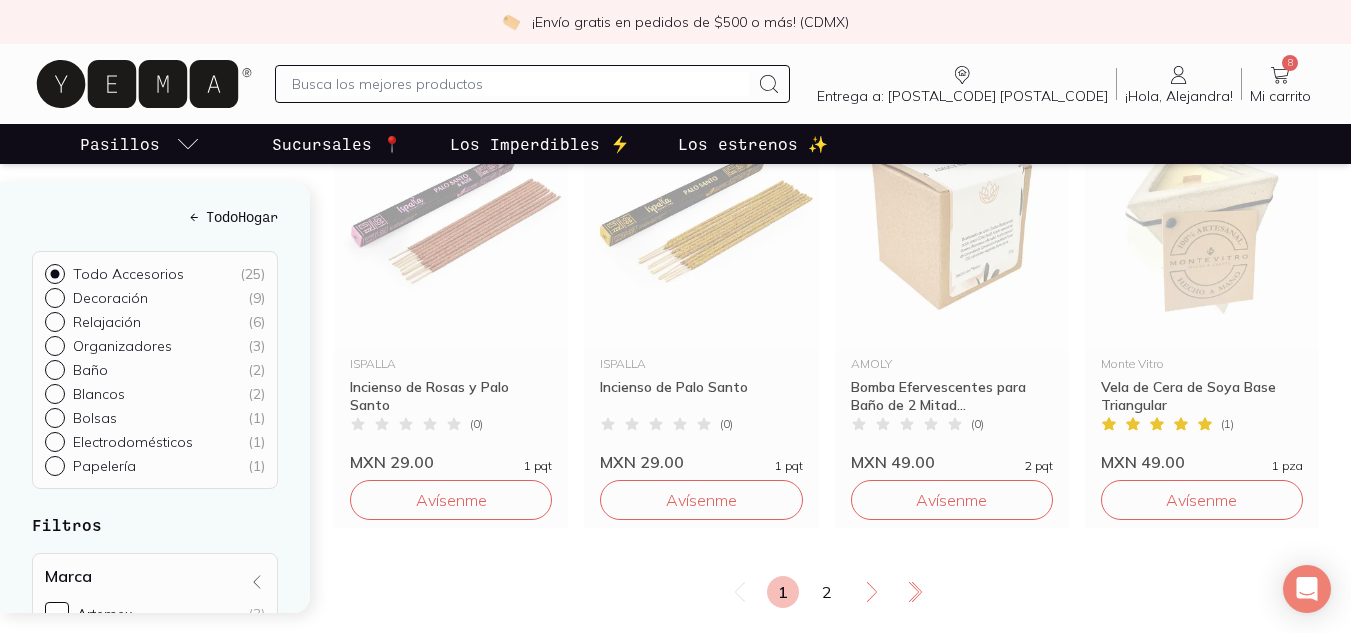 scroll, scrollTop: 2509, scrollLeft: 0, axis: vertical 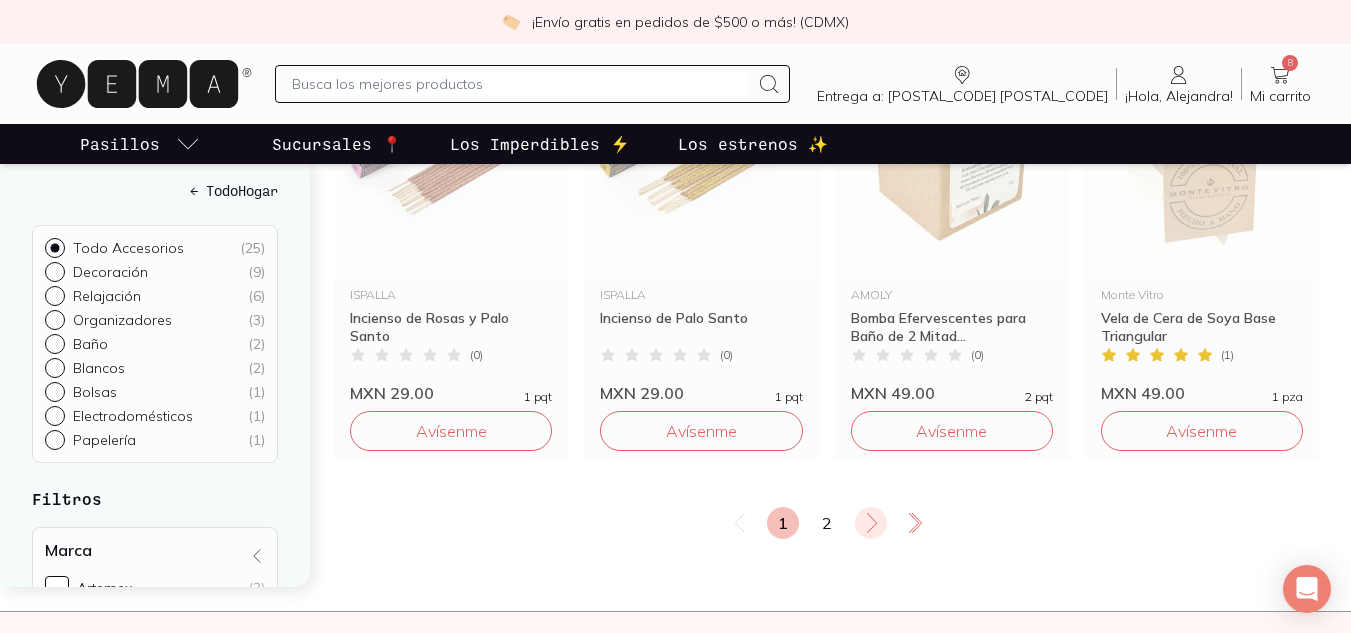 click 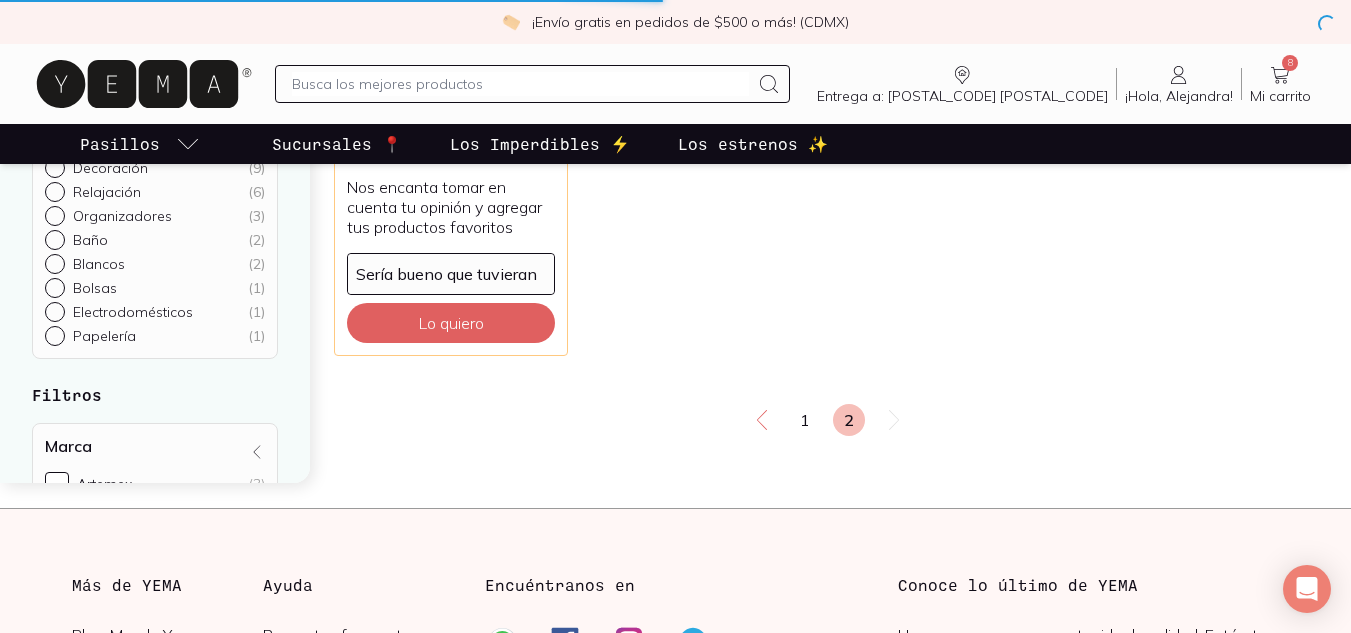 scroll, scrollTop: 0, scrollLeft: 0, axis: both 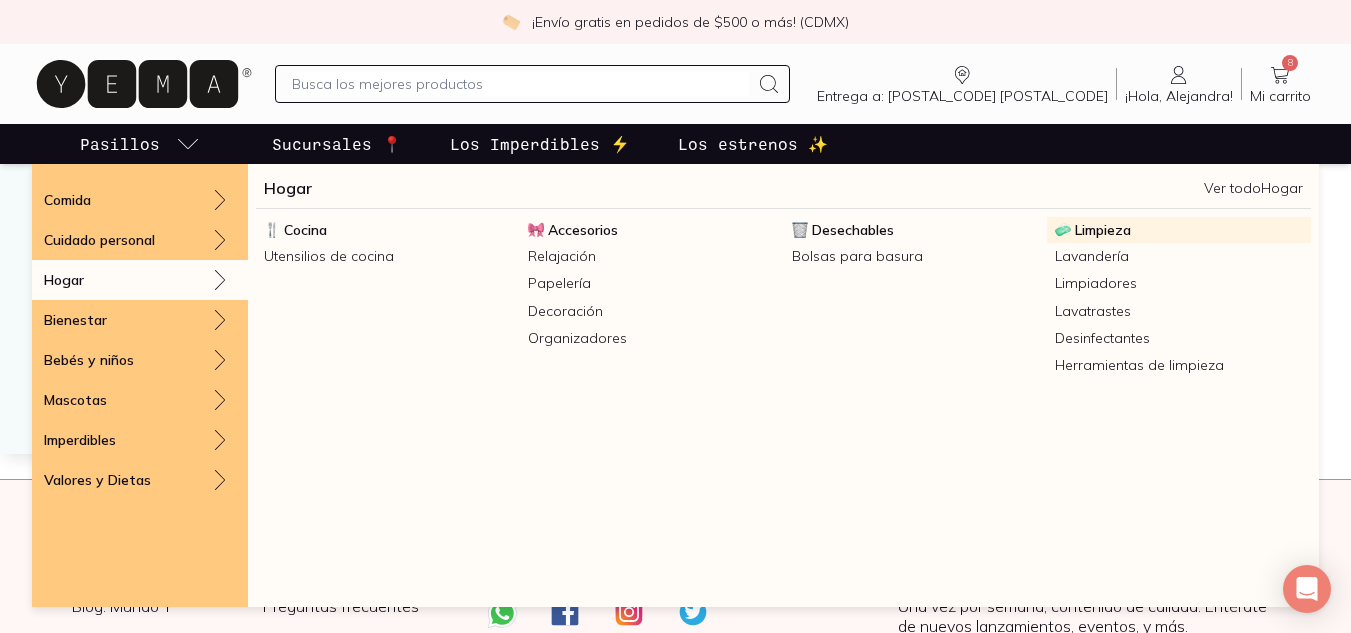 click on "Limpieza" at bounding box center (1103, 230) 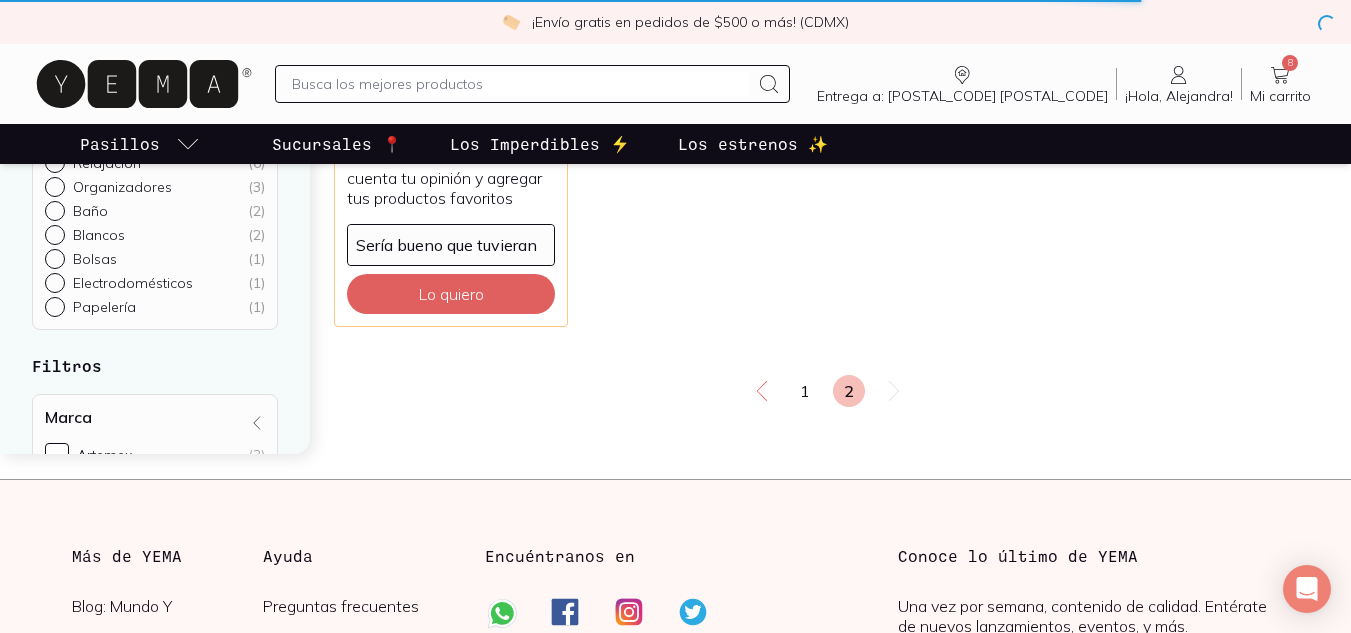scroll, scrollTop: 0, scrollLeft: 0, axis: both 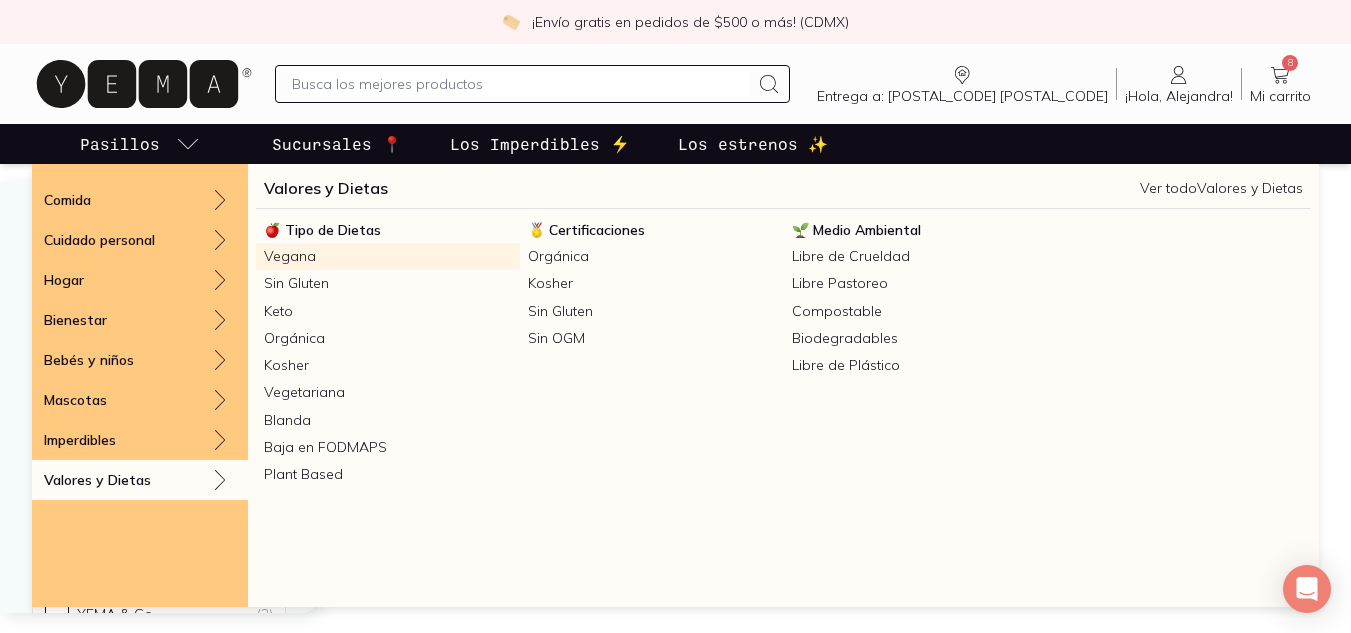 click on "Vegana" at bounding box center (388, 256) 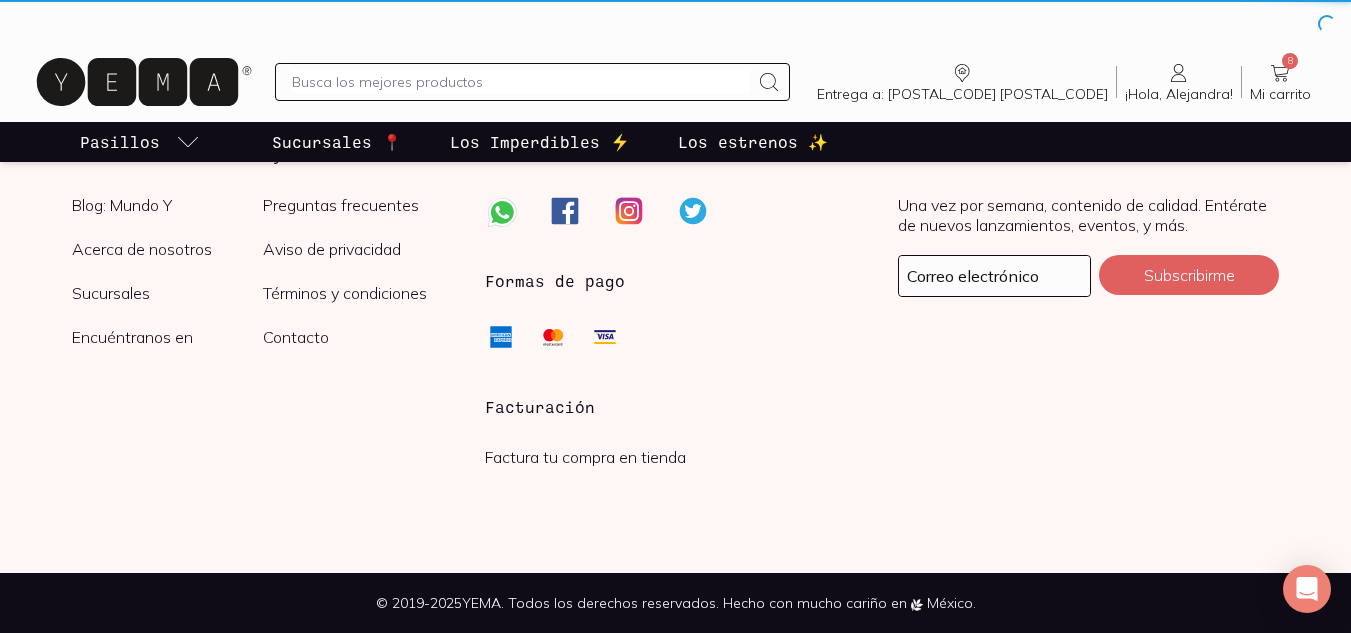 scroll, scrollTop: 0, scrollLeft: 0, axis: both 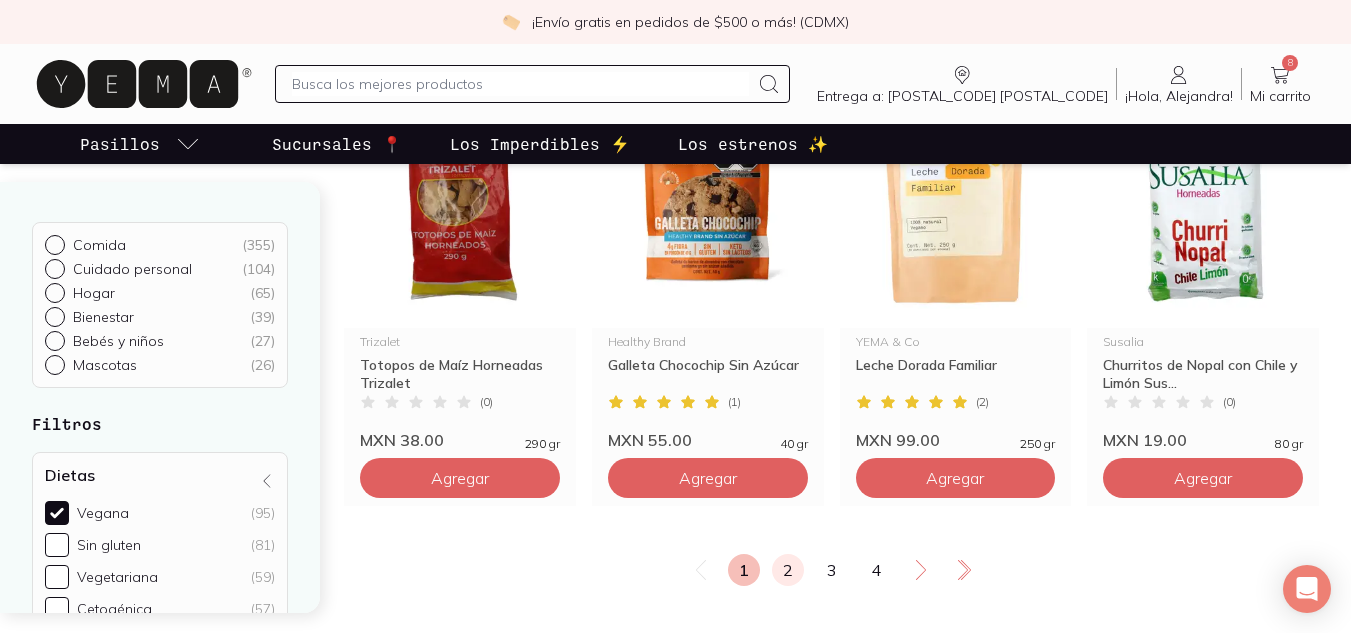 click on "2" at bounding box center (788, 570) 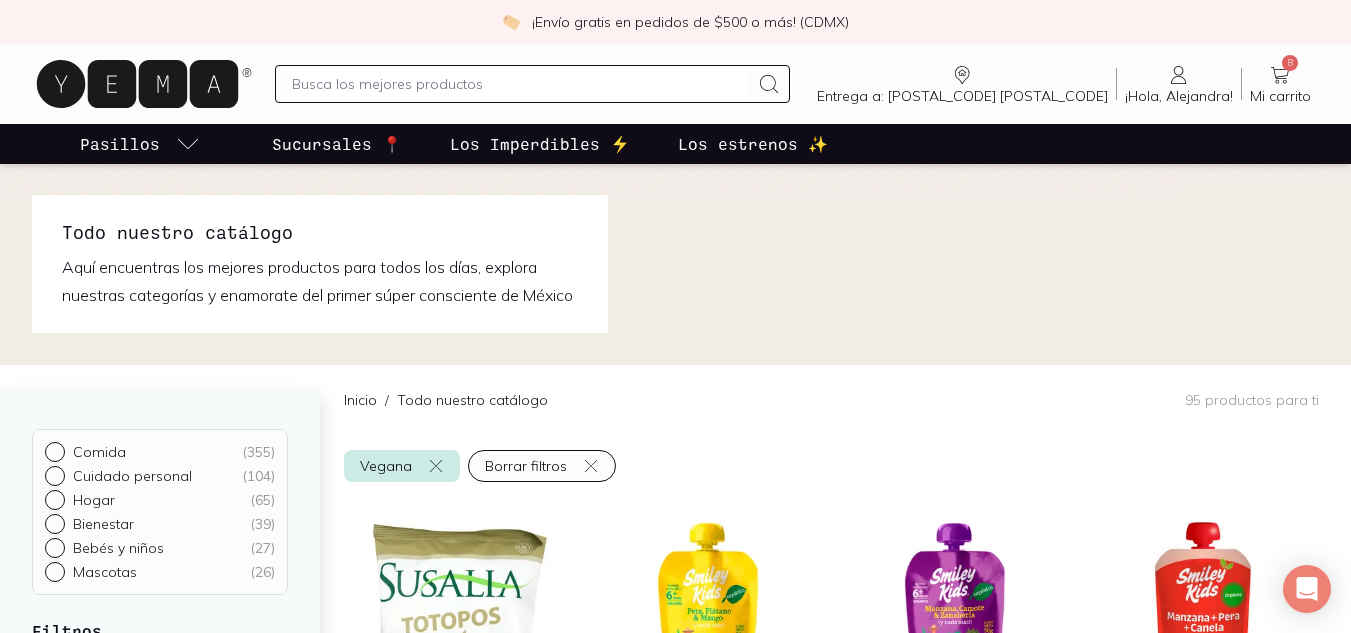 scroll, scrollTop: 0, scrollLeft: 0, axis: both 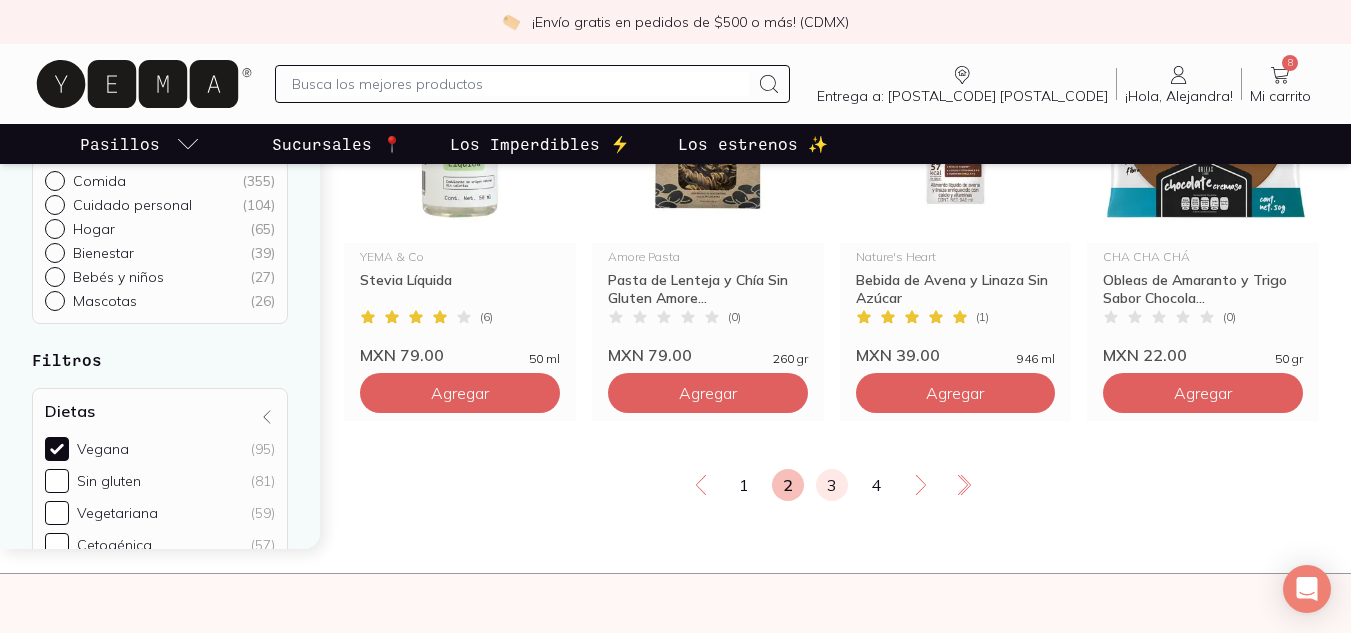 click on "3" at bounding box center (832, 485) 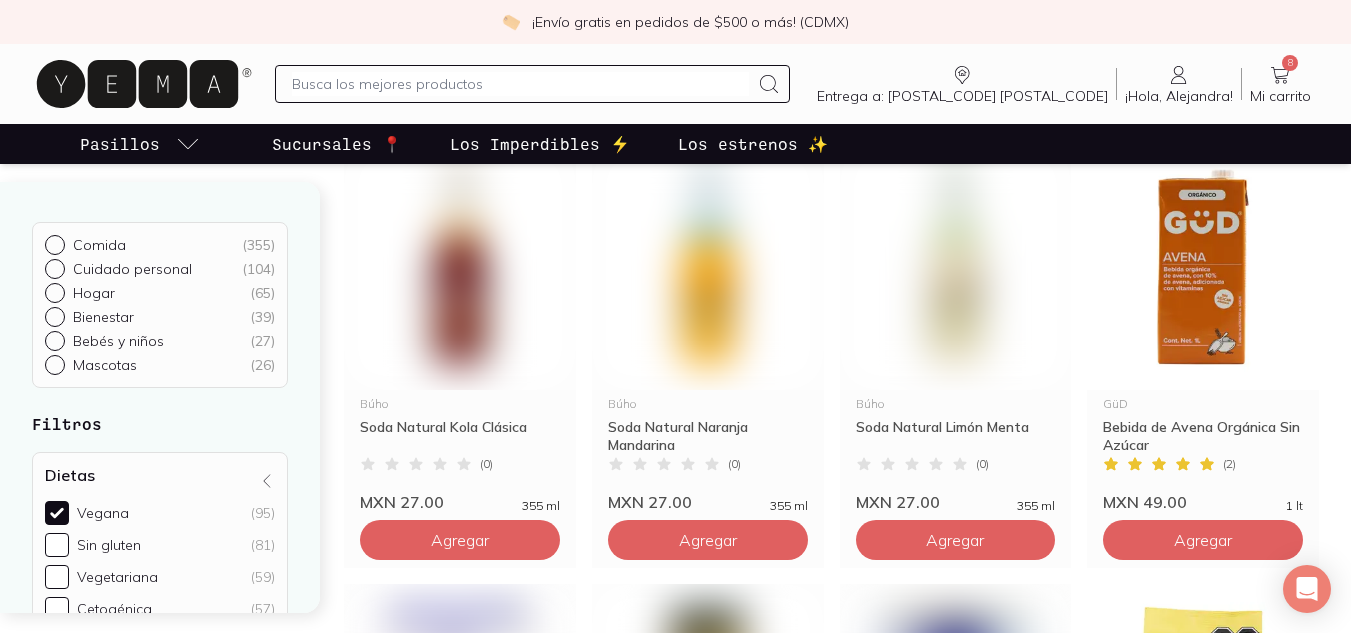 scroll, scrollTop: 0, scrollLeft: 0, axis: both 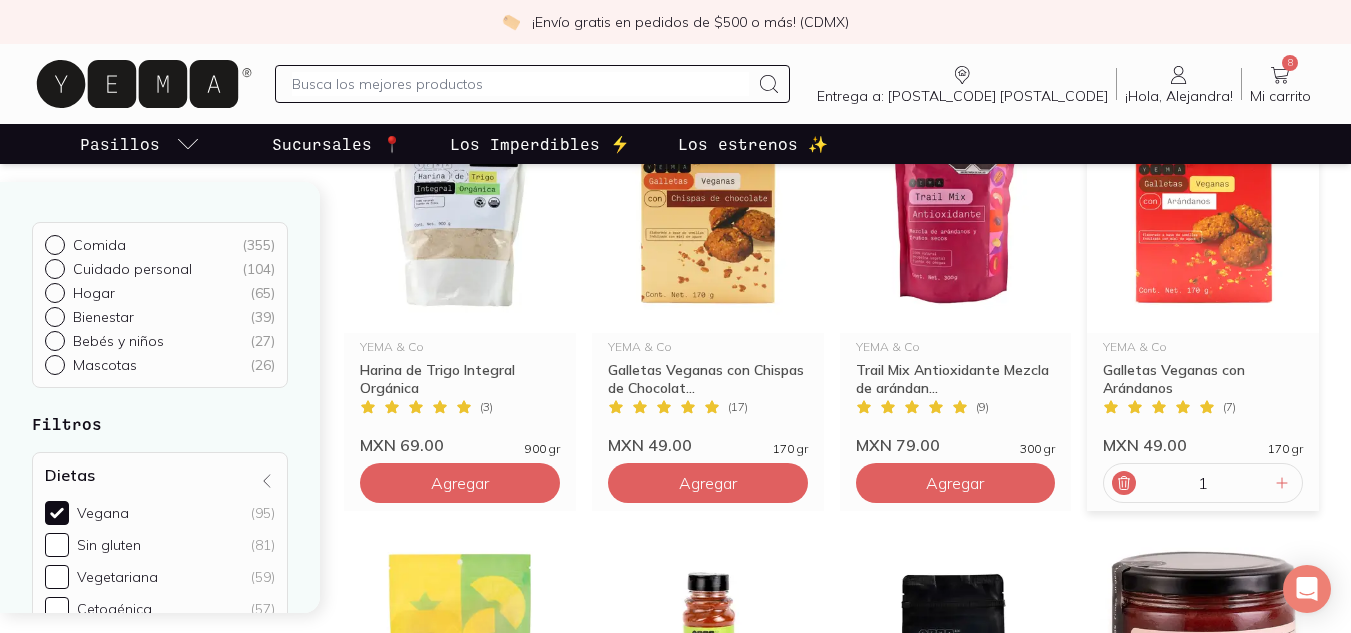 click 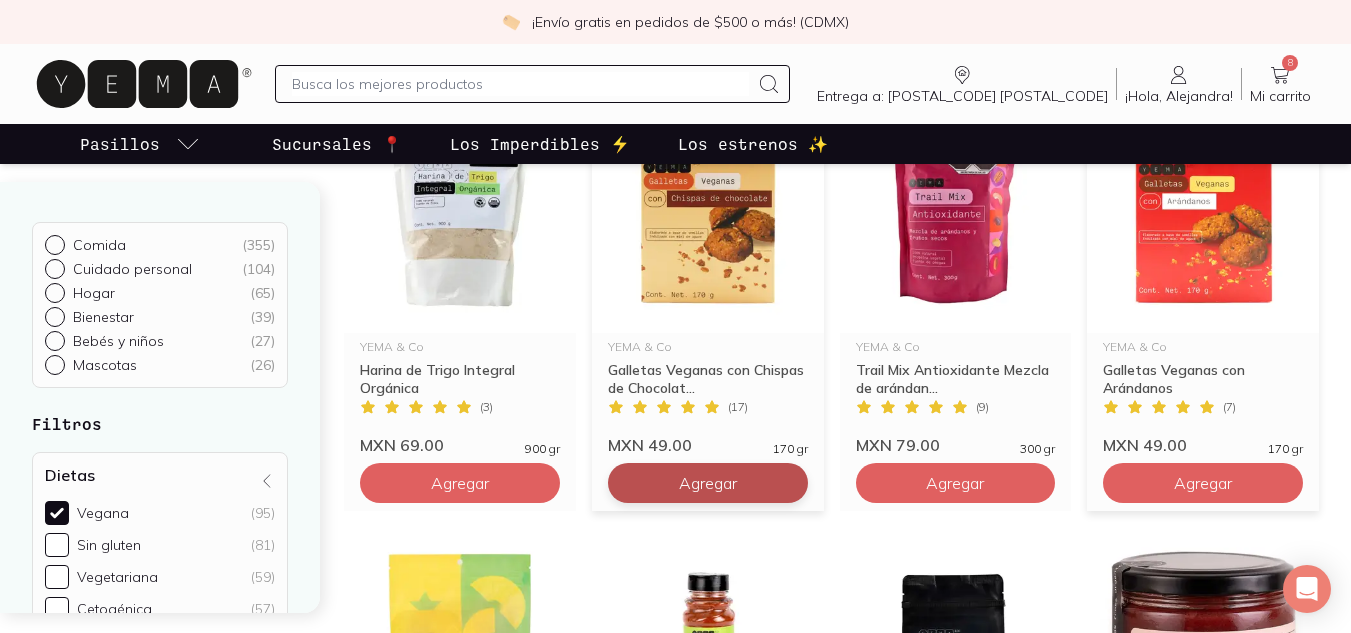 click on "Agregar" at bounding box center (460, -1277) 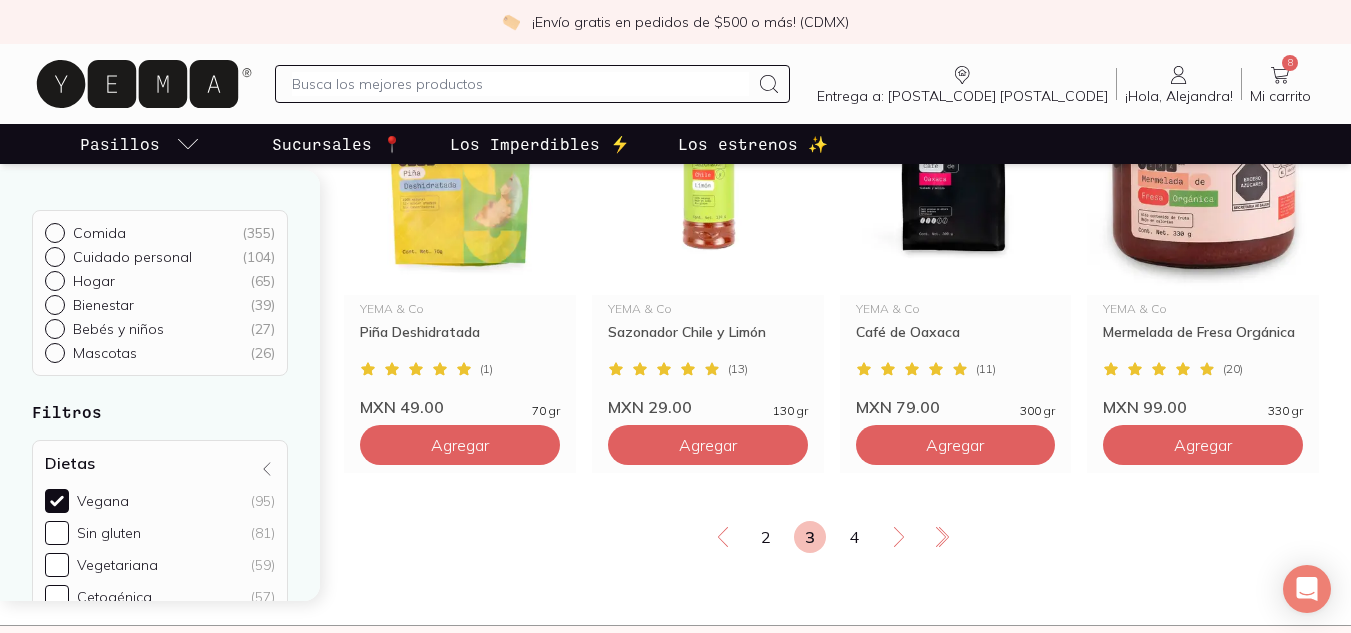 scroll, scrollTop: 2676, scrollLeft: 0, axis: vertical 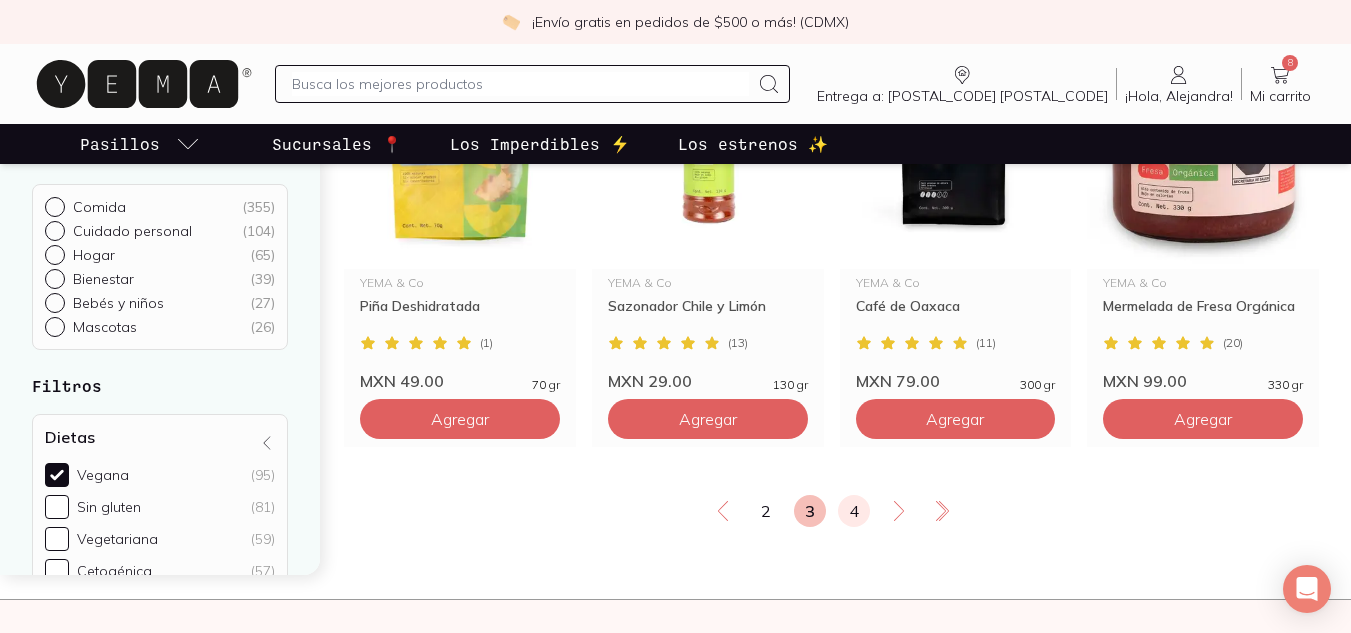 click on "4" at bounding box center (854, 511) 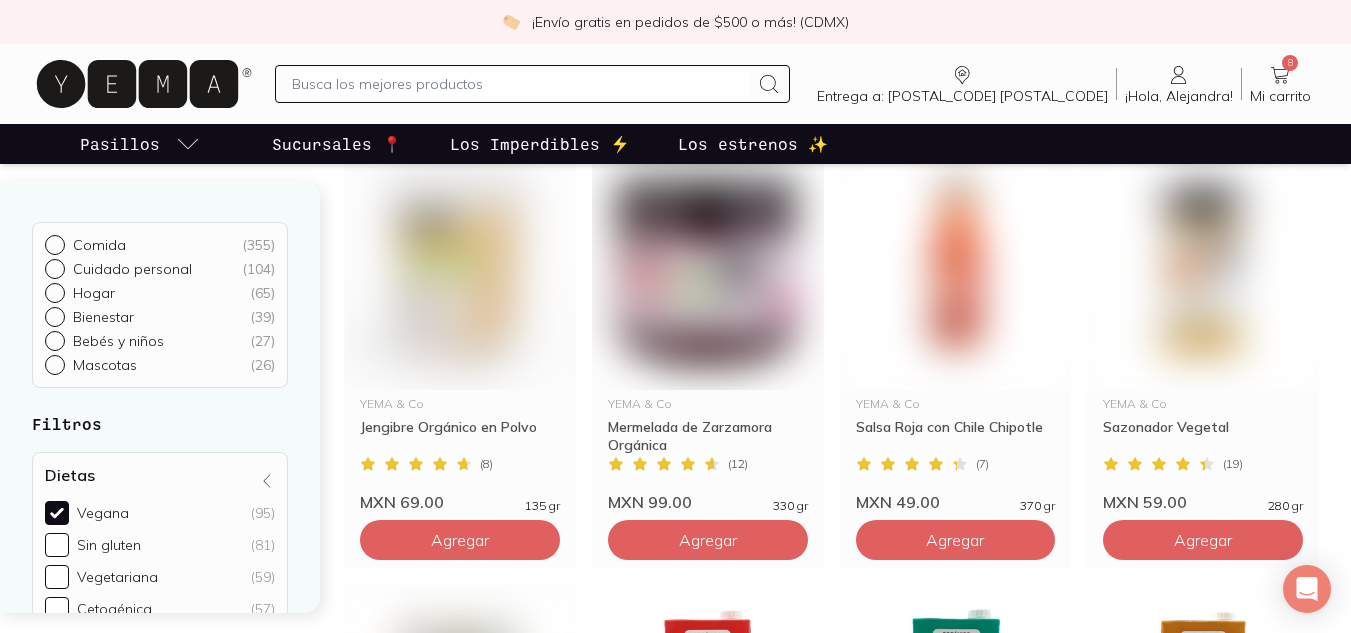 scroll, scrollTop: 0, scrollLeft: 0, axis: both 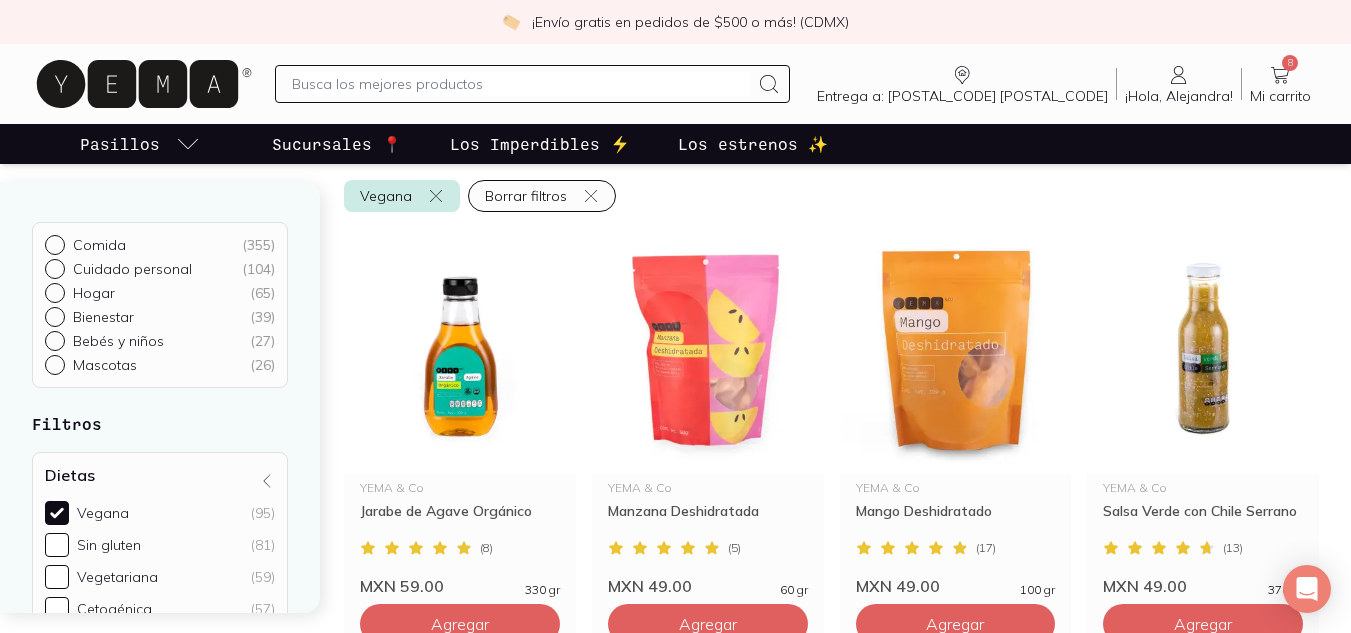 click 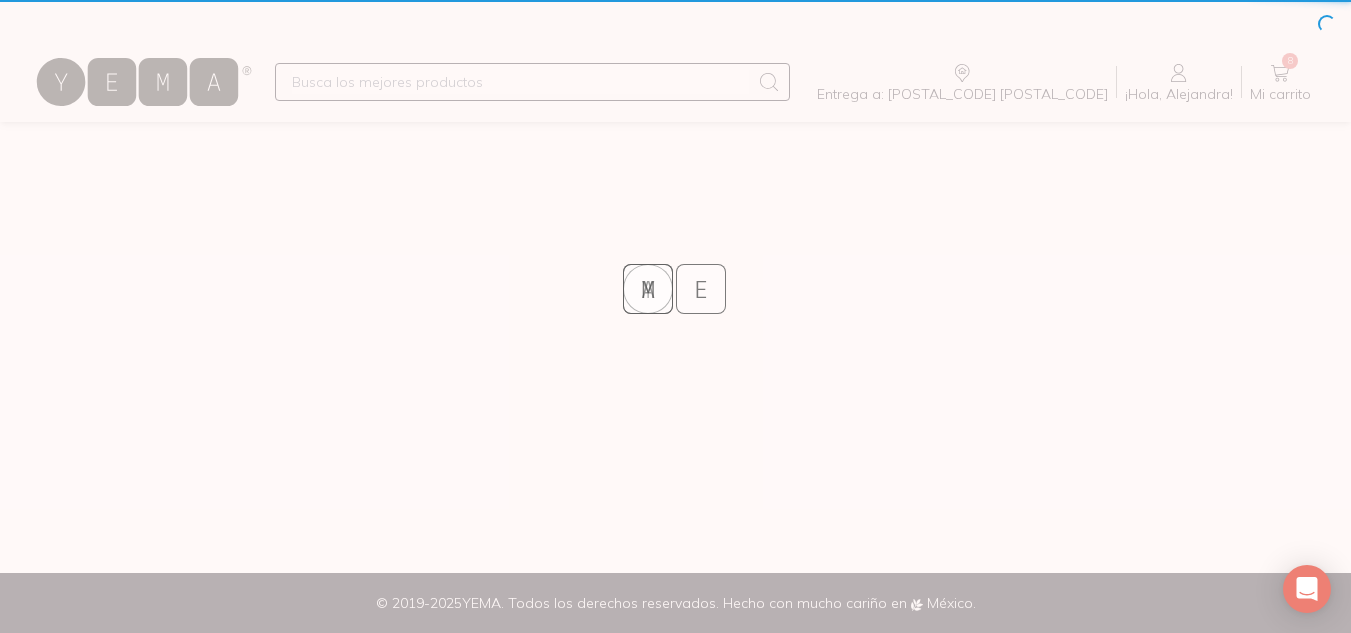 scroll, scrollTop: 0, scrollLeft: 0, axis: both 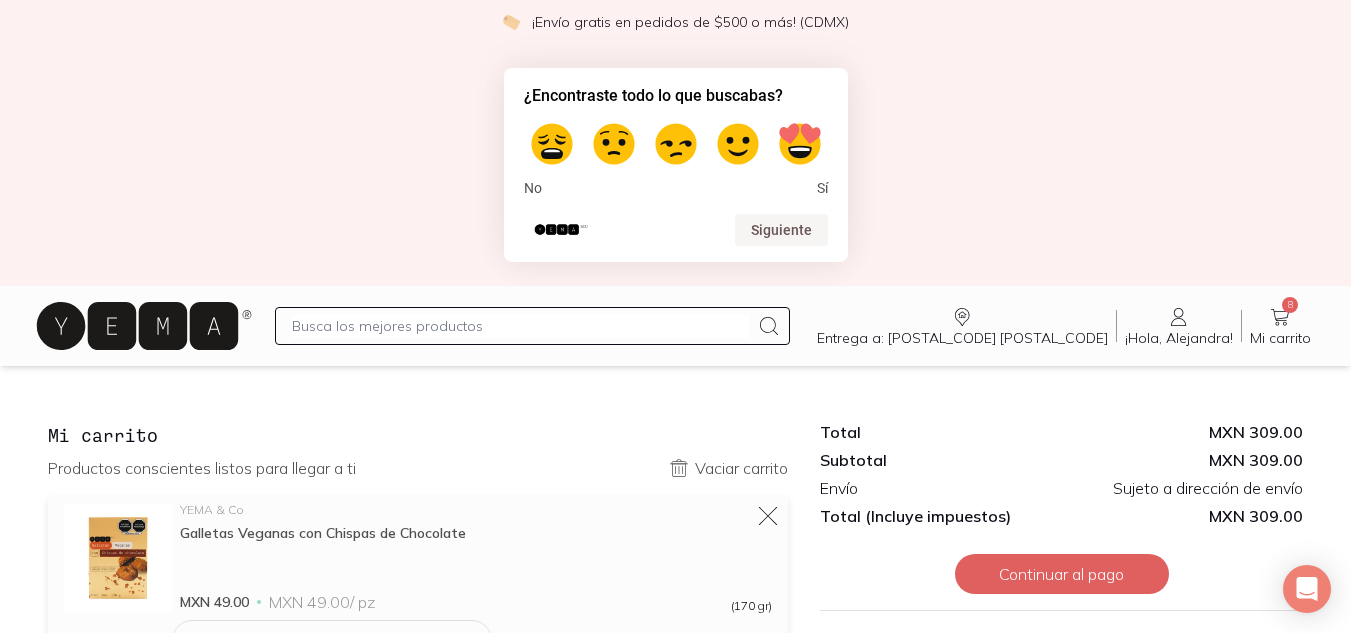 click 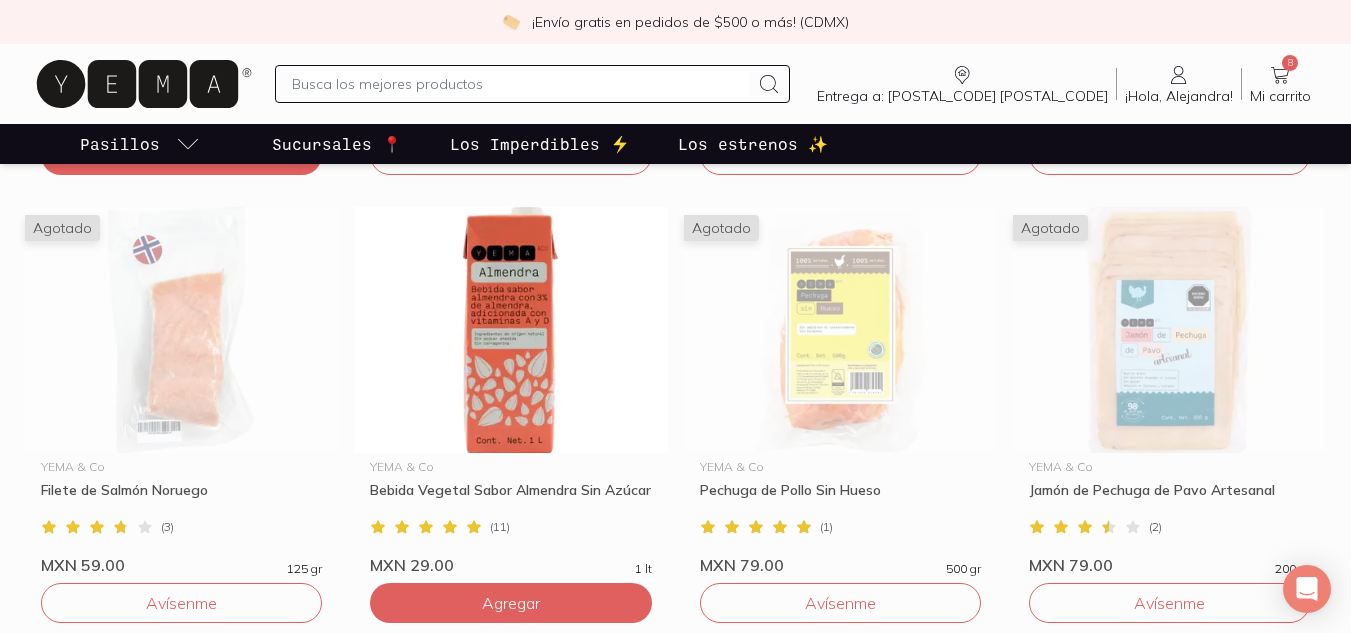 scroll, scrollTop: 1457, scrollLeft: 0, axis: vertical 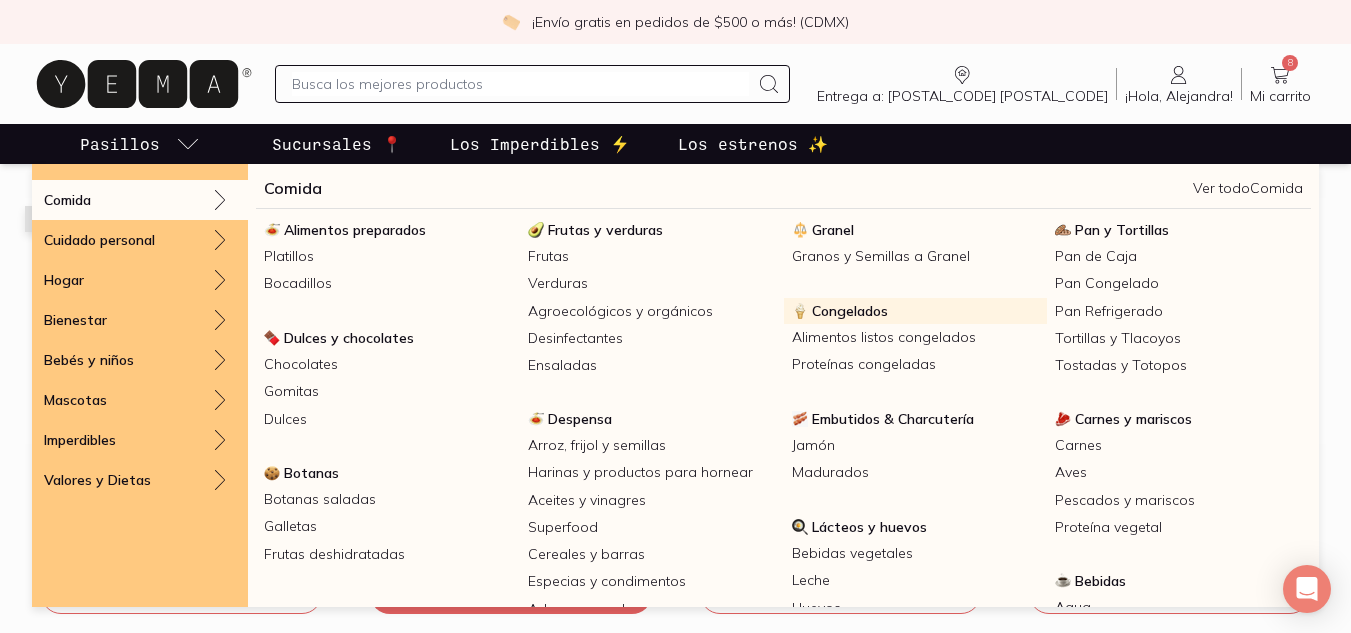 click on "Congelados" at bounding box center [916, 311] 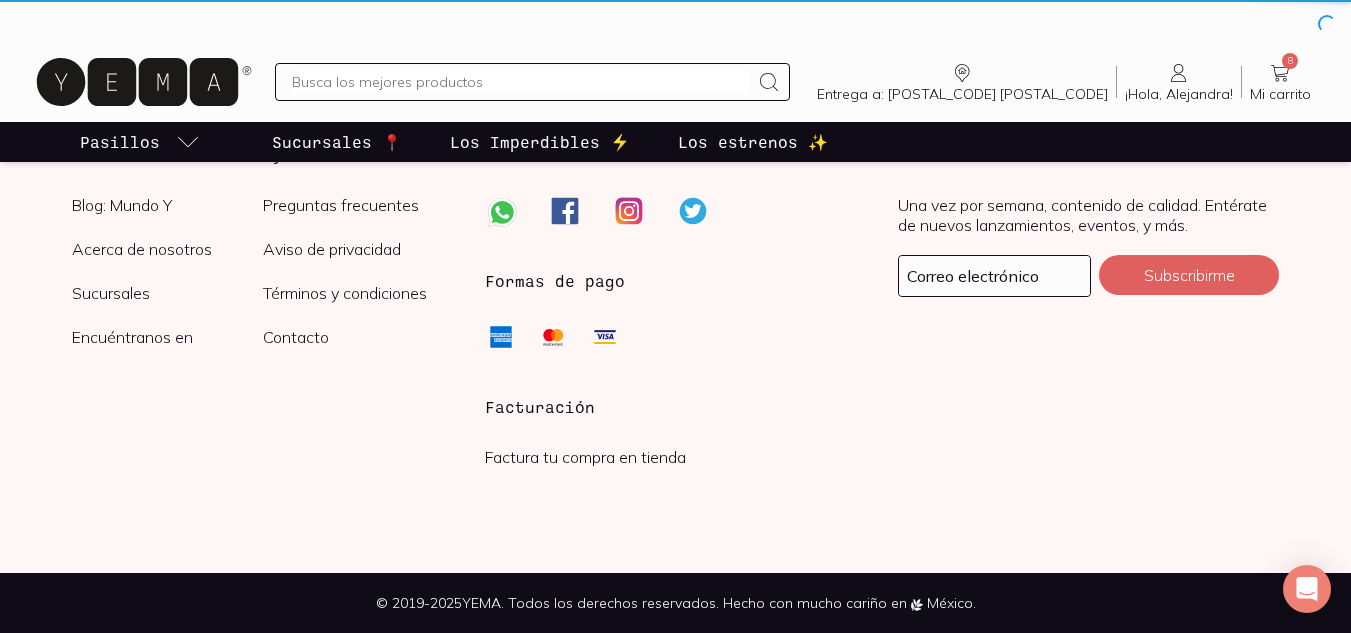 scroll, scrollTop: 0, scrollLeft: 0, axis: both 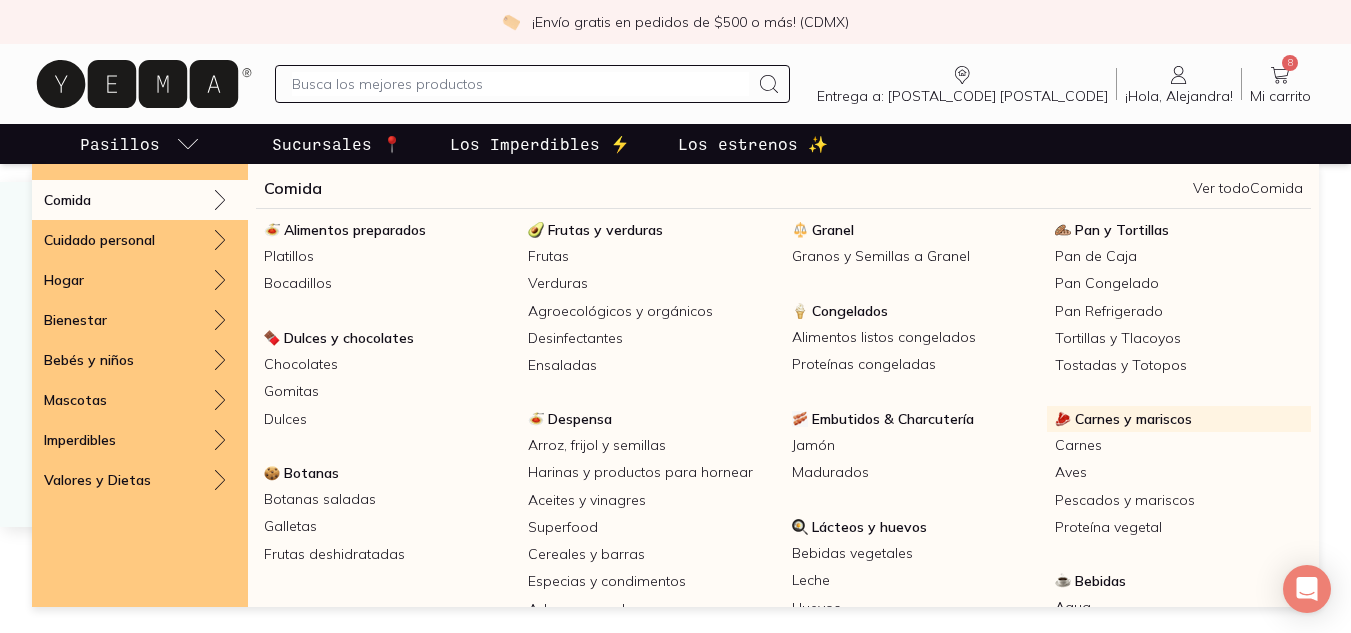 click on "Carnes y mariscos" at bounding box center (1133, 419) 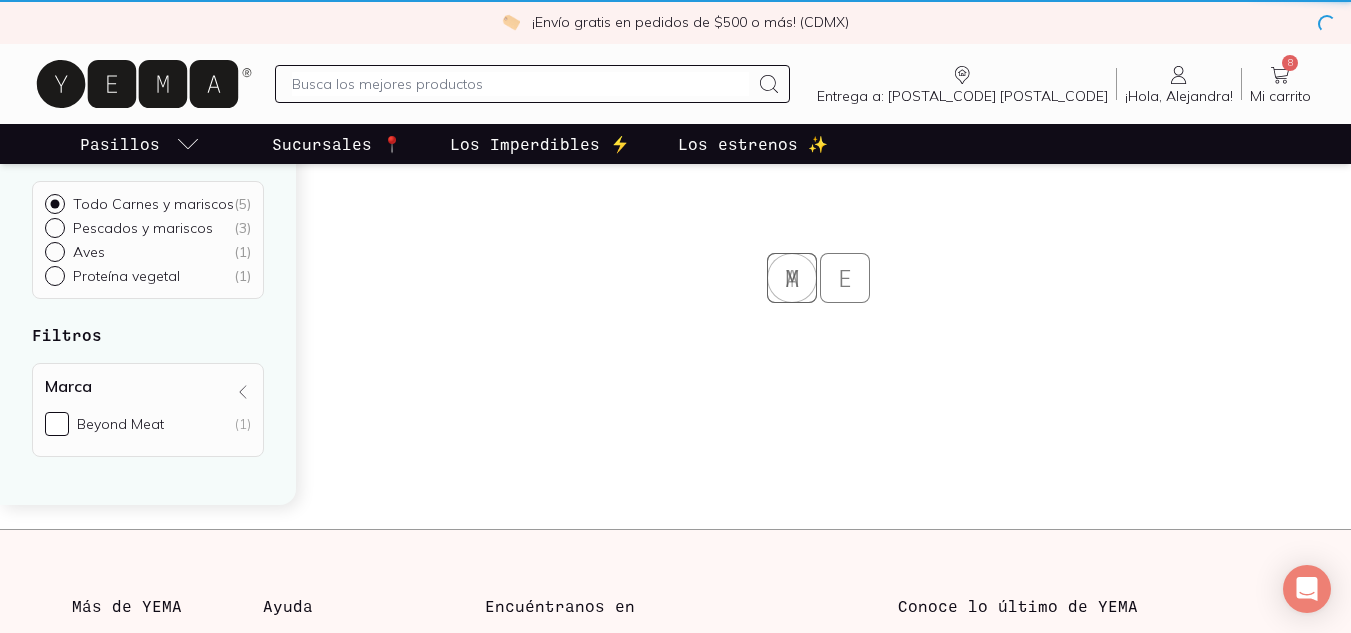 scroll, scrollTop: 0, scrollLeft: 0, axis: both 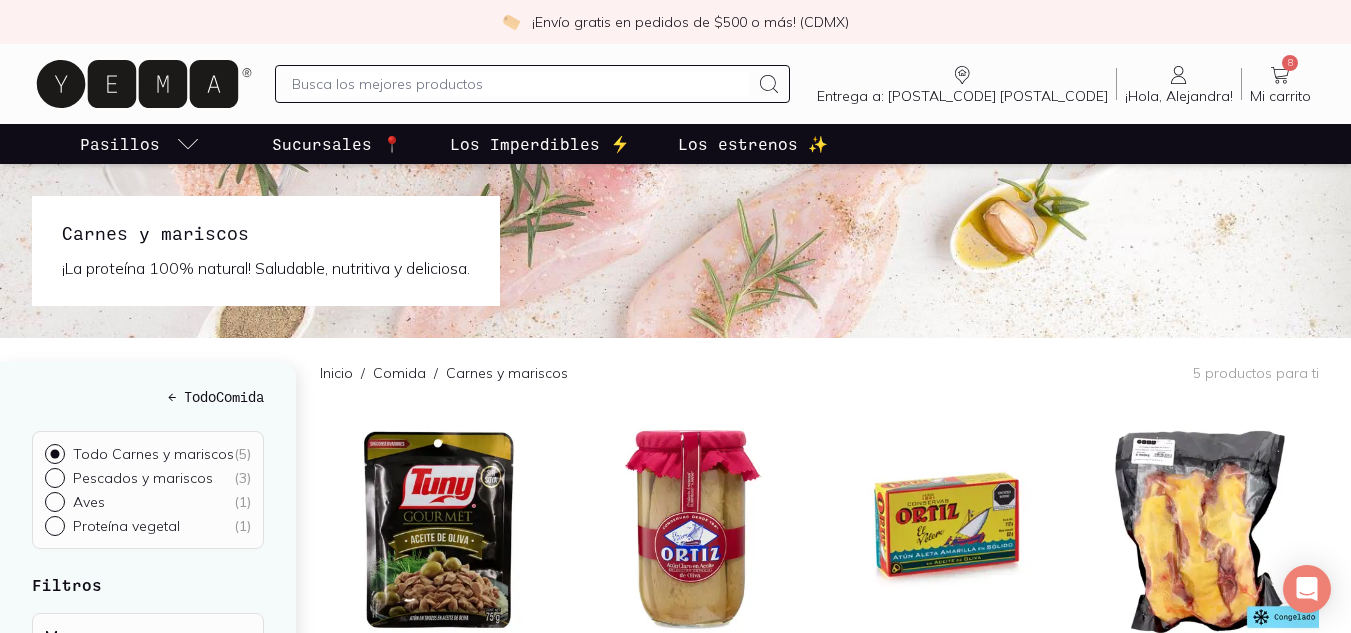 click 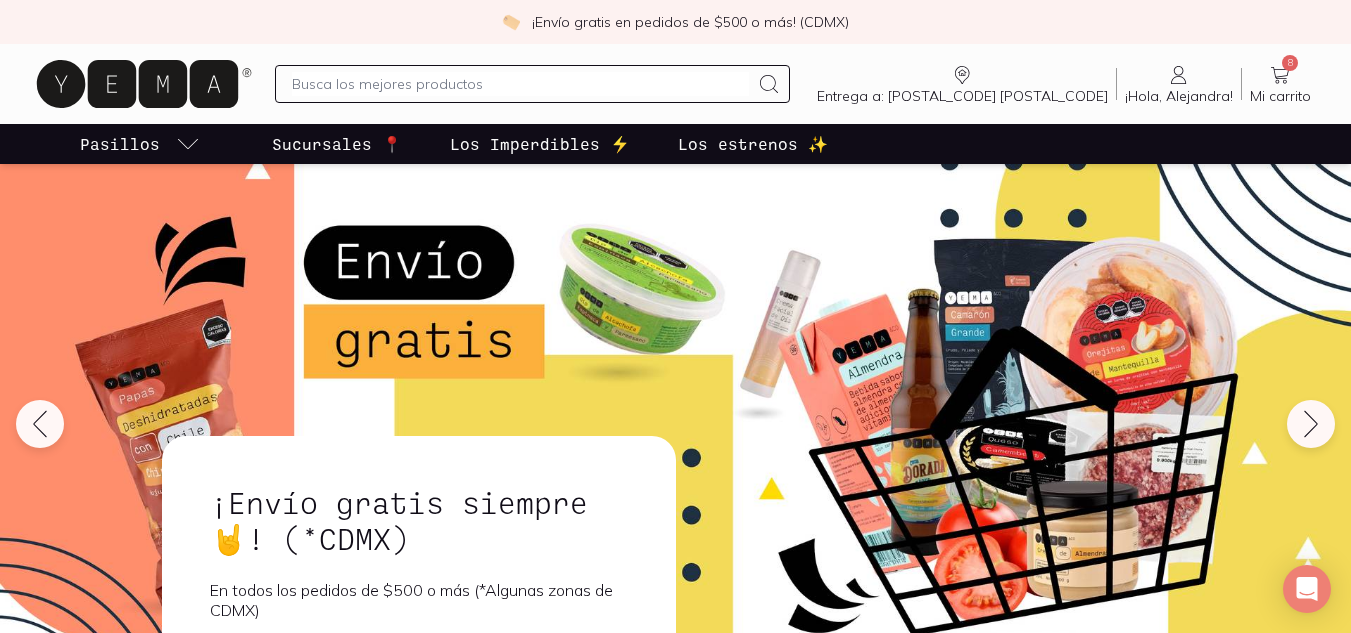 click on "Mi carrito" at bounding box center (1280, 96) 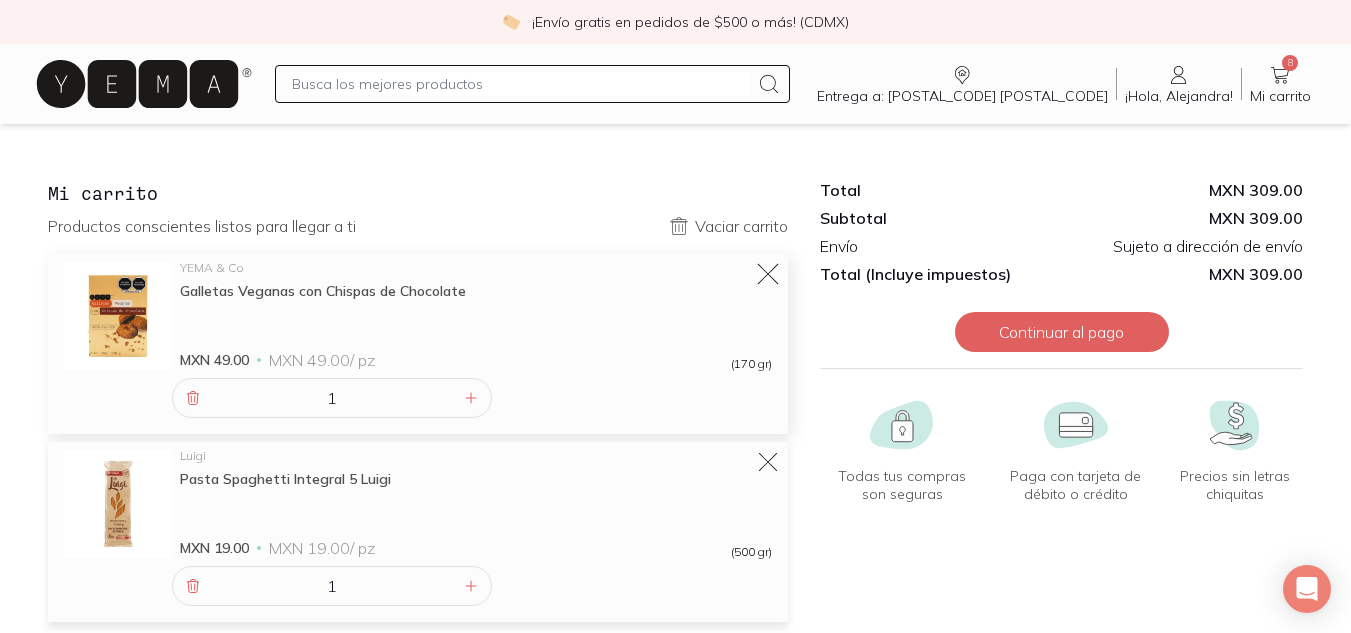 click 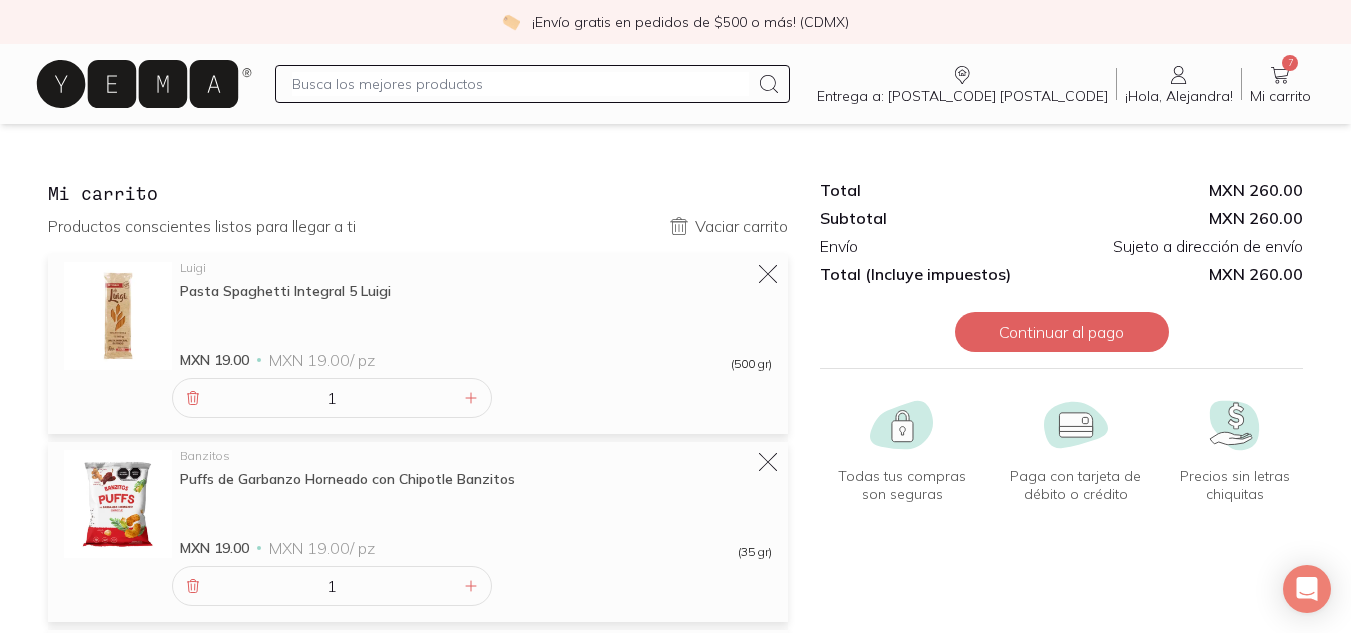 click 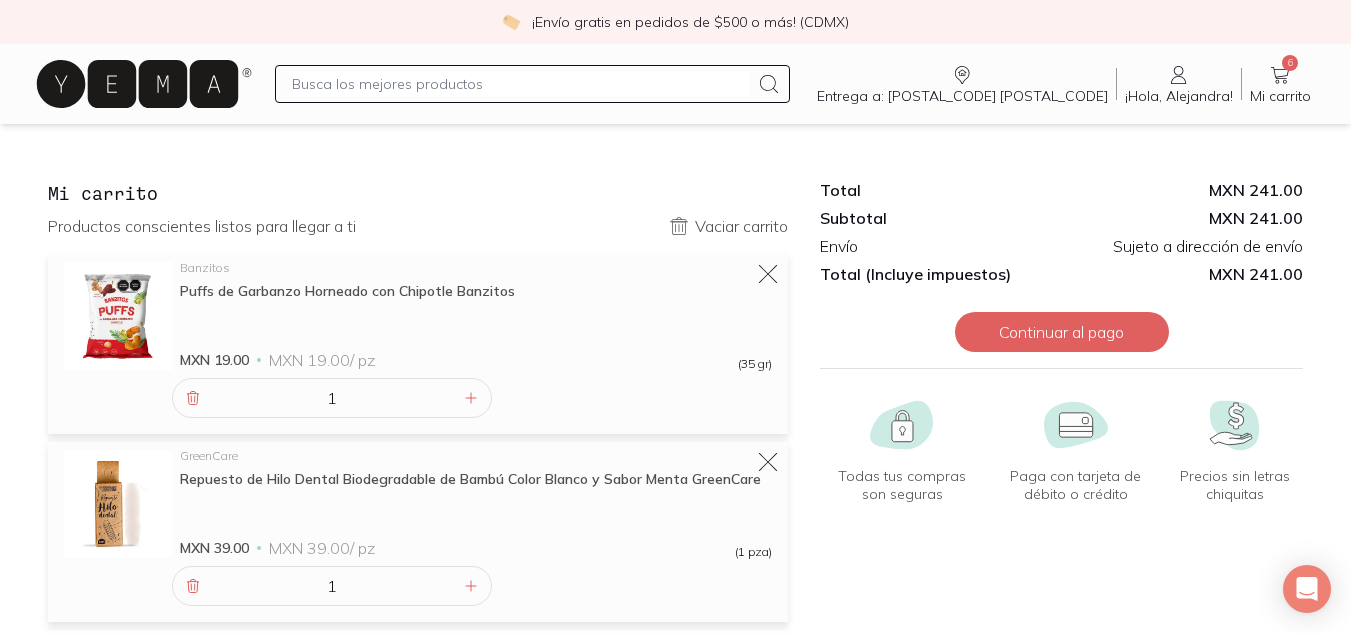 click 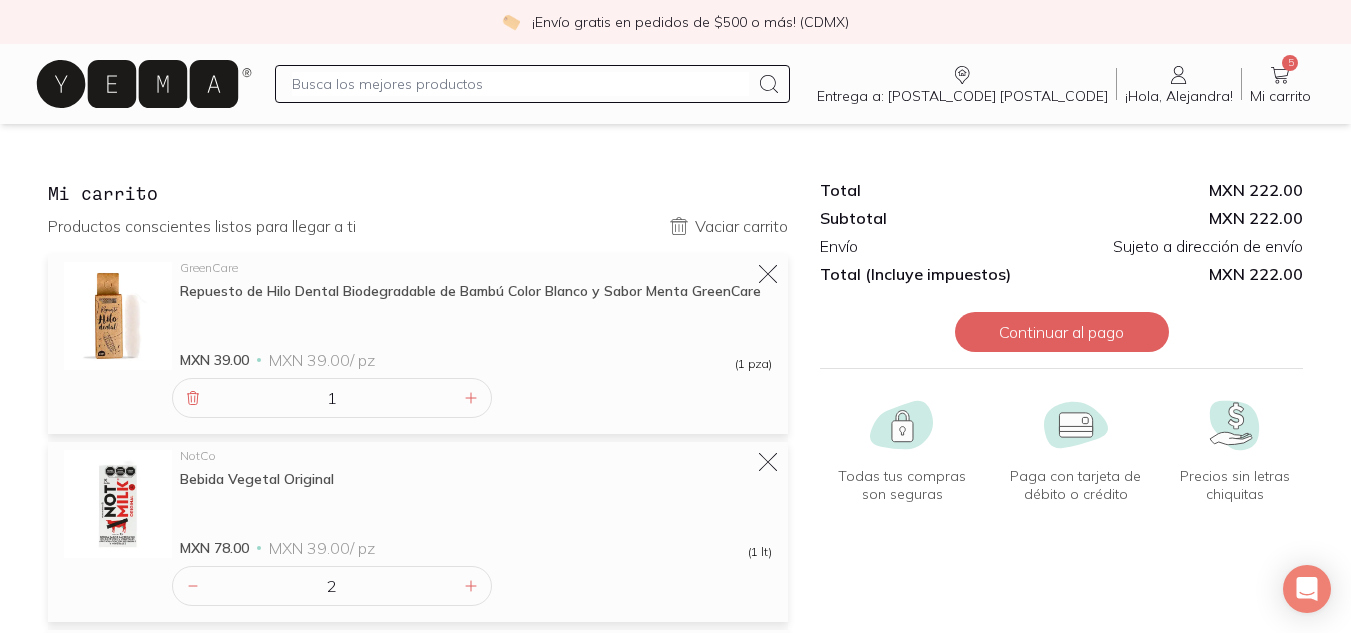 click 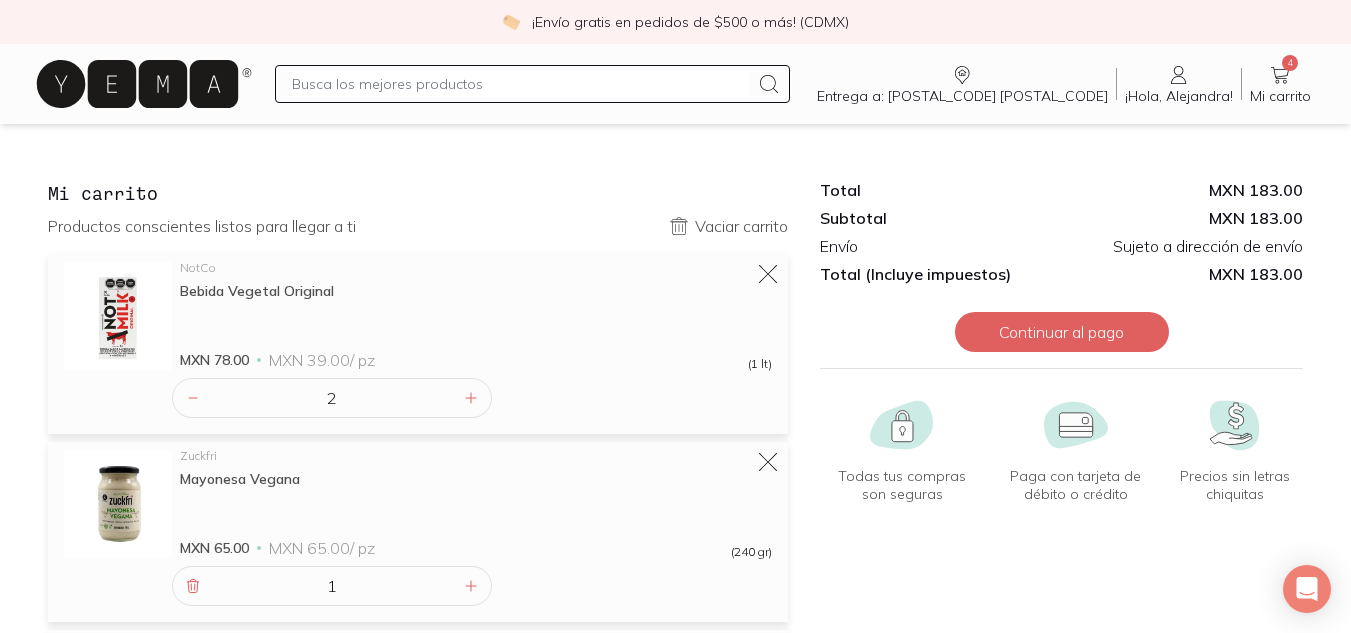 click 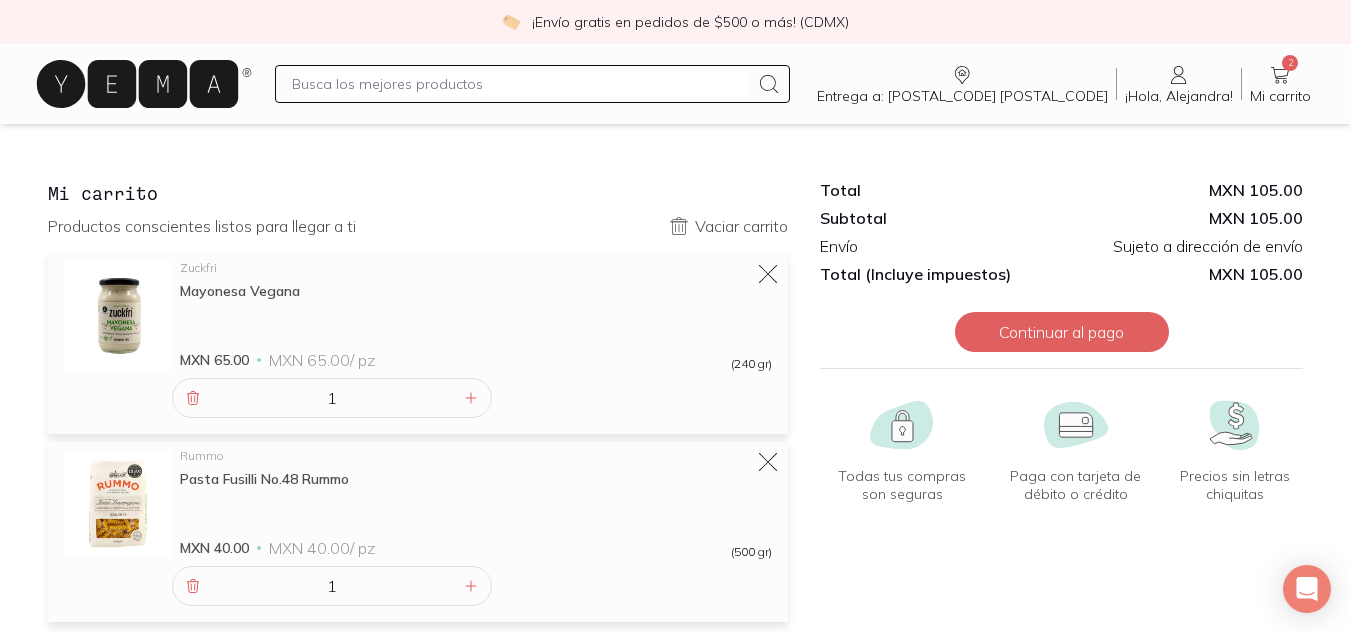 click 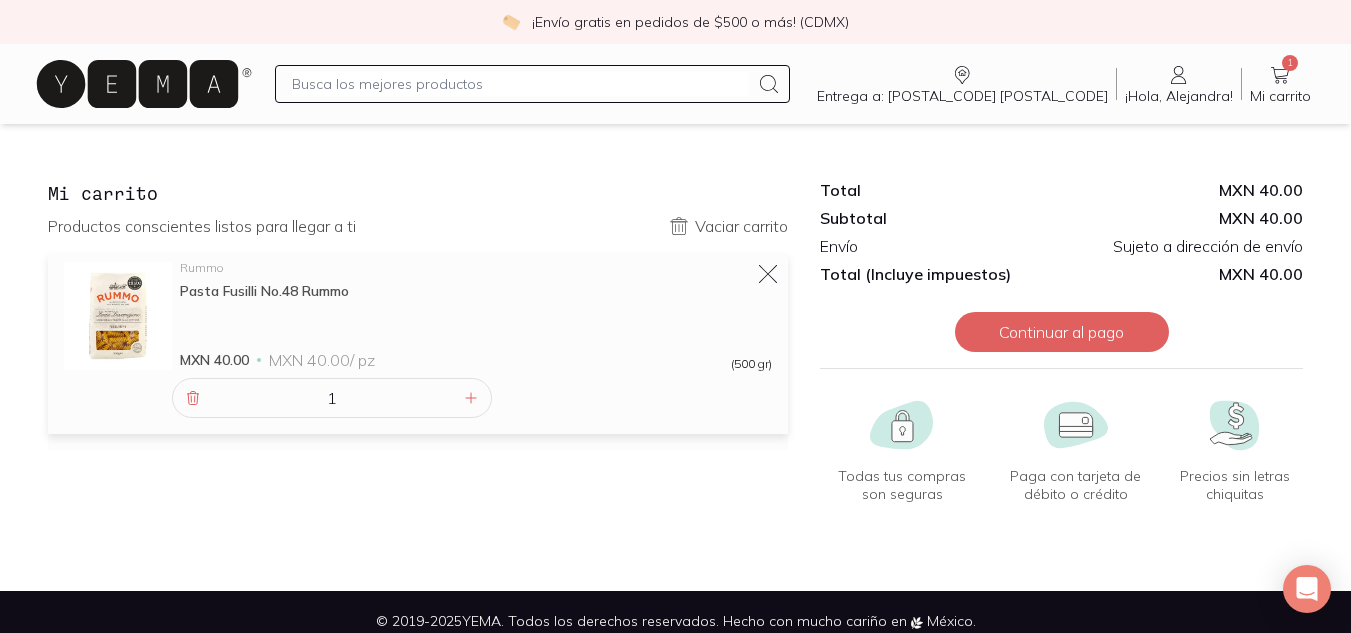click 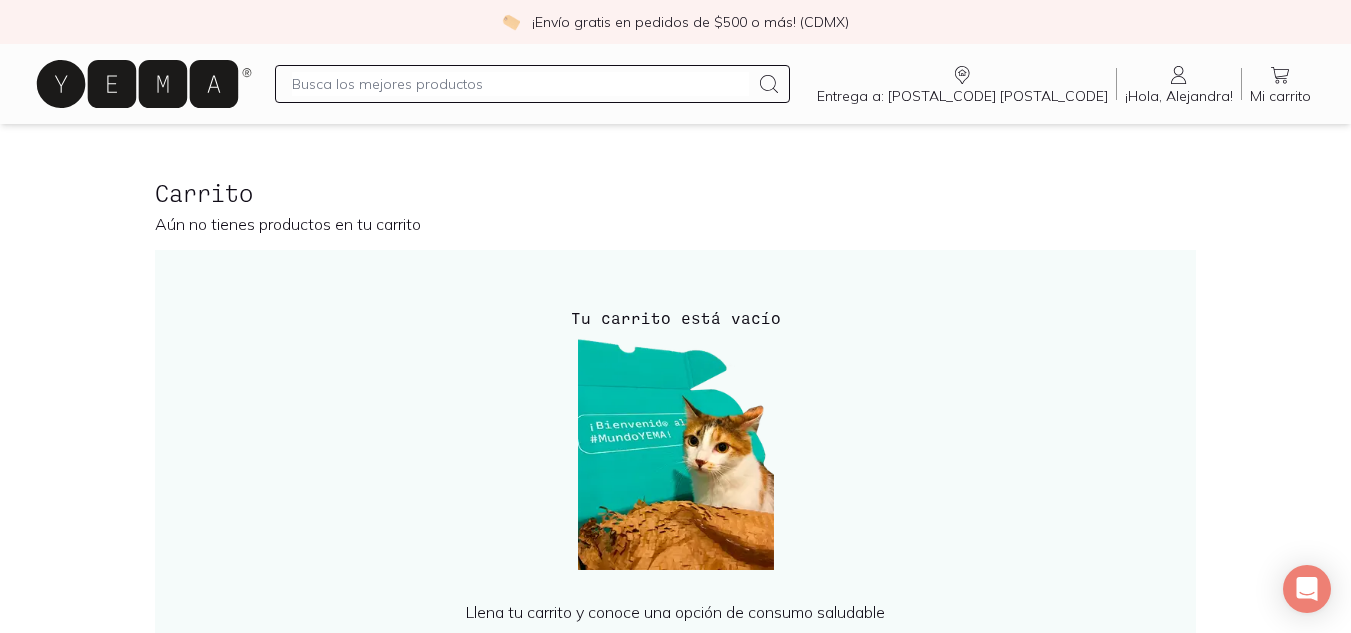 click 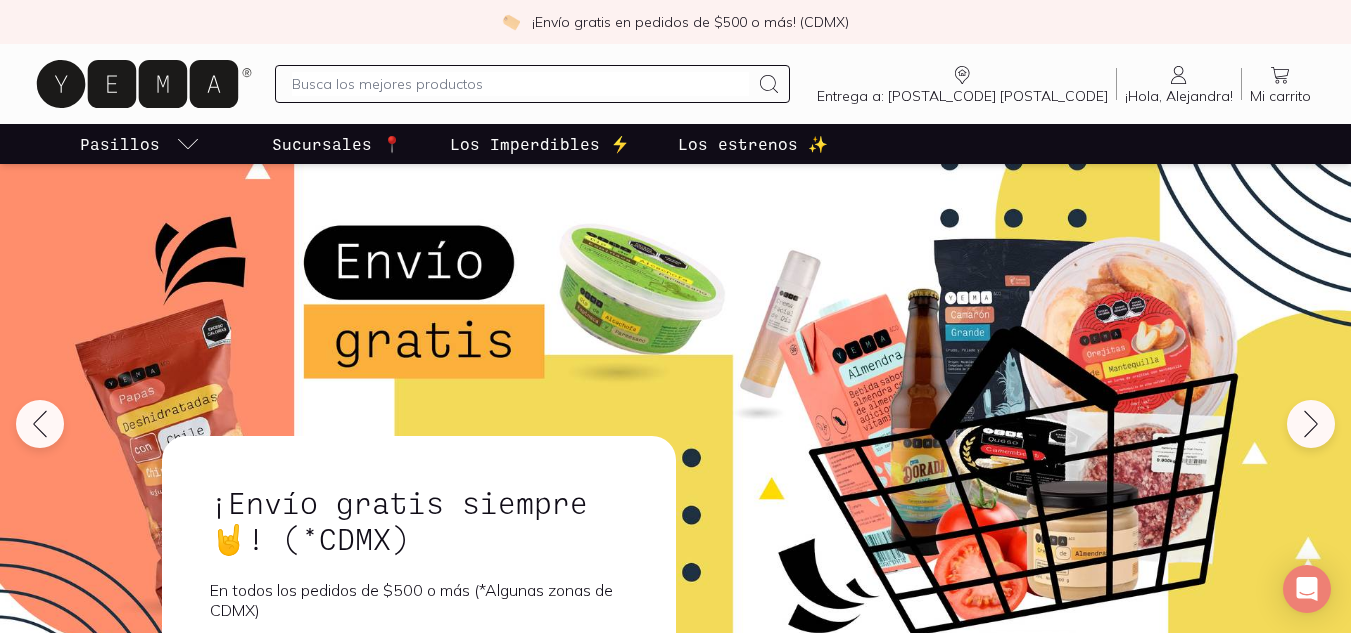 click on "Sucursales 📍" at bounding box center [337, 144] 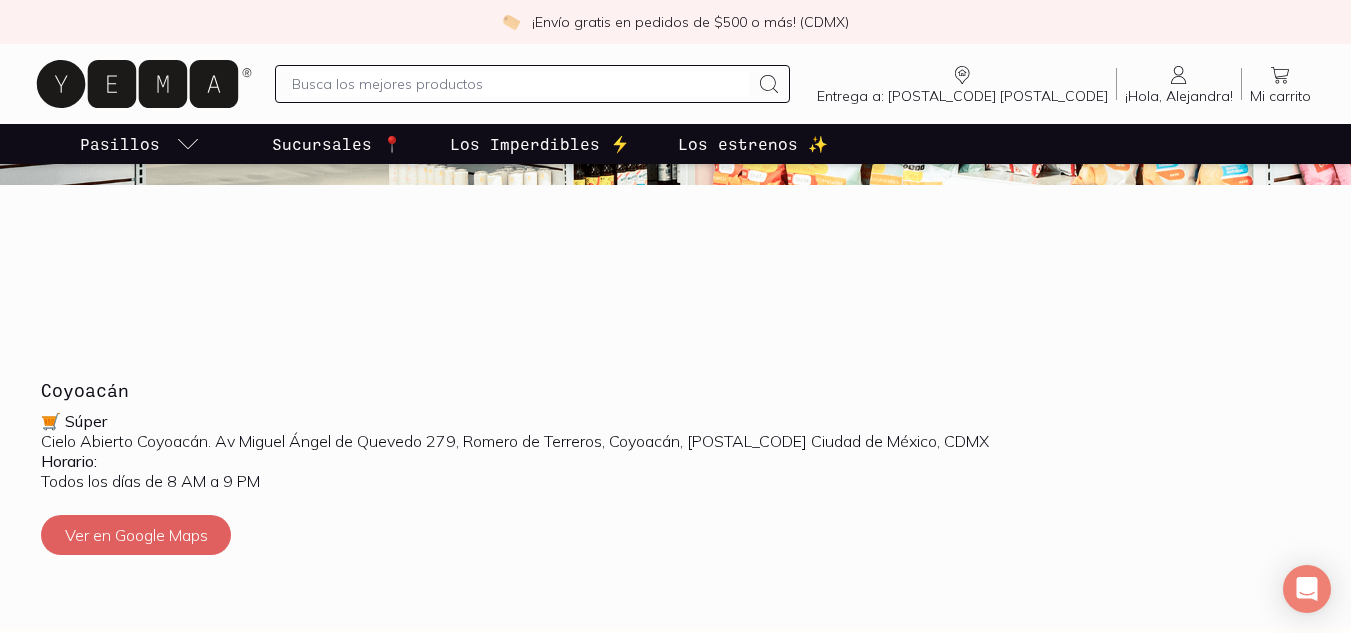 scroll, scrollTop: 350, scrollLeft: 0, axis: vertical 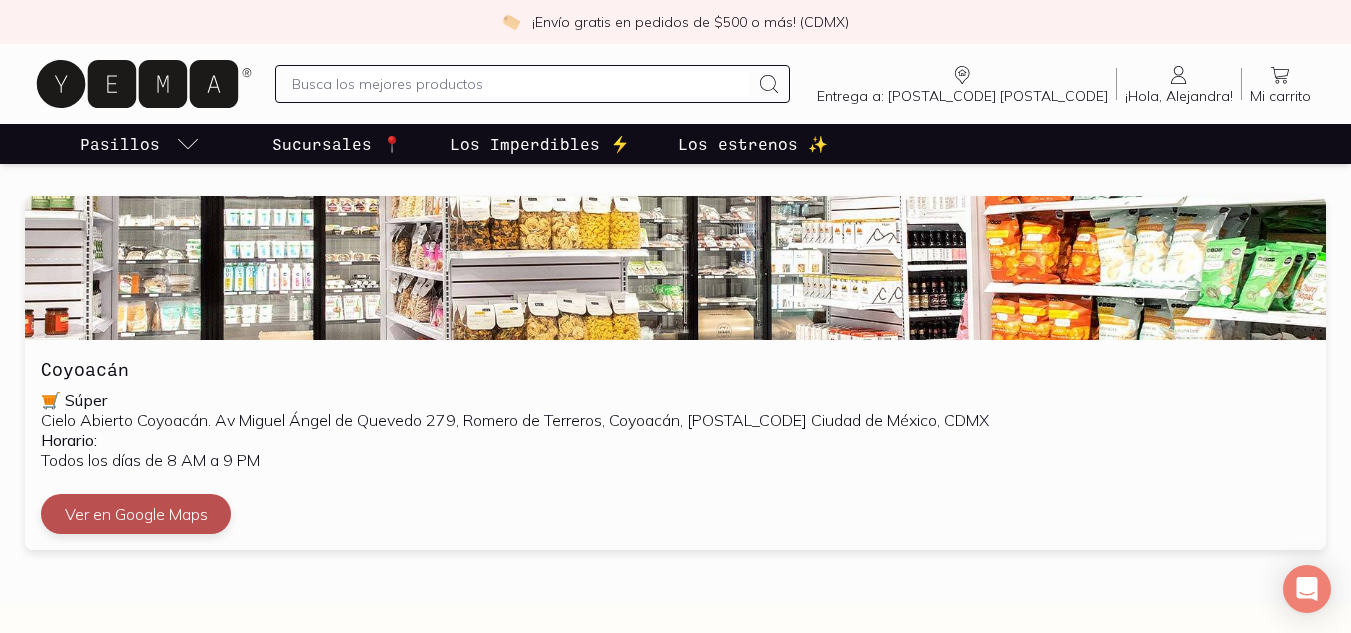 click on "Ver en Google Maps" at bounding box center [136, 514] 